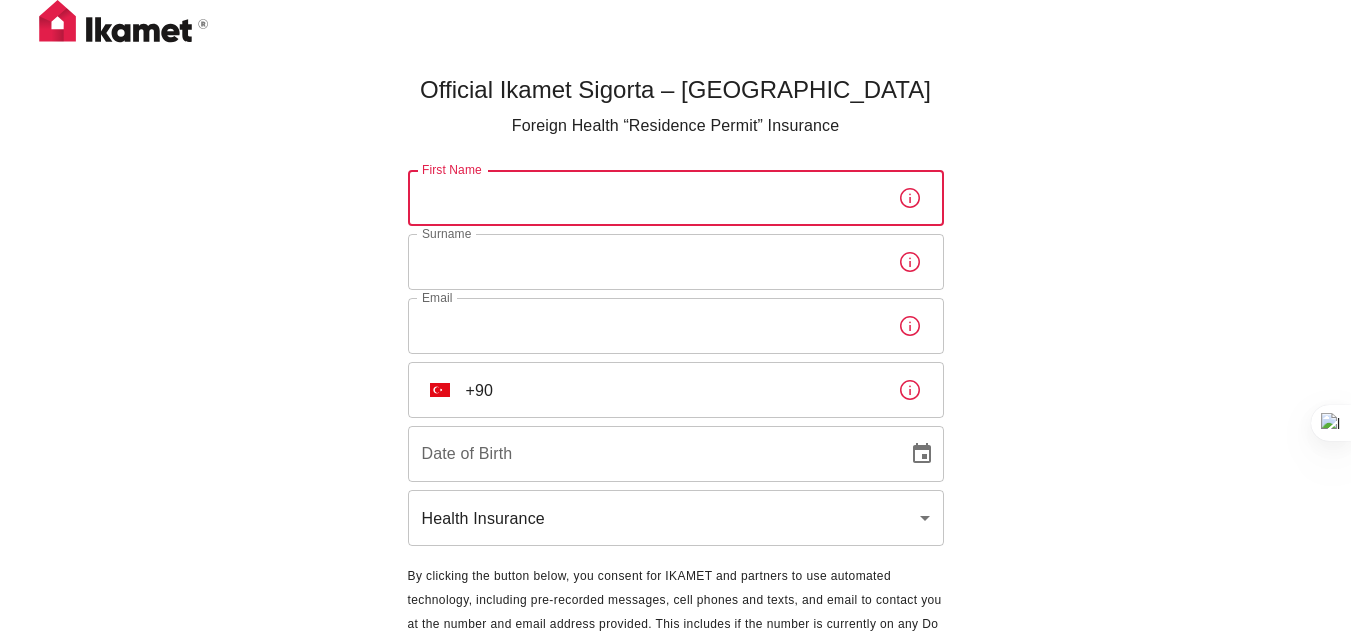type on "Maryam" 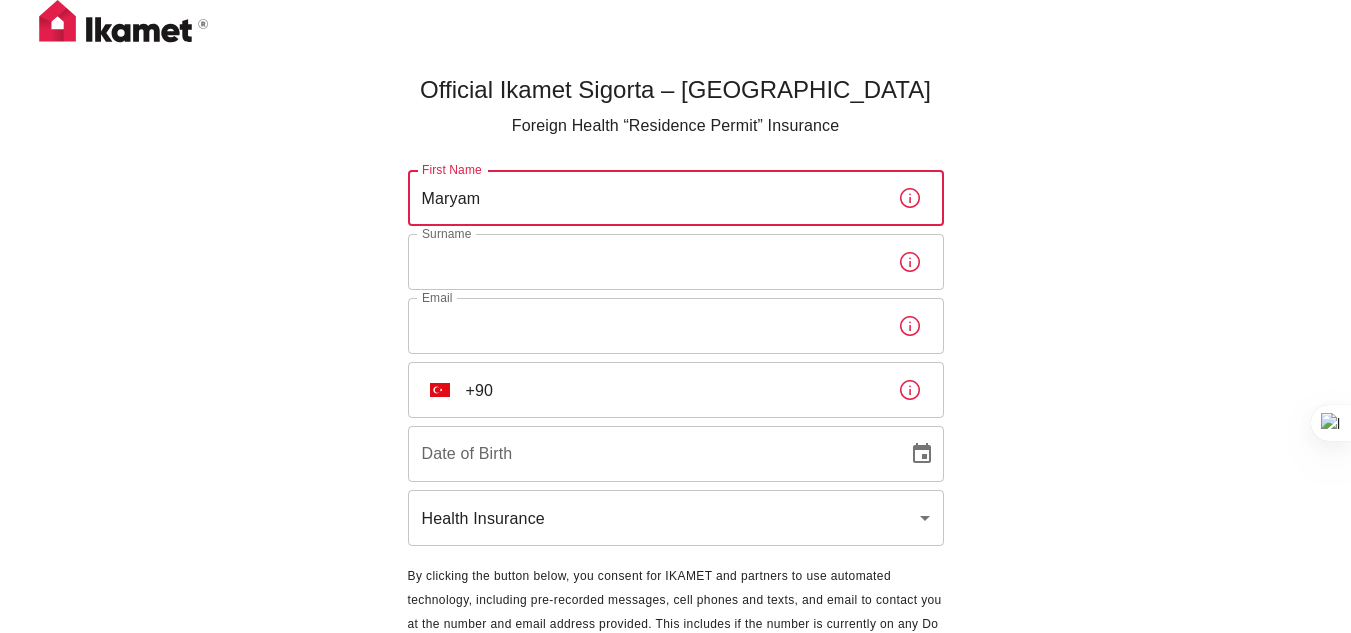 type on "Bashir" 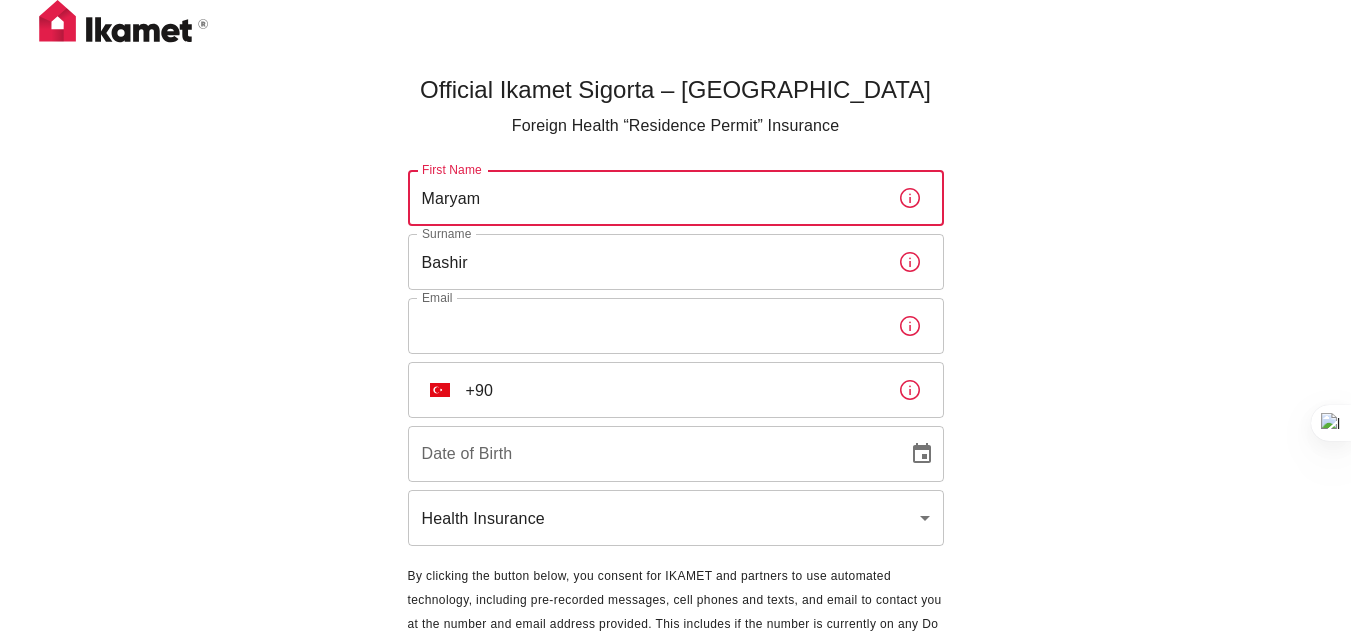 type on "[EMAIL_ADDRESS][DOMAIN_NAME]" 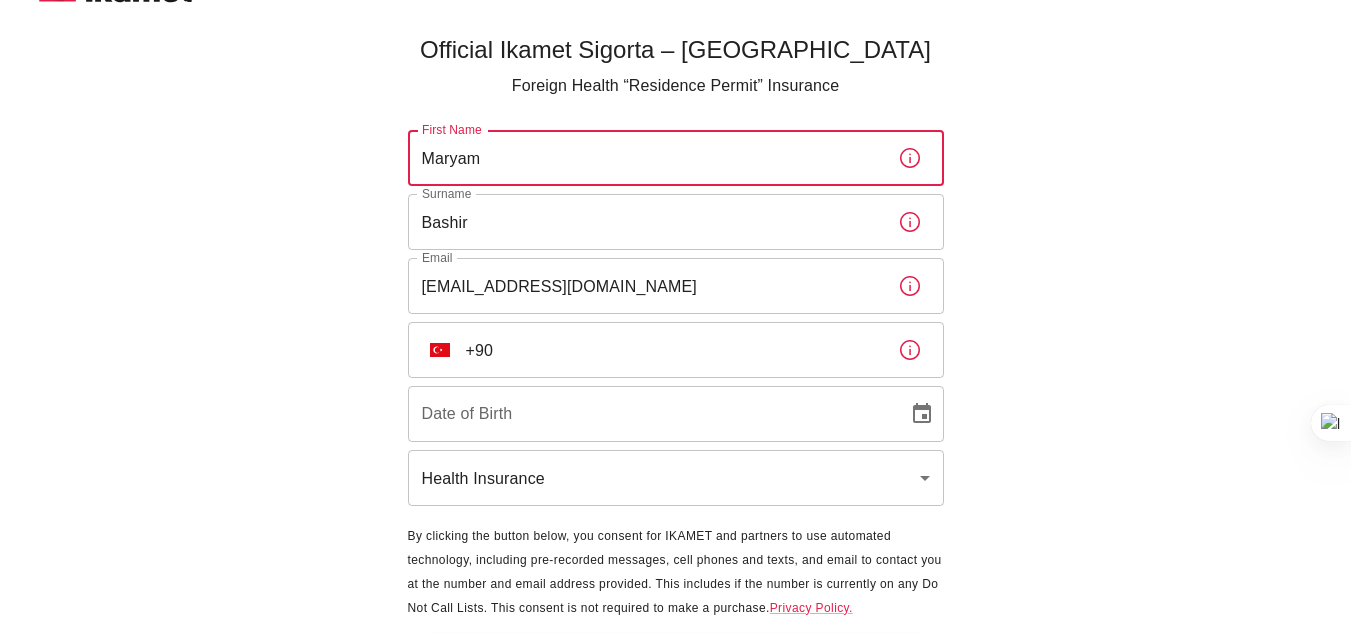 scroll, scrollTop: 98, scrollLeft: 0, axis: vertical 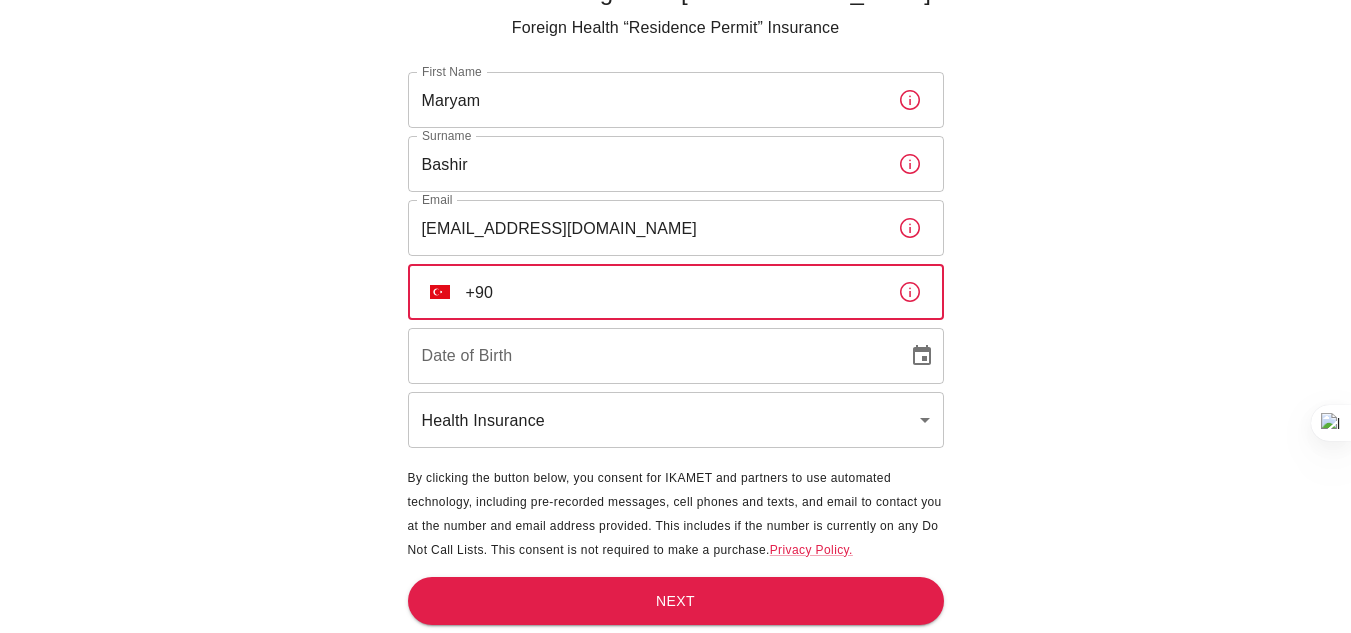 click on "+90" at bounding box center (674, 292) 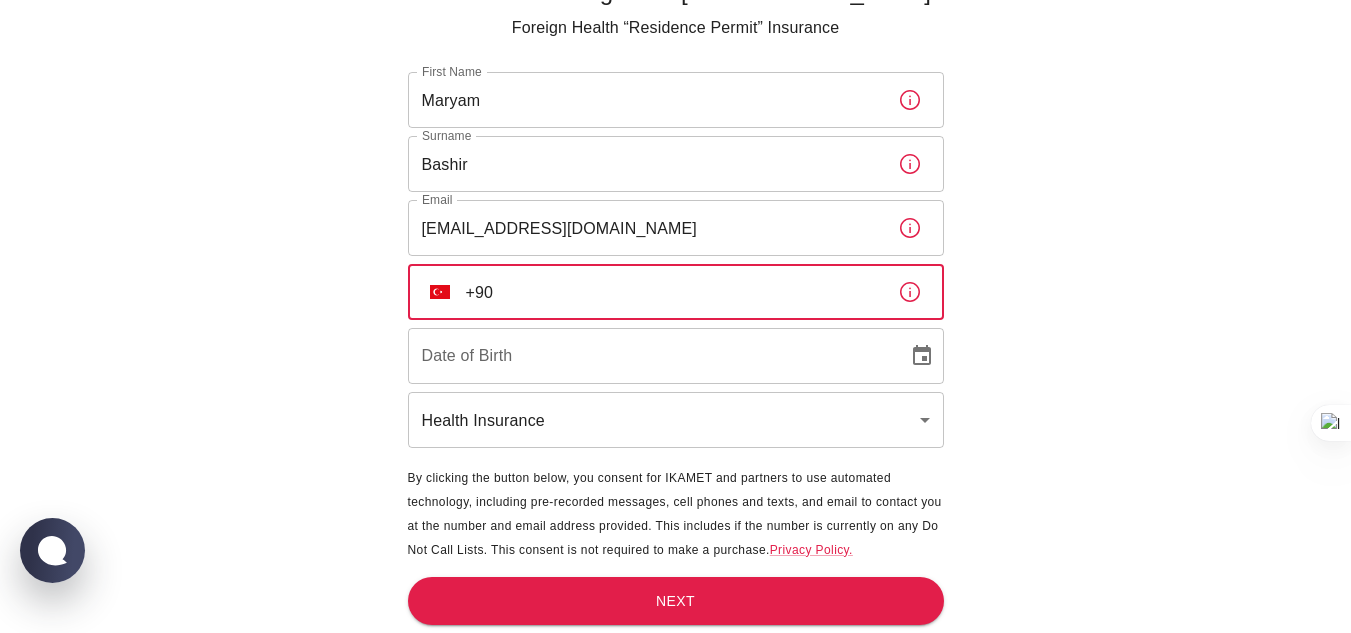 scroll, scrollTop: 0, scrollLeft: 0, axis: both 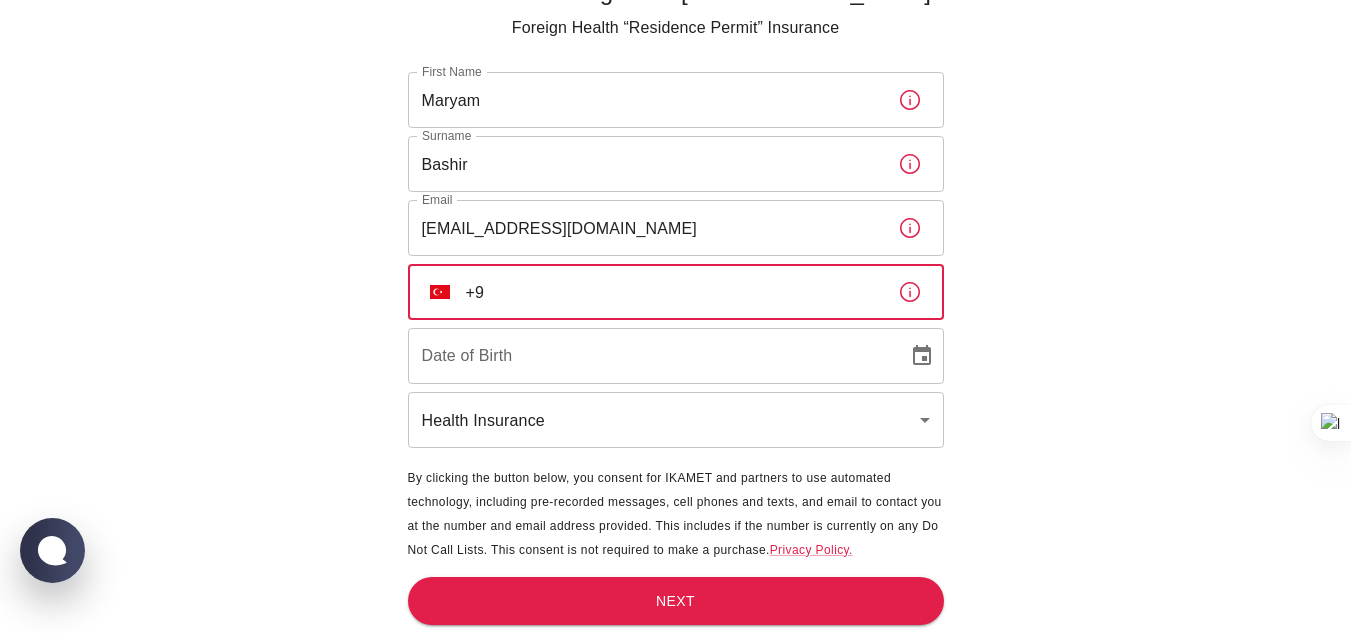 type on "+" 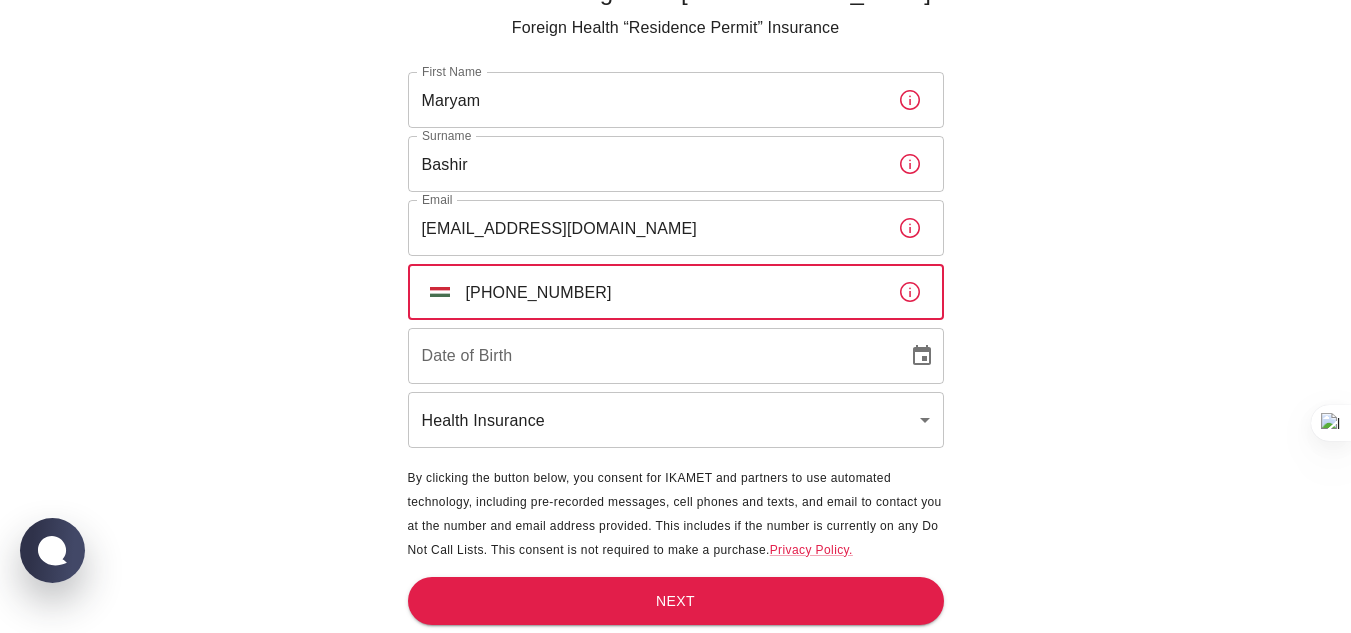 type on "+36 30 601 0321" 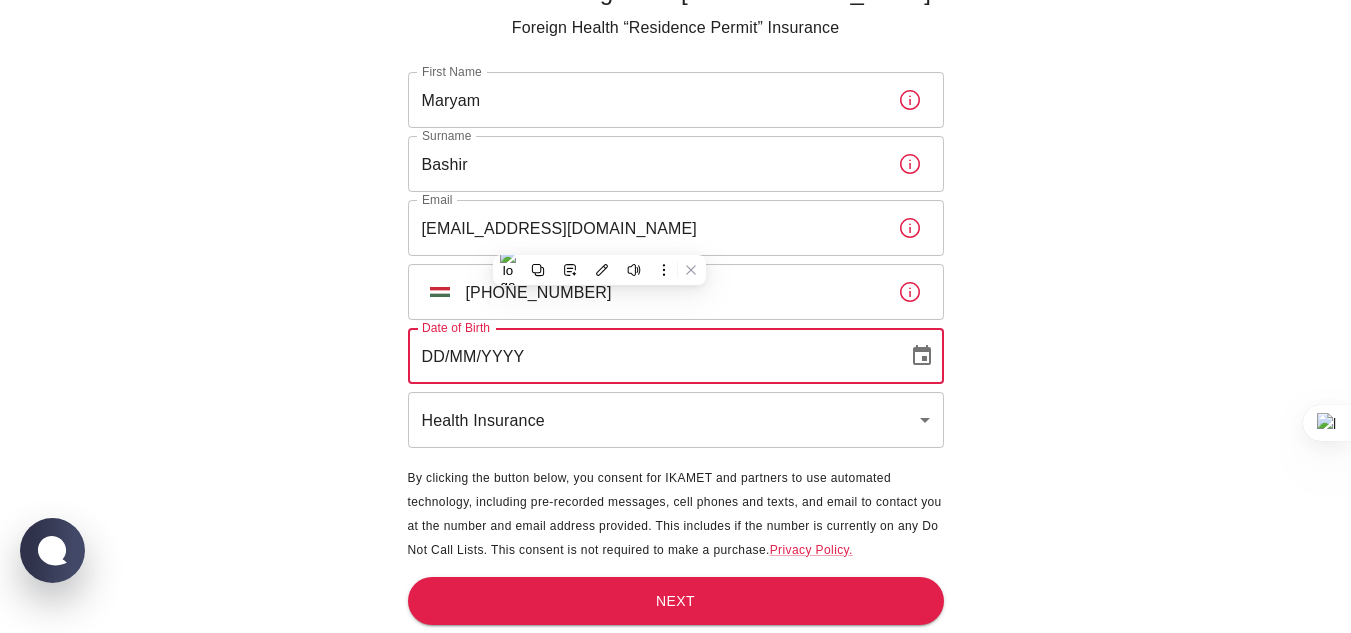 click on "DD/MM/YYYY" at bounding box center [651, 356] 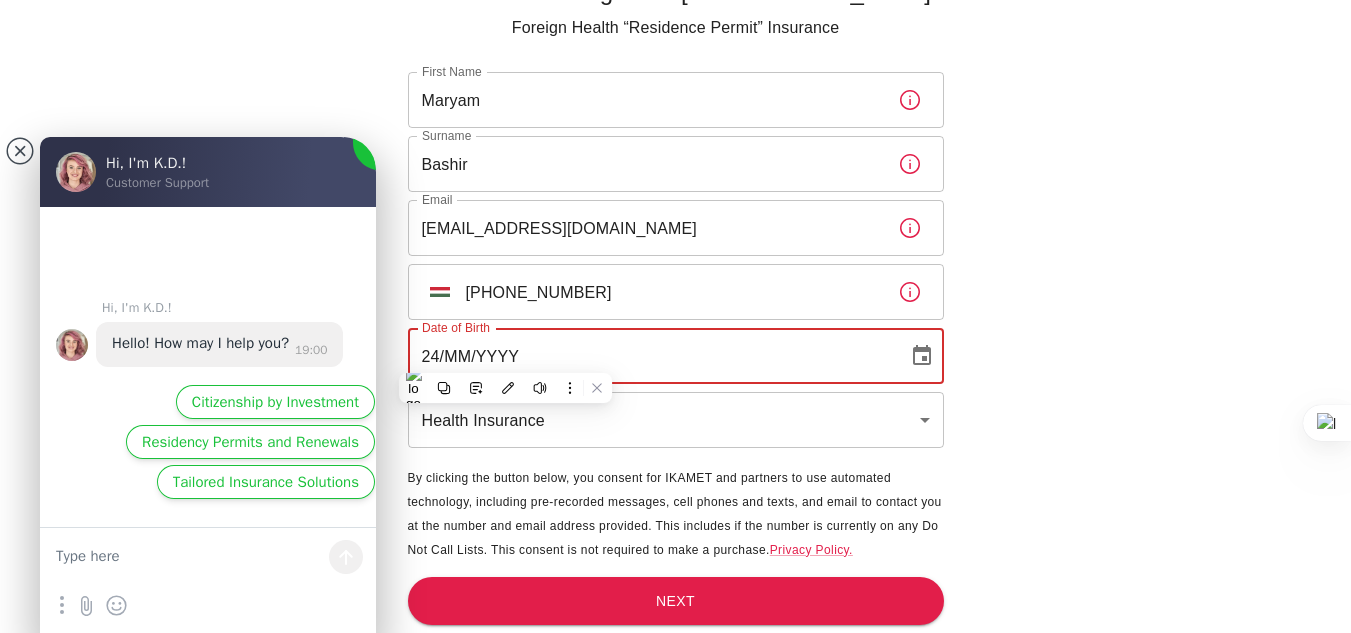 scroll, scrollTop: 0, scrollLeft: 0, axis: both 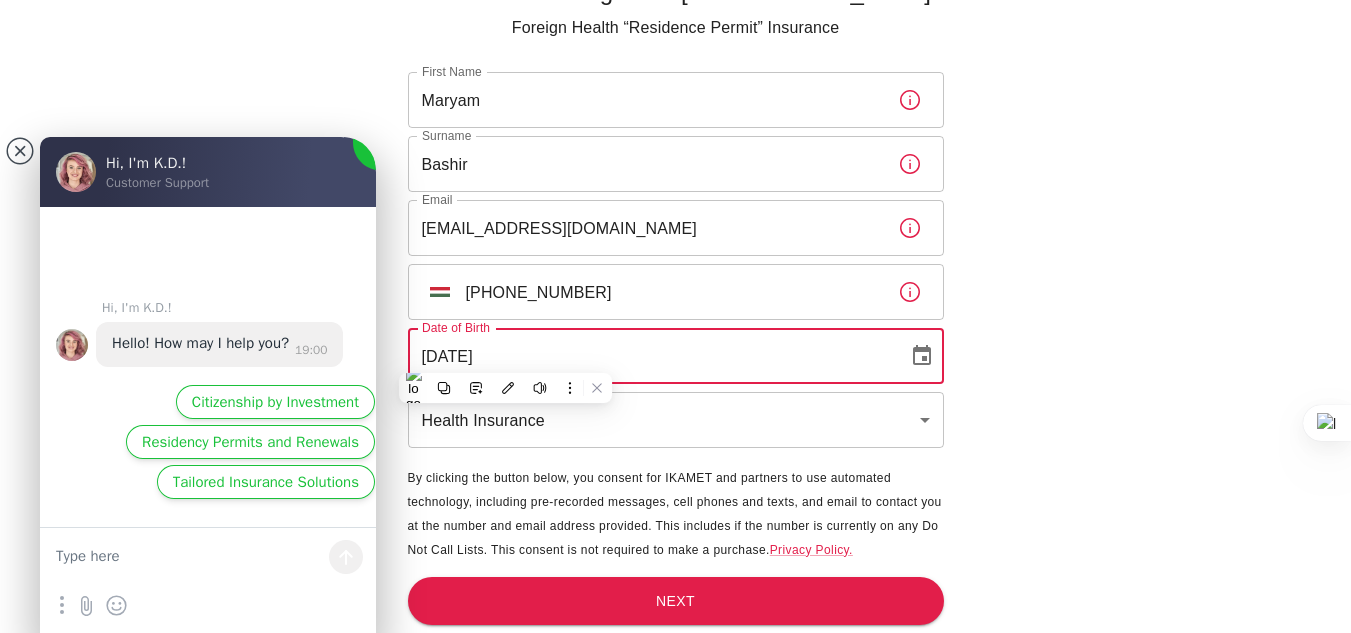 type on "24/07/1994" 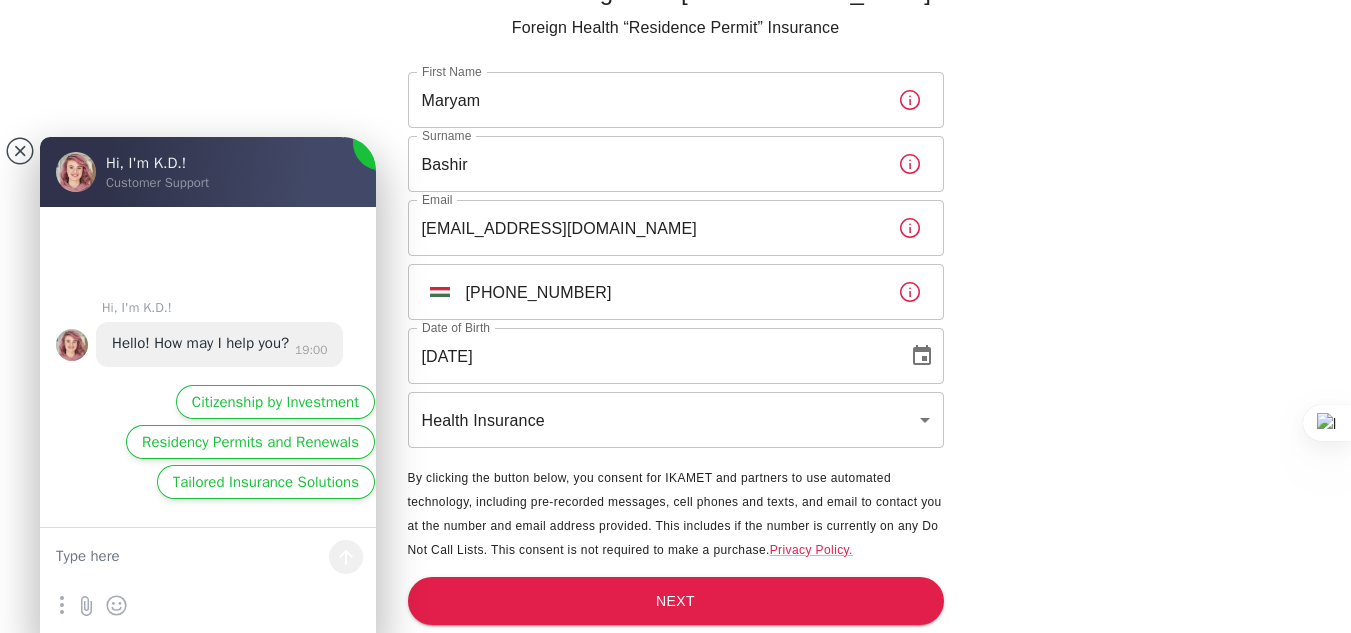 click on "Official Ikamet Sigorta – Turkey Foreign Health “Residence Permit” Insurance First Name Maryam First Name Surname Bashir Surname Email maryamqadri9@gmail.com Email ​ HU +36 30 601 0321 ​ Date of Birth 24/07/1994 Date of Birth Health Insurance health ​ By clicking the button below, you consent for IKAMET and partners to use automated technology, including pre-recorded messages, cell phones and texts, and email to contact you at the number and email address provided. This includes if the number is currently on any Do Not Call Lists. This consent is not required to make a purchase.  Privacy Policy. Next" at bounding box center (676, 300) 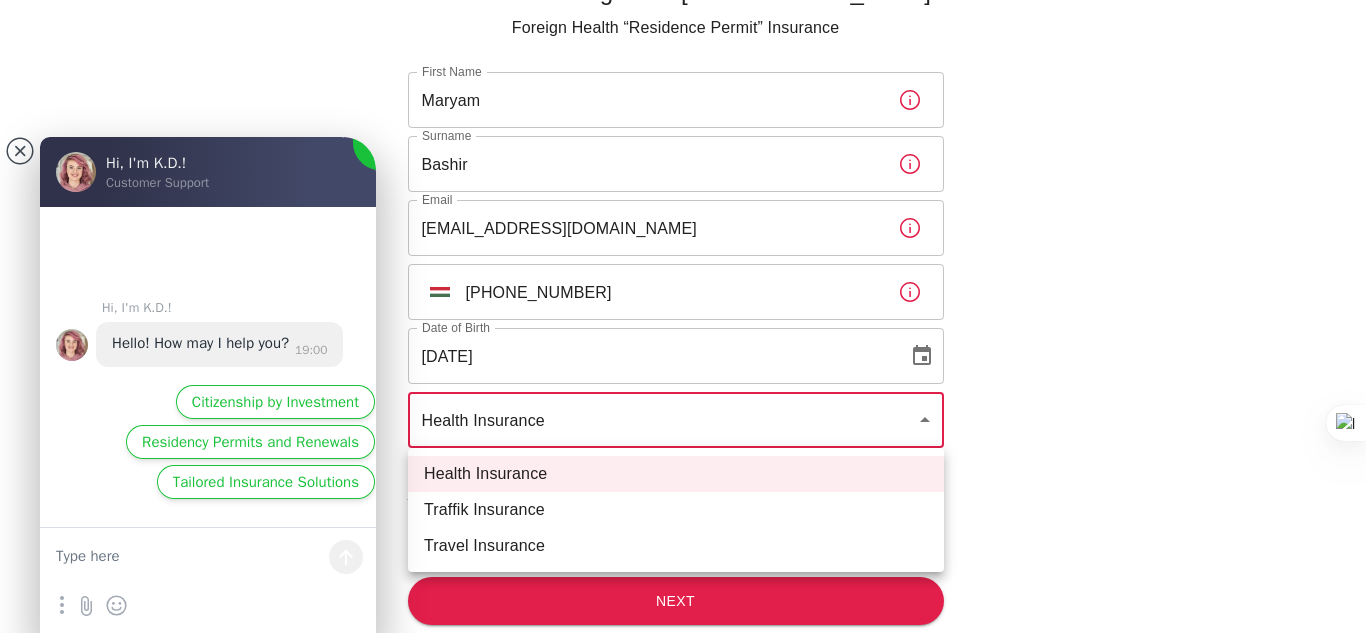 click on "Official Ikamet Sigorta – Turkey Foreign Health “Residence Permit” Insurance First Name Maryam First Name Surname Bashir Surname Email maryamqadri9@gmail.com Email ​ HU +36 30 601 0321 ​ Date of Birth 24/07/1994 Date of Birth Health Insurance health ​ By clicking the button below, you consent for IKAMET and partners to use automated technology, including pre-recorded messages, cell phones and texts, and email to contact you at the number and email address provided. This includes if the number is currently on any Do Not Call Lists. This consent is not required to make a purchase.  Privacy Policy. Next
Hi, I'm K.D.! Customer Support Hi, I'm K.D.! Hello! How may I help you? 19:00 Citizenship by Investment Residency Permits and Renewals Tailored Insurance Solutions Reply in progress Download the chat log 😇 🦄 😕 😡 😈 😞 😘 😋 😥 😩 😁 😆 😉 😎 😐 😜 😮 👍 👎 😃 Health Insurance Traffik Insurance Travel Insurance" at bounding box center (683, 267) 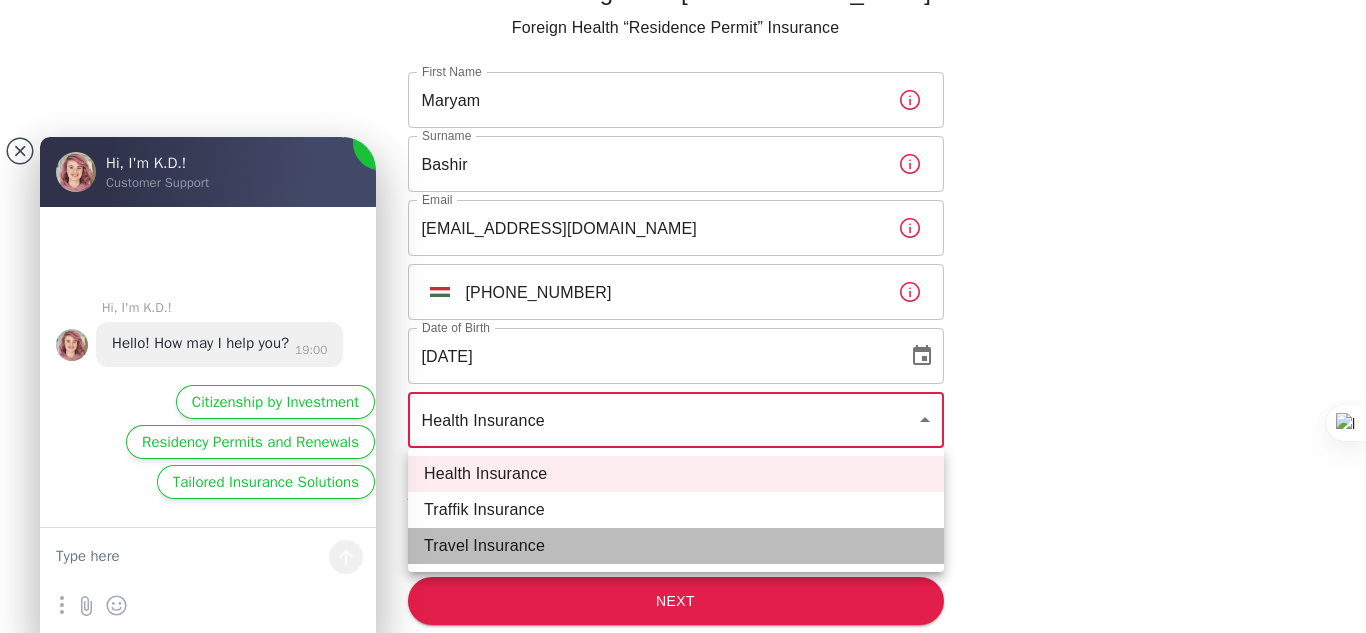 click on "Travel Insurance" at bounding box center (676, 546) 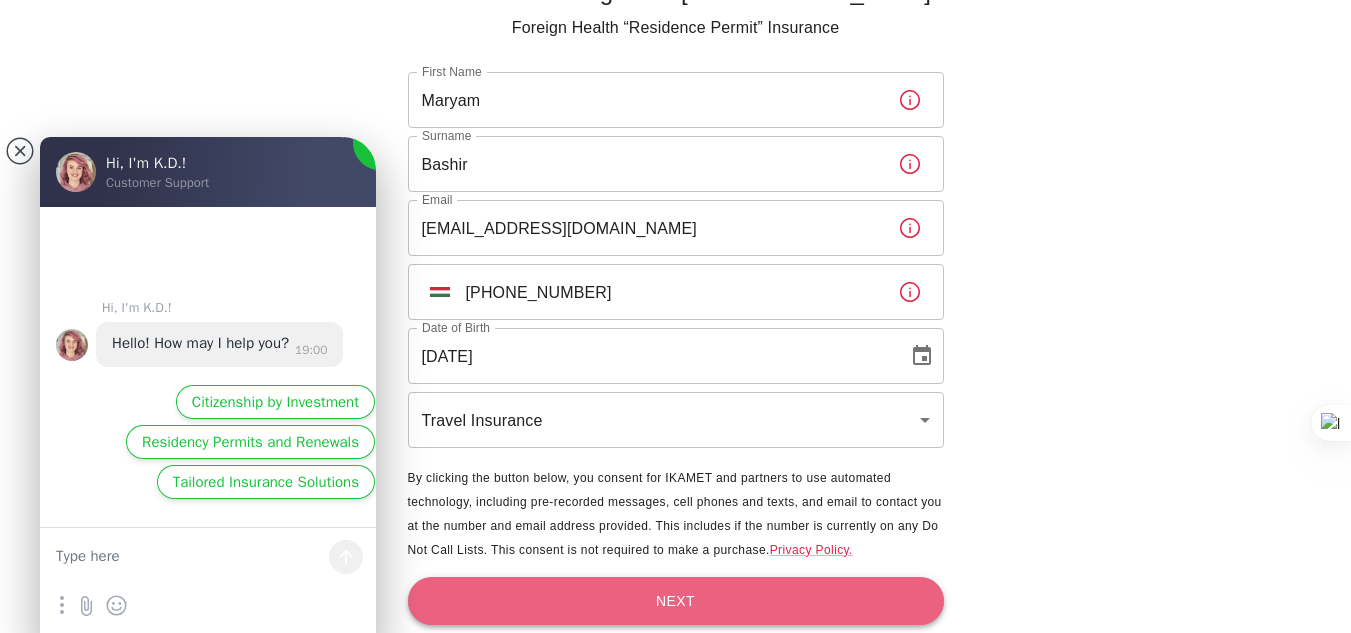 click on "Next" at bounding box center [676, 601] 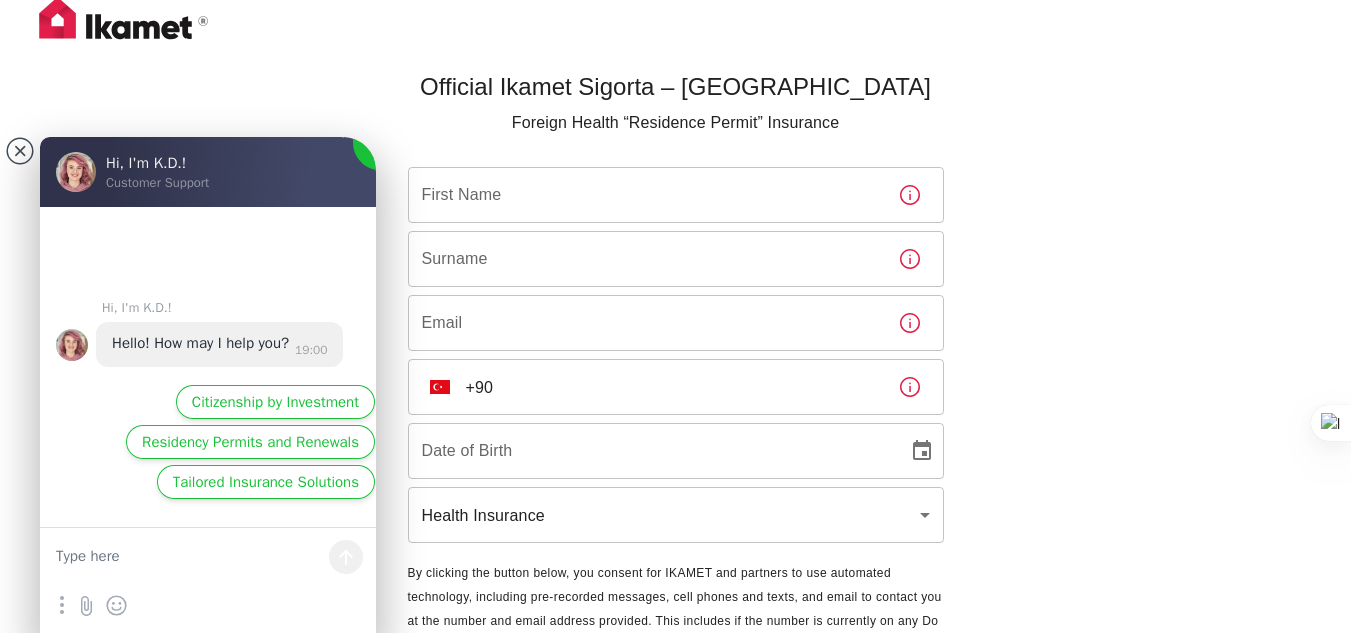 scroll, scrollTop: 98, scrollLeft: 0, axis: vertical 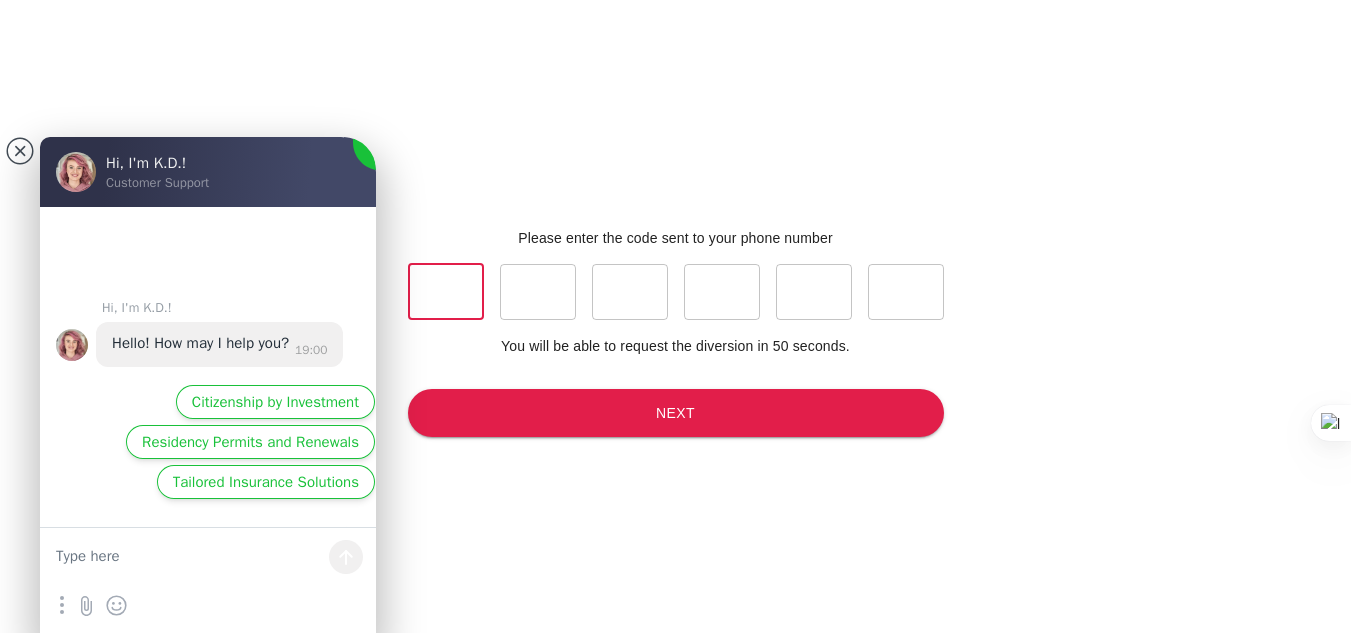 click at bounding box center [446, 292] 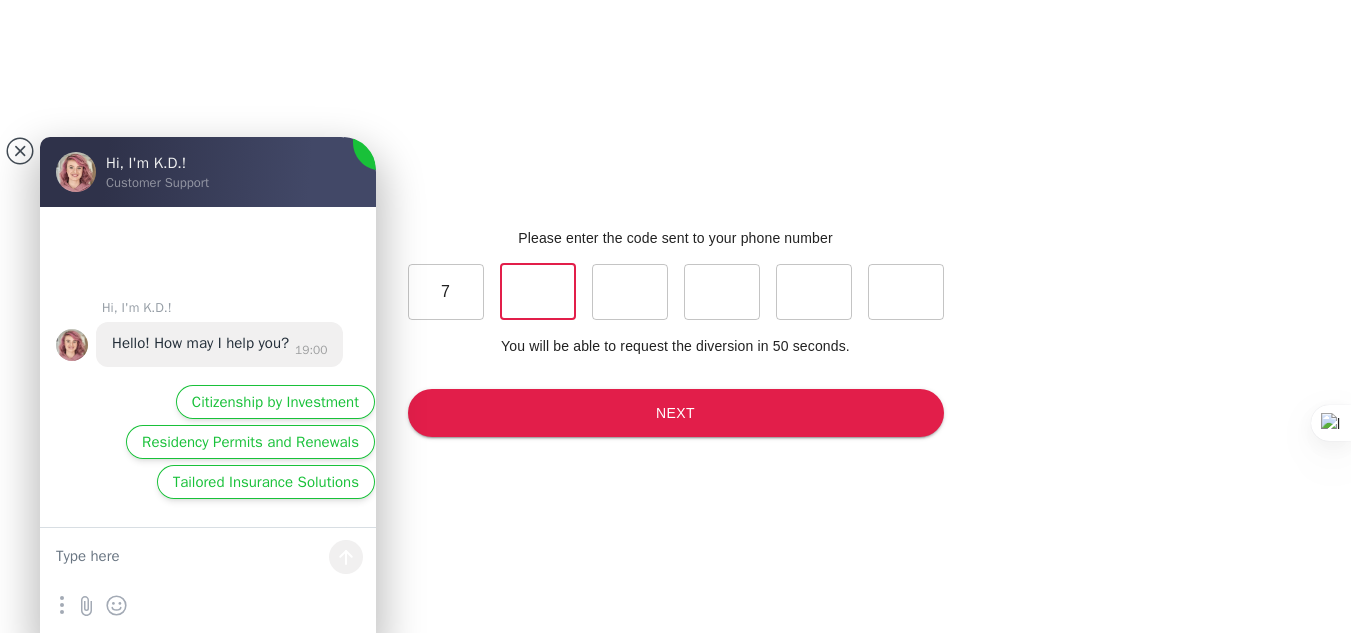type on "0" 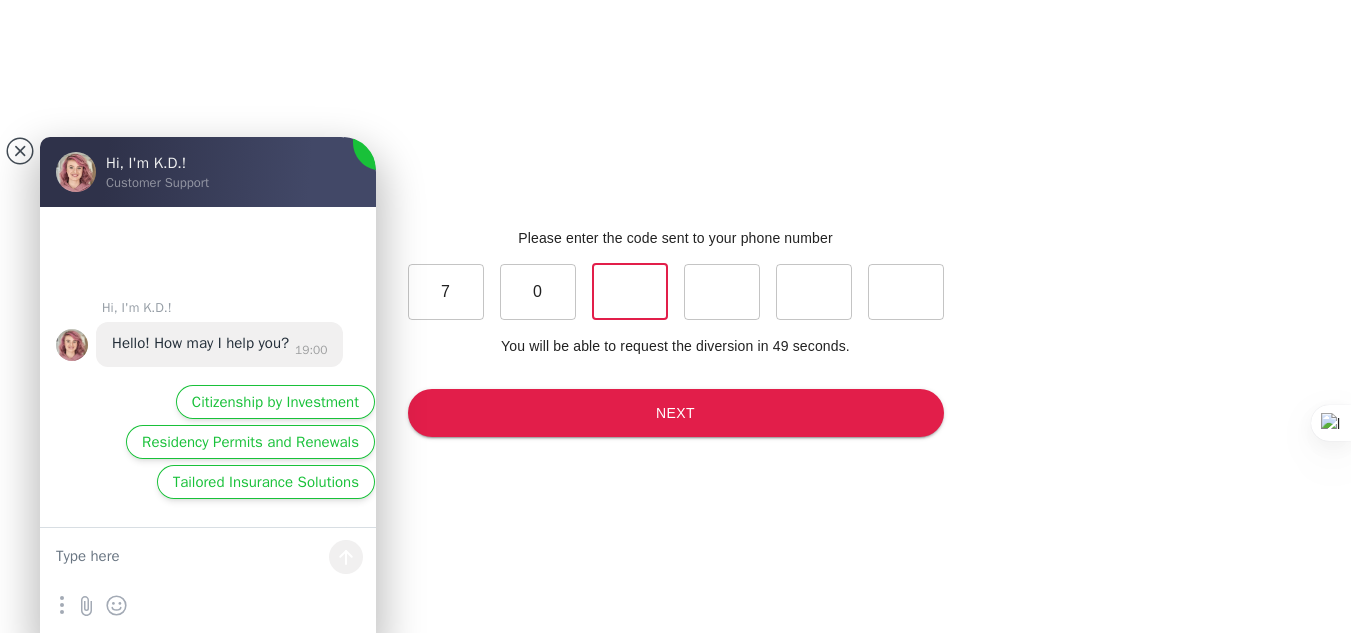 type on "5" 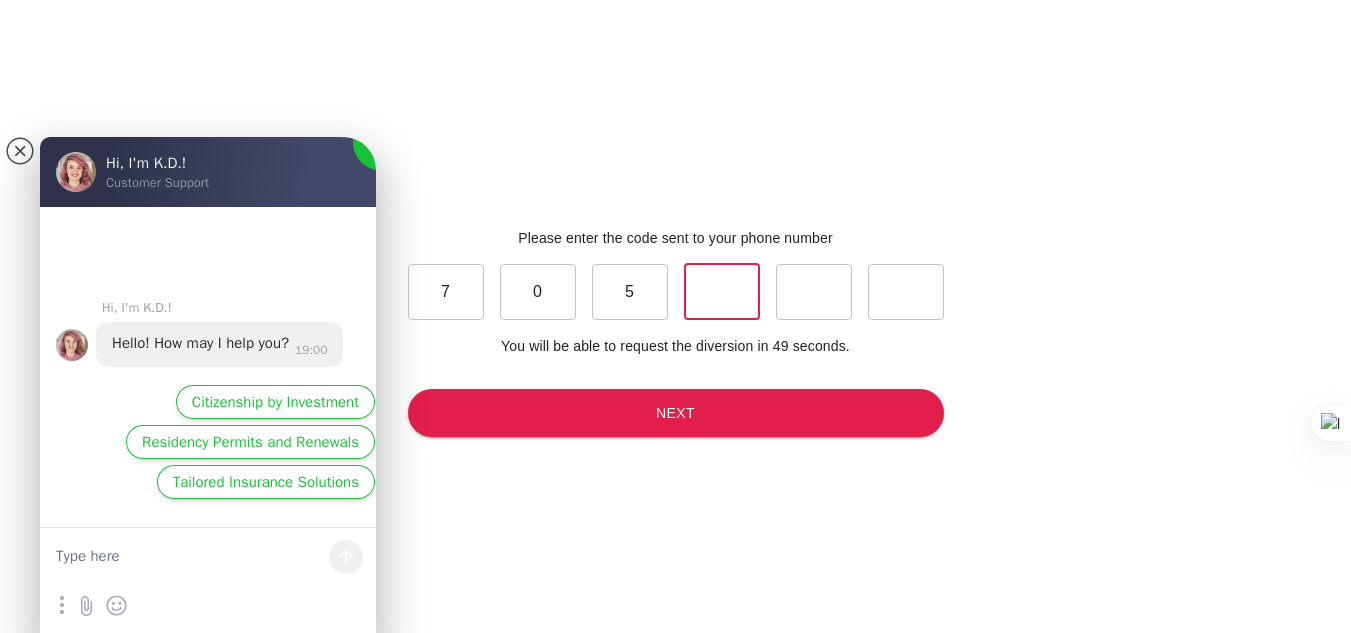 type on "2" 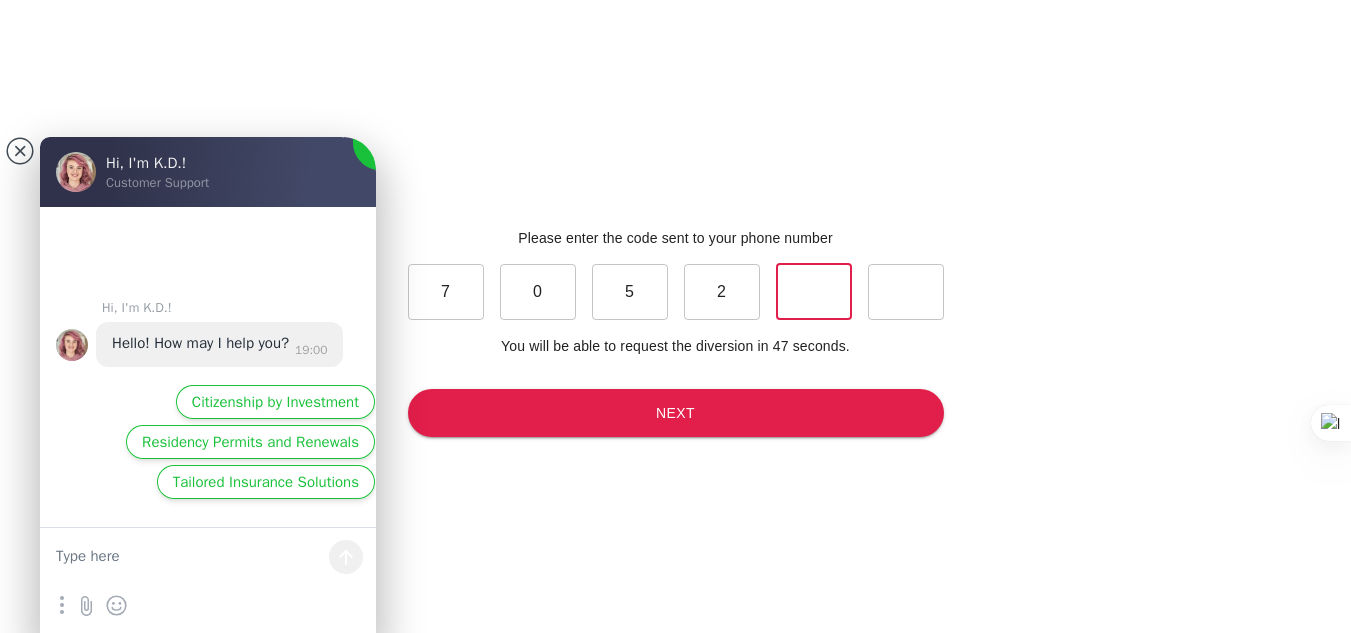 type on "7" 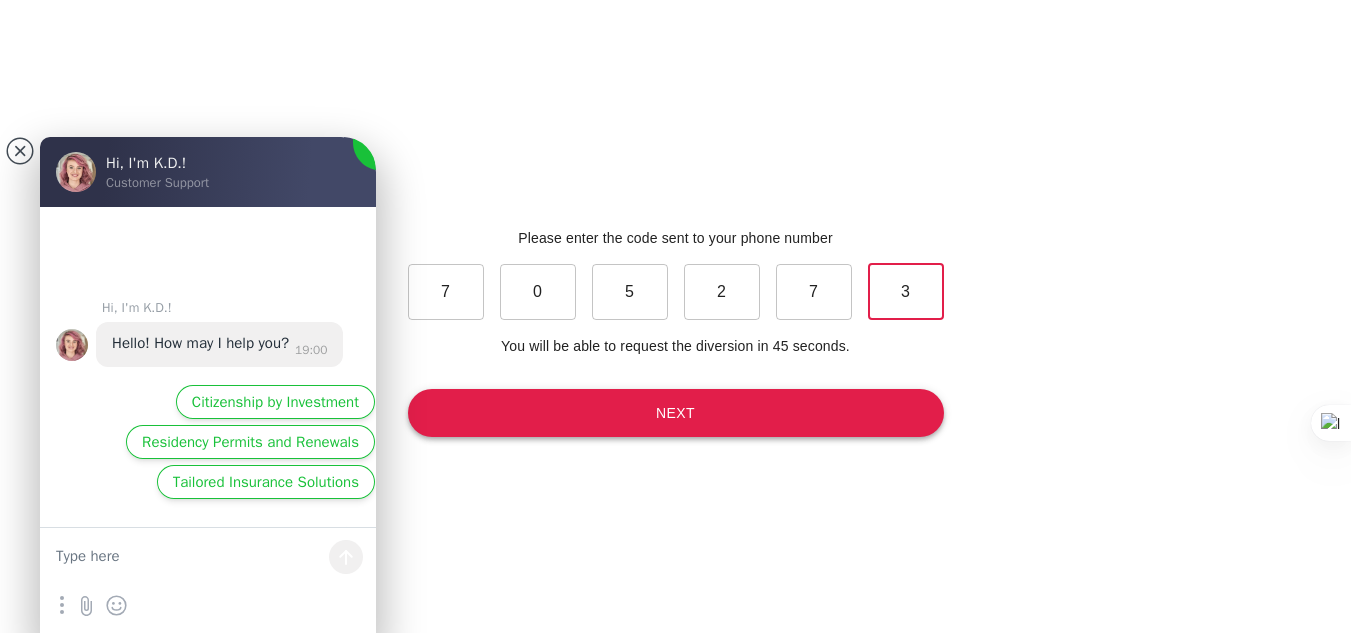 type on "3" 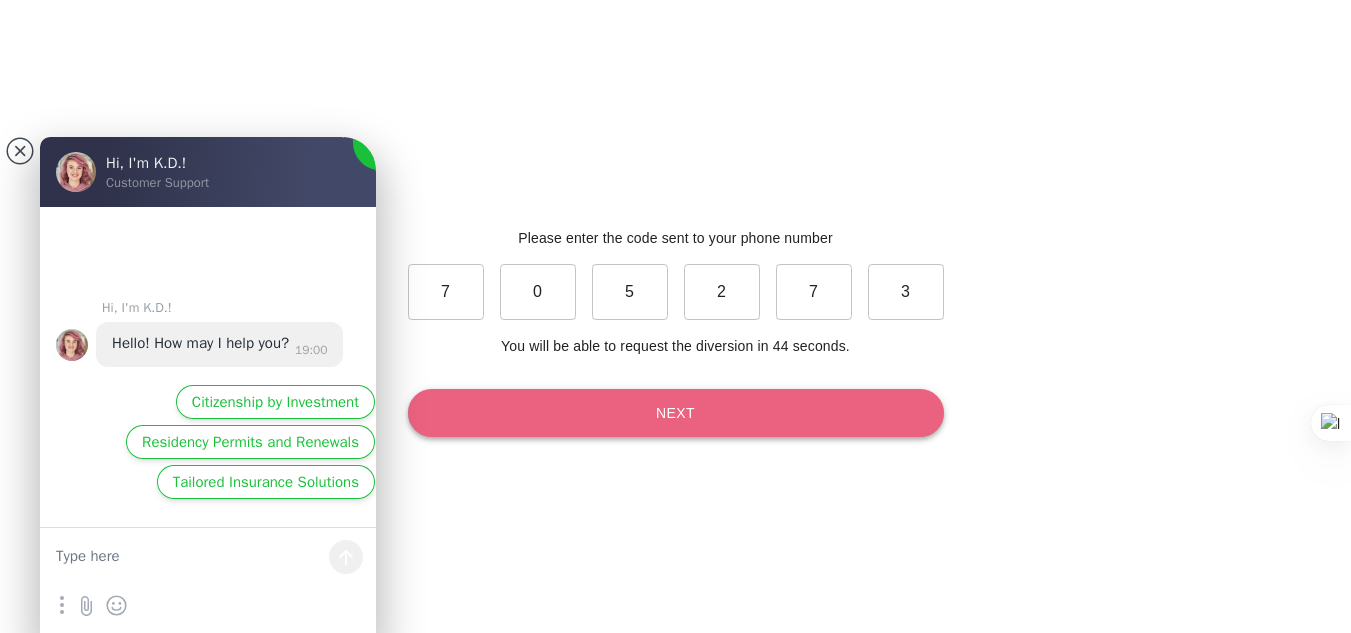 click on "Next" at bounding box center (676, 413) 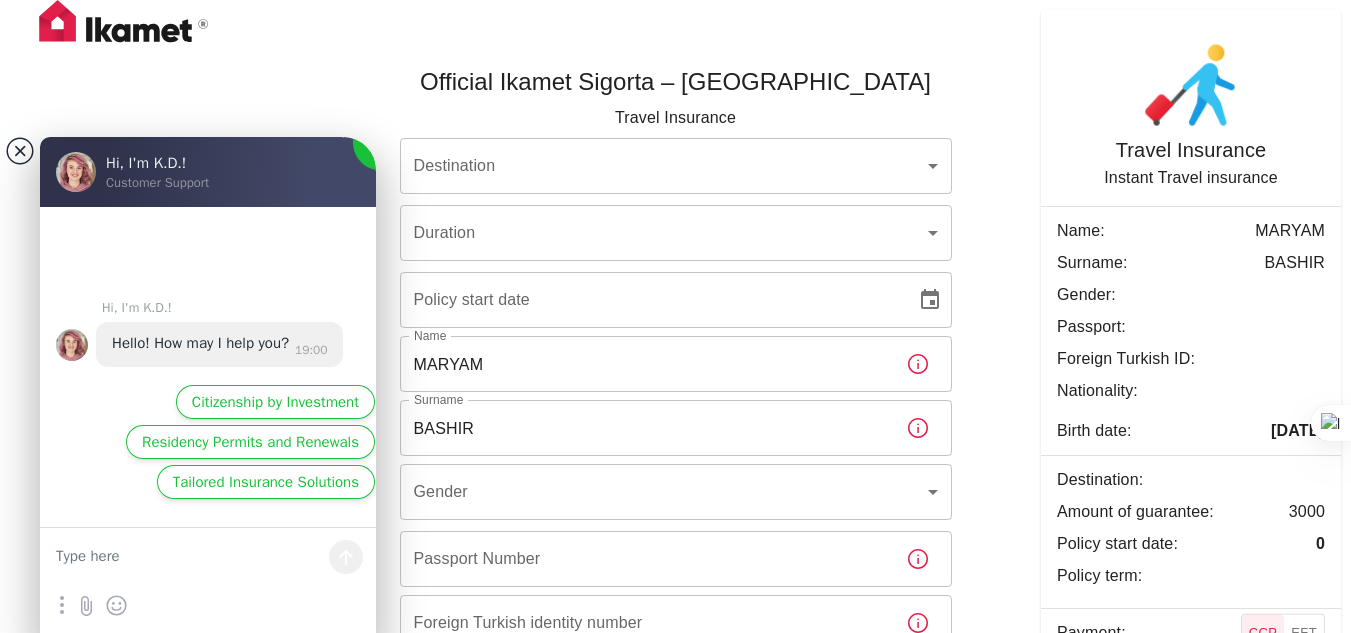 click at bounding box center [20, 151] 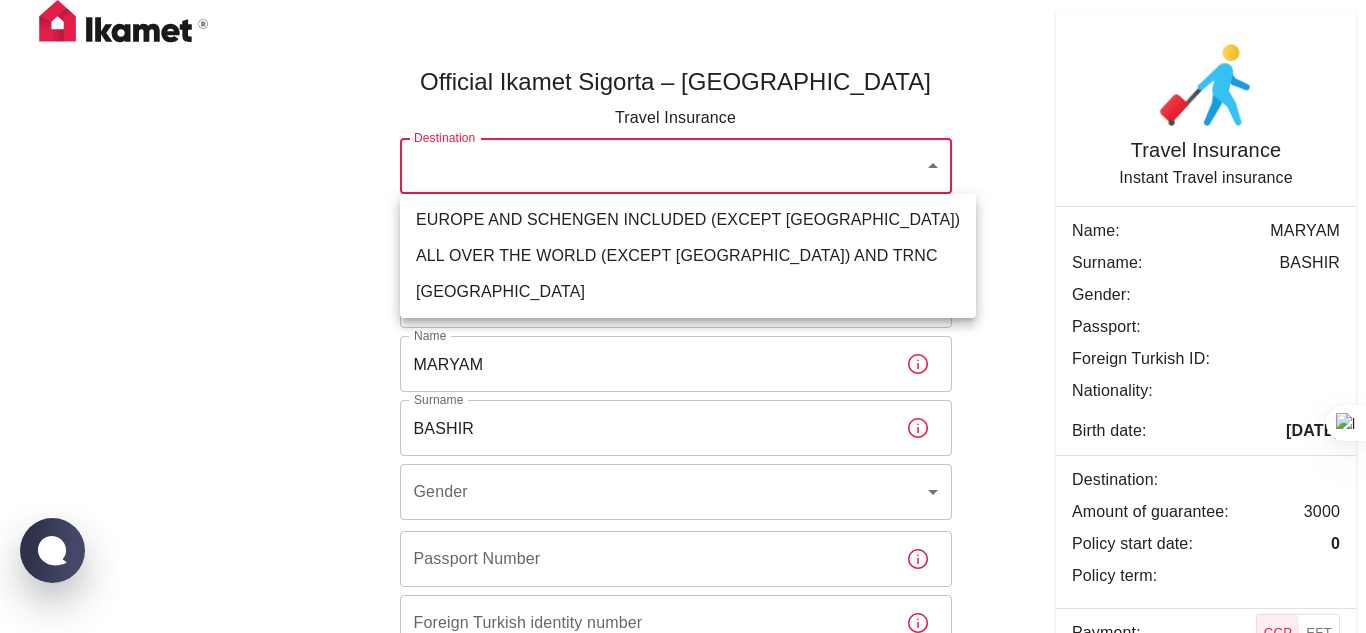 click on "Official Ikamet Sigorta – Turkey Travel Insurance Destination ​ Destination Duration ​ Duration Policy start date Policy start date Name MARYAM Name Surname BASHIR Surname Gender ​ Gender Passport Number Passport Number Foreign Turkish identity number Foreign Turkish identity number Nationality Nationality Date of birth 07/24/1994 Date of birth Checkout 0 Travel Insurance Instant Travel insurance Name: MARYAM Surname: BASHIR Gender:  Passport: Foreign Turkish ID: Nationality: Birth date: 24/07/1994 Destination: Amount of guarantee: 3000 Policy start date:  0 Policy term:  Payment:  CCP EFT Checkout 0
Ikamet Sigorta | Travel
WhatsApp Chat with us EUROPE AND SCHENGEN INCLUDED (EXCEPT TURKEY) ALL OVER THE WORLD (EXCEPT TURKEY) AND TRNC TURKEY" at bounding box center (683, 430) 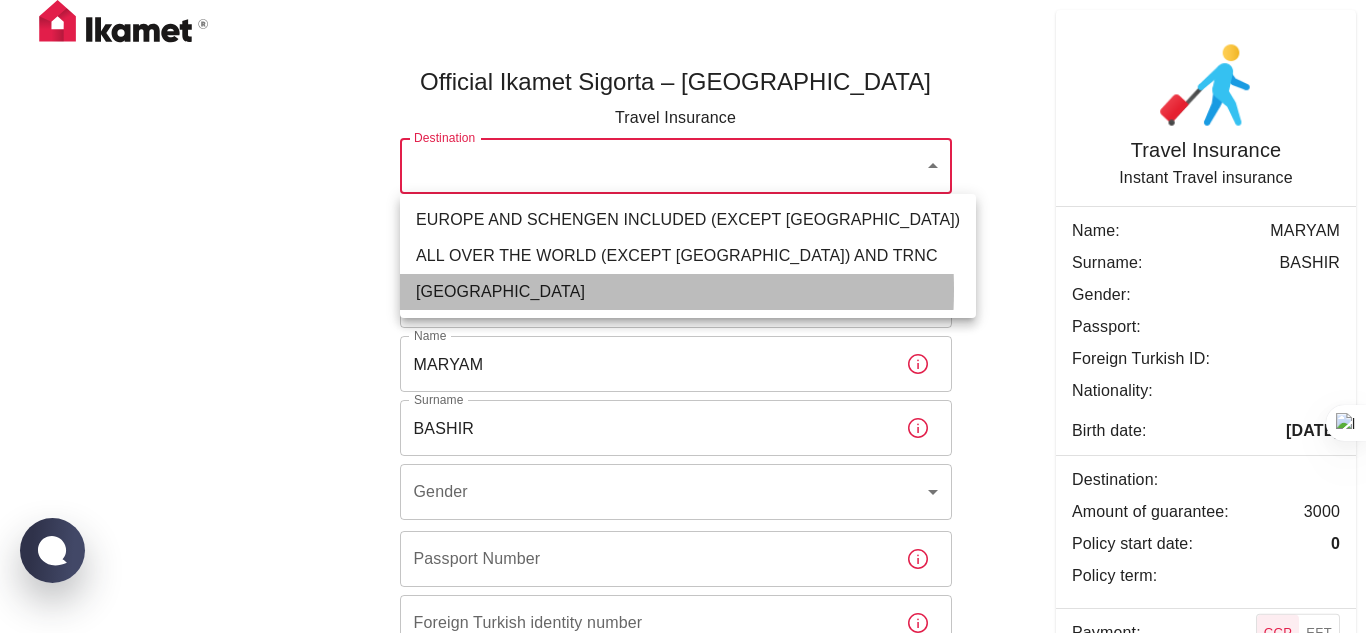 click on "TURKEY" at bounding box center (688, 292) 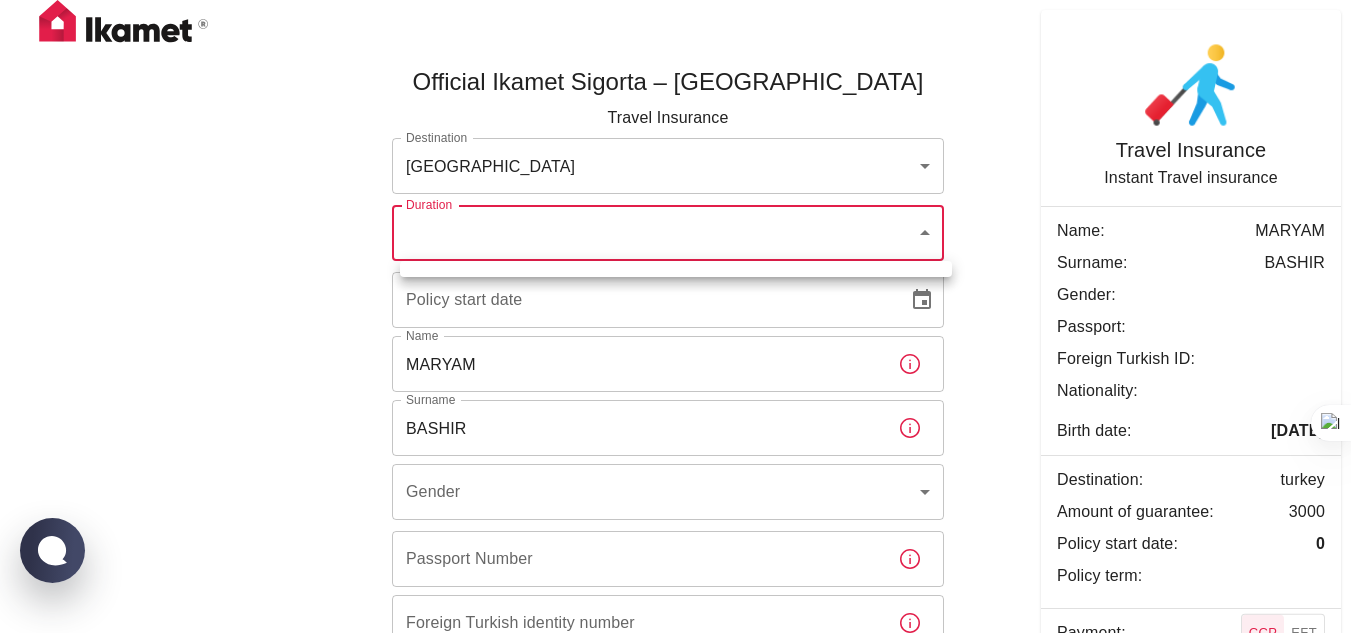 click on "Official Ikamet Sigorta – Turkey Travel Insurance Destination TURKEY turkey Destination Duration ​ Duration Policy start date Policy start date Name MARYAM Name Surname BASHIR Surname Gender ​ Gender Passport Number Passport Number Foreign Turkish identity number Foreign Turkish identity number Nationality Nationality Date of birth 07/24/1994 Date of birth Checkout 0 Travel Insurance Instant Travel insurance Name: MARYAM Surname: BASHIR Gender:  Passport: Foreign Turkish ID: Nationality: Birth date: 24/07/1994 Destination: turkey Amount of guarantee: 3000 Policy start date:  0 Policy term:  Payment:  CCP EFT Checkout 0
Ikamet Sigorta | Travel
WhatsApp Chat with us" at bounding box center [675, 430] 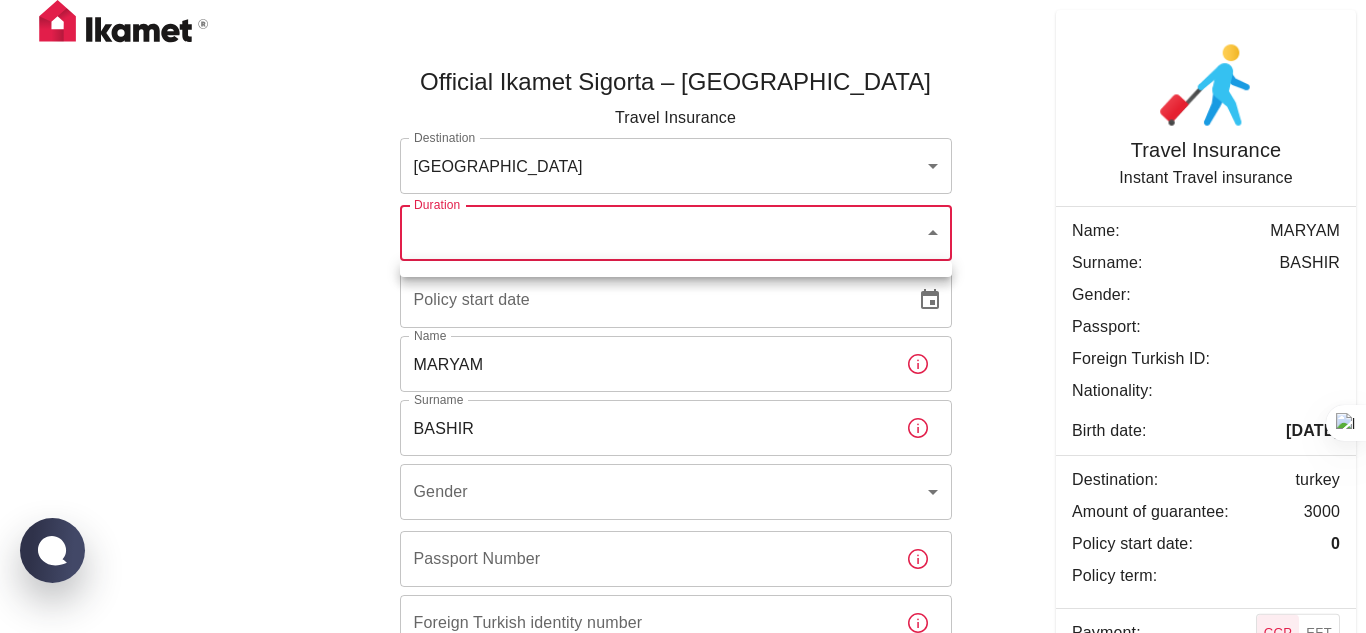 click at bounding box center (683, 316) 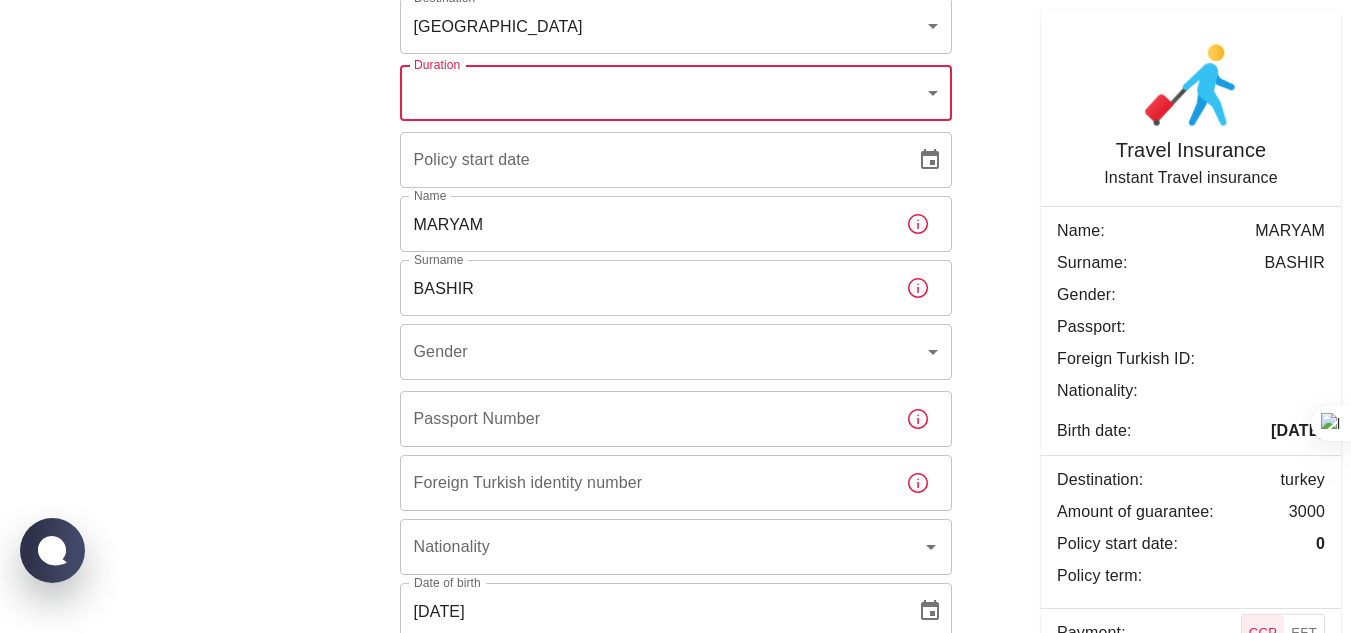 scroll, scrollTop: 148, scrollLeft: 0, axis: vertical 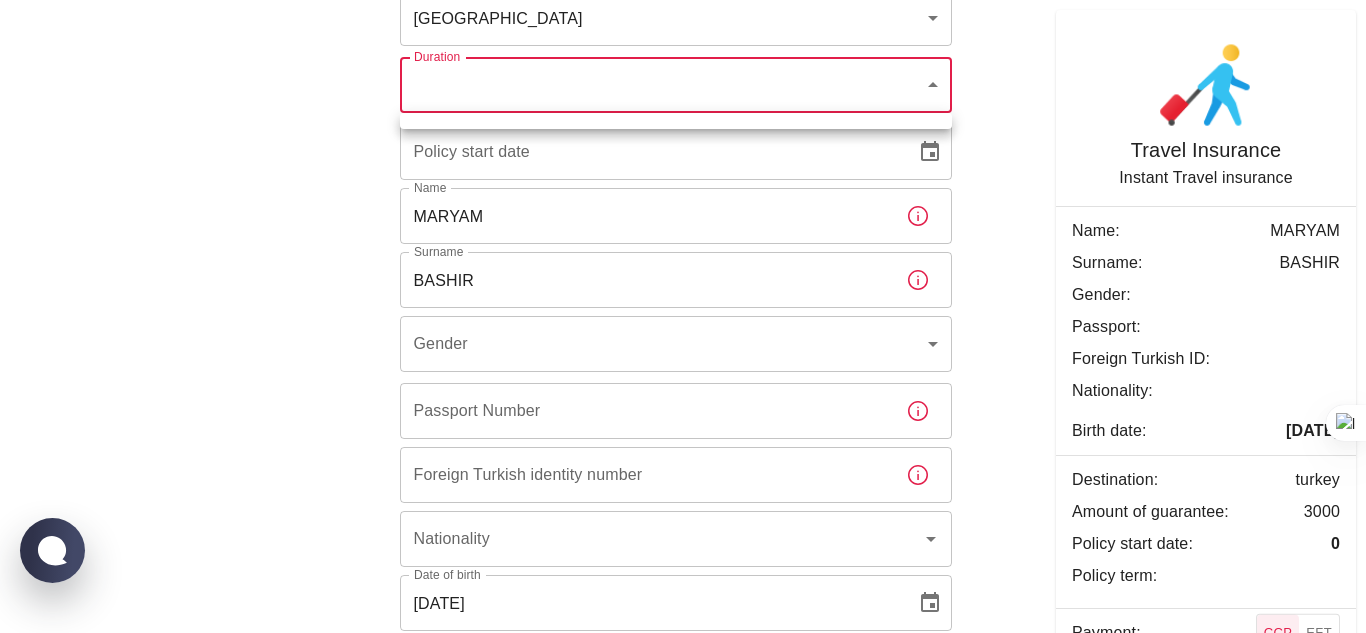 click on "Official Ikamet Sigorta – Turkey Travel Insurance Destination TURKEY turkey Destination Duration ​ Duration Policy start date Policy start date Name MARYAM Name Surname BASHIR Surname Gender ​ Gender Passport Number Passport Number Foreign Turkish identity number Foreign Turkish identity number Nationality Nationality Date of birth 07/24/1994 Date of birth Checkout 0 Travel Insurance Instant Travel insurance Name: MARYAM Surname: BASHIR Gender:  Passport: Foreign Turkish ID: Nationality: Birth date: 24/07/1994 Destination: turkey Amount of guarantee: 3000 Policy start date:  0 Policy term:  Payment:  CCP EFT Checkout 0
Ikamet Sigorta | Travel
WhatsApp Chat with us" at bounding box center (683, 282) 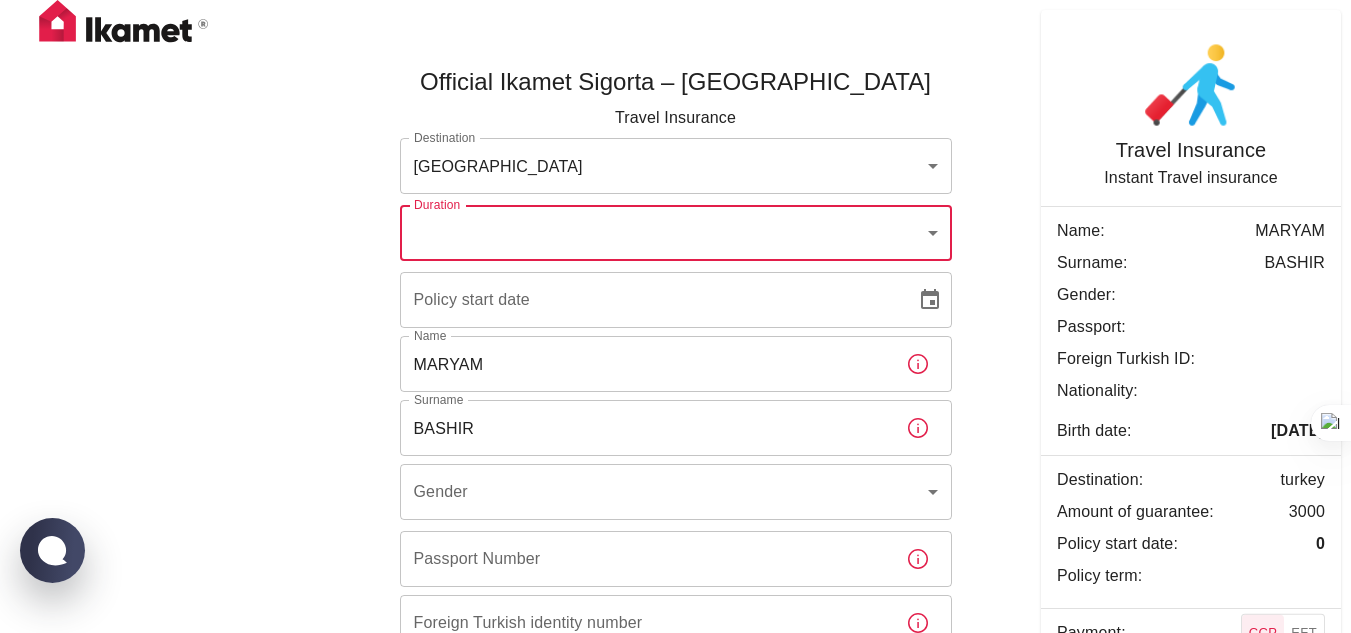 scroll, scrollTop: 64, scrollLeft: 0, axis: vertical 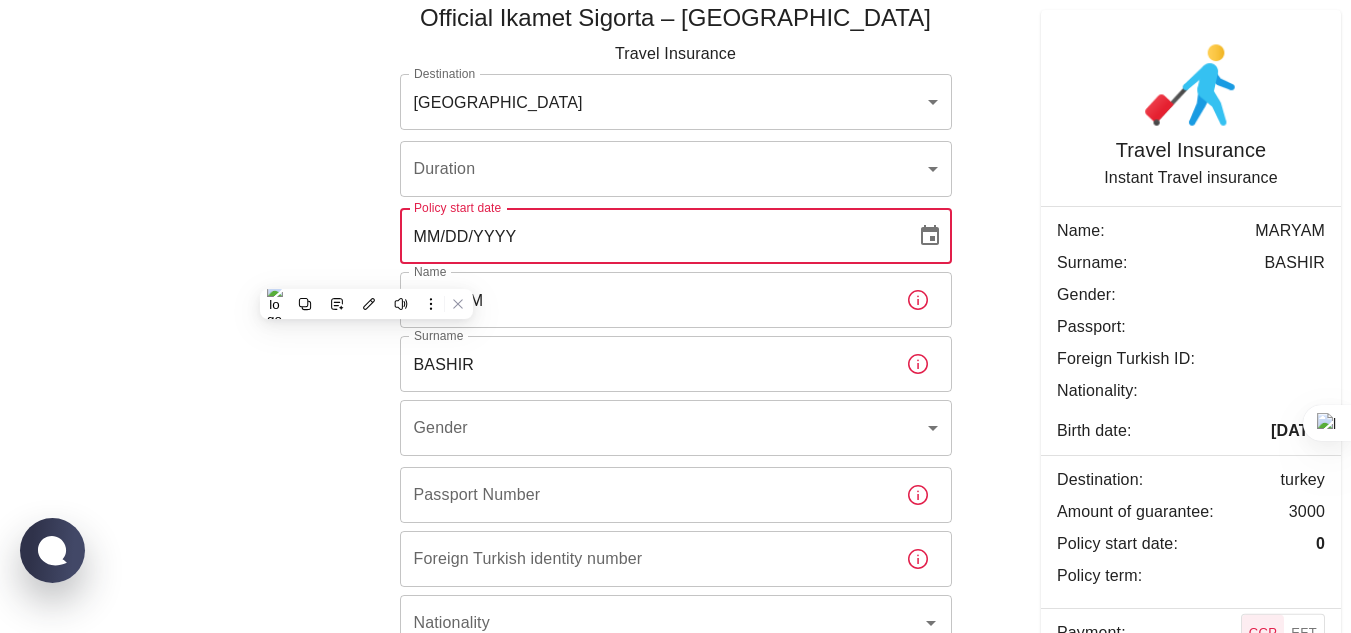 click on "MM/DD/YYYY" at bounding box center (651, 236) 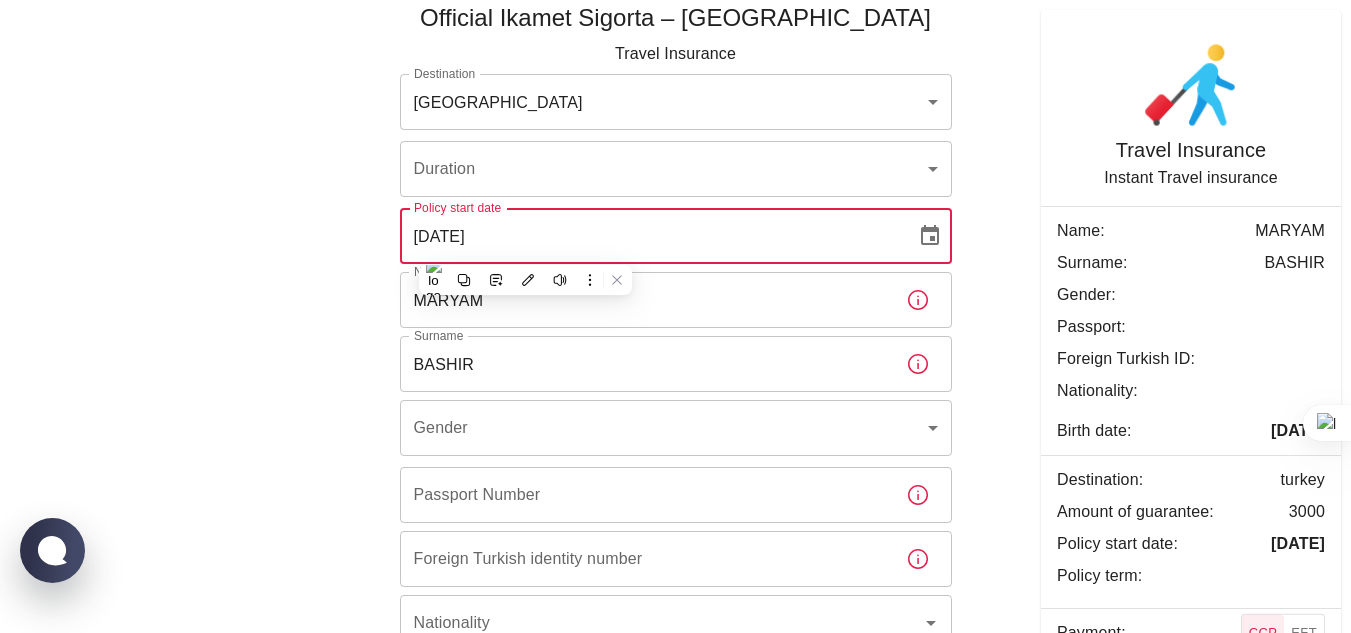 click on "02/08/2025" at bounding box center (651, 236) 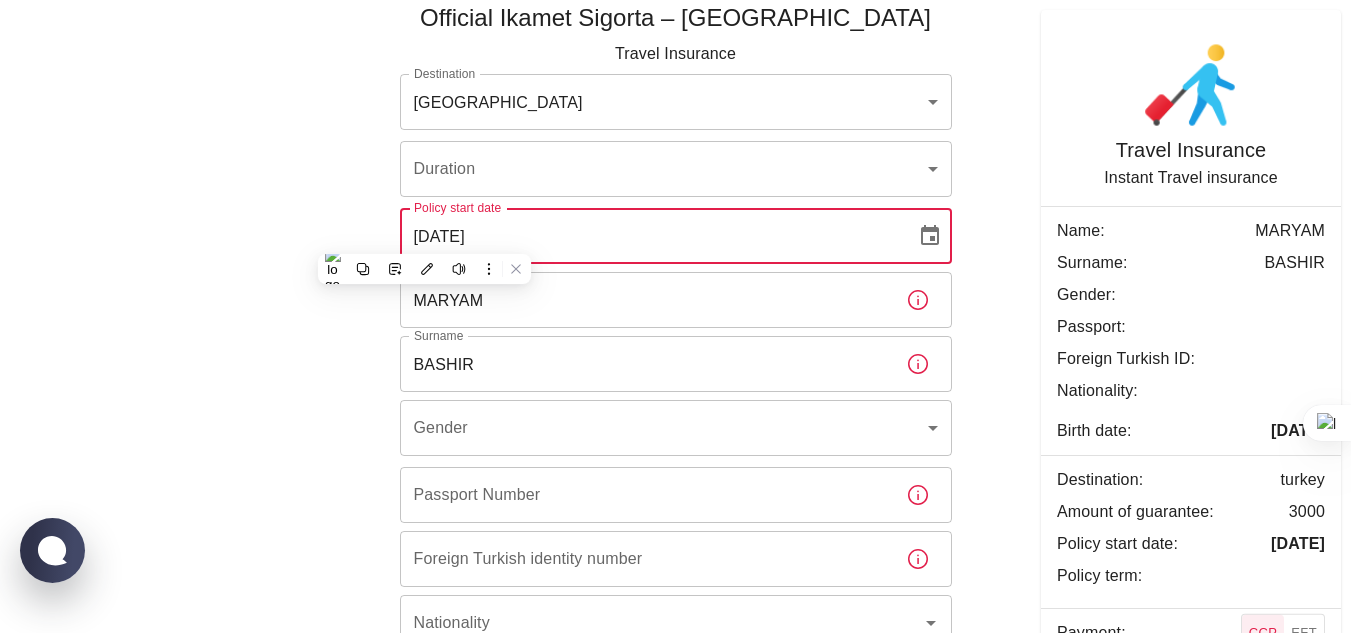 click on "02/08/2025" at bounding box center (651, 236) 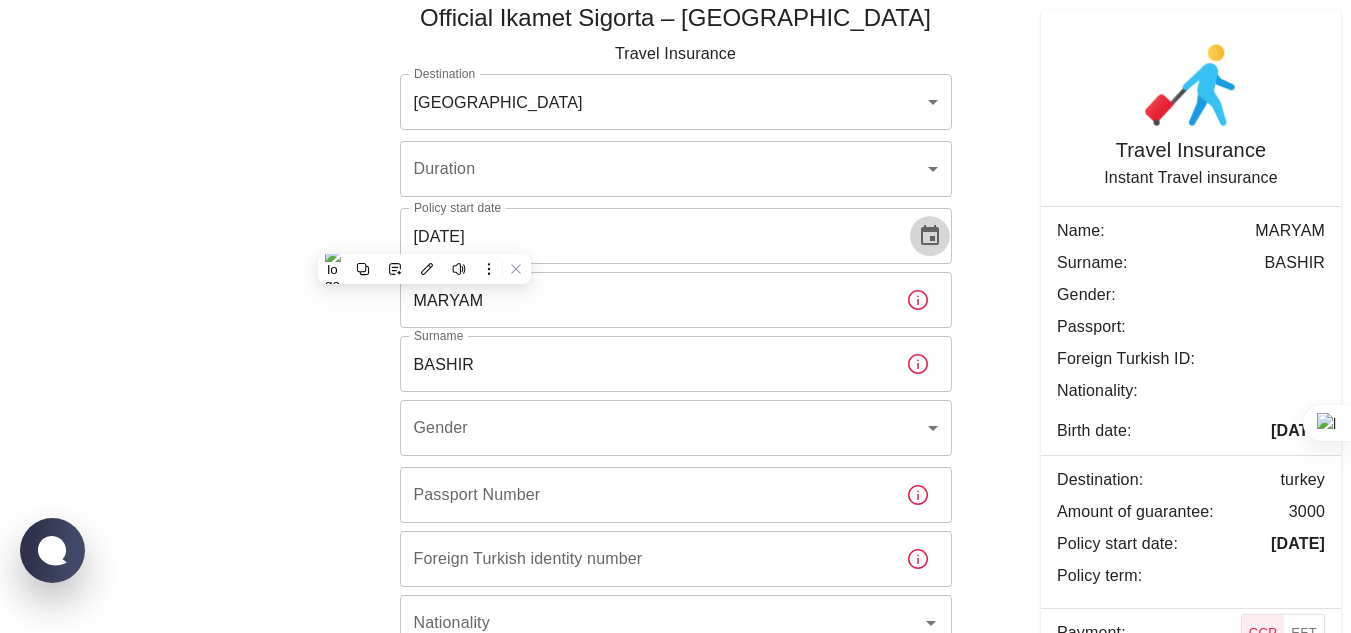 click 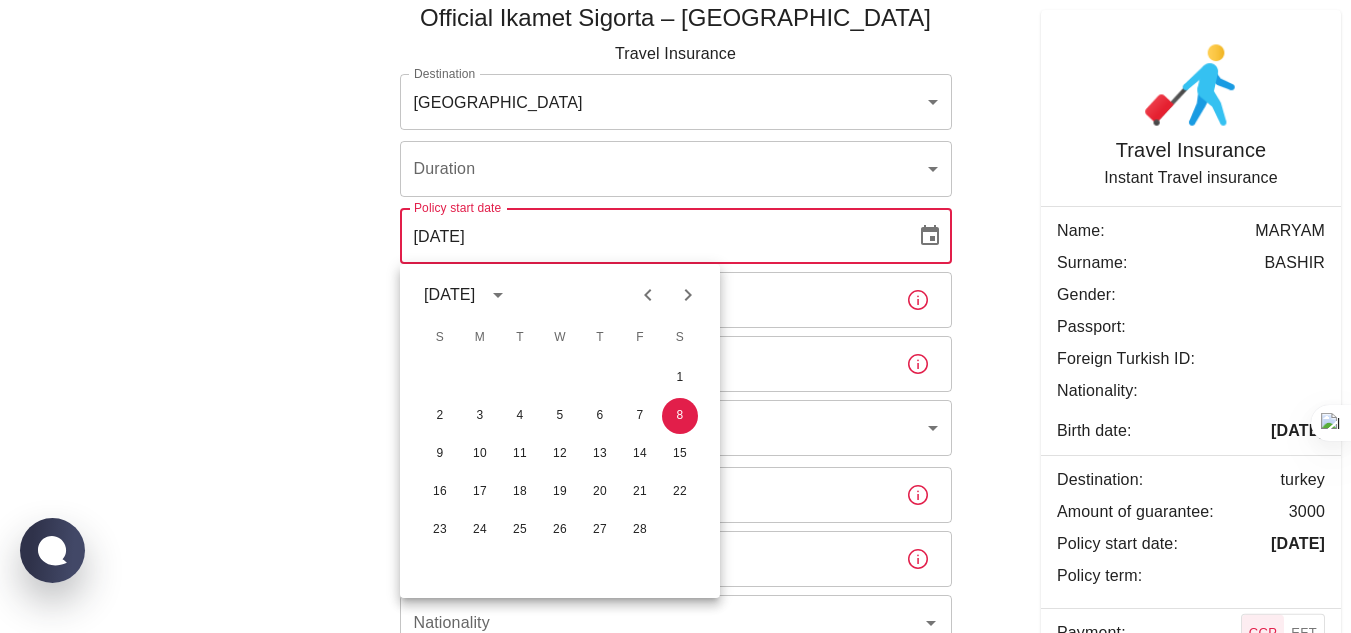 click on "February 2025" at bounding box center [449, 295] 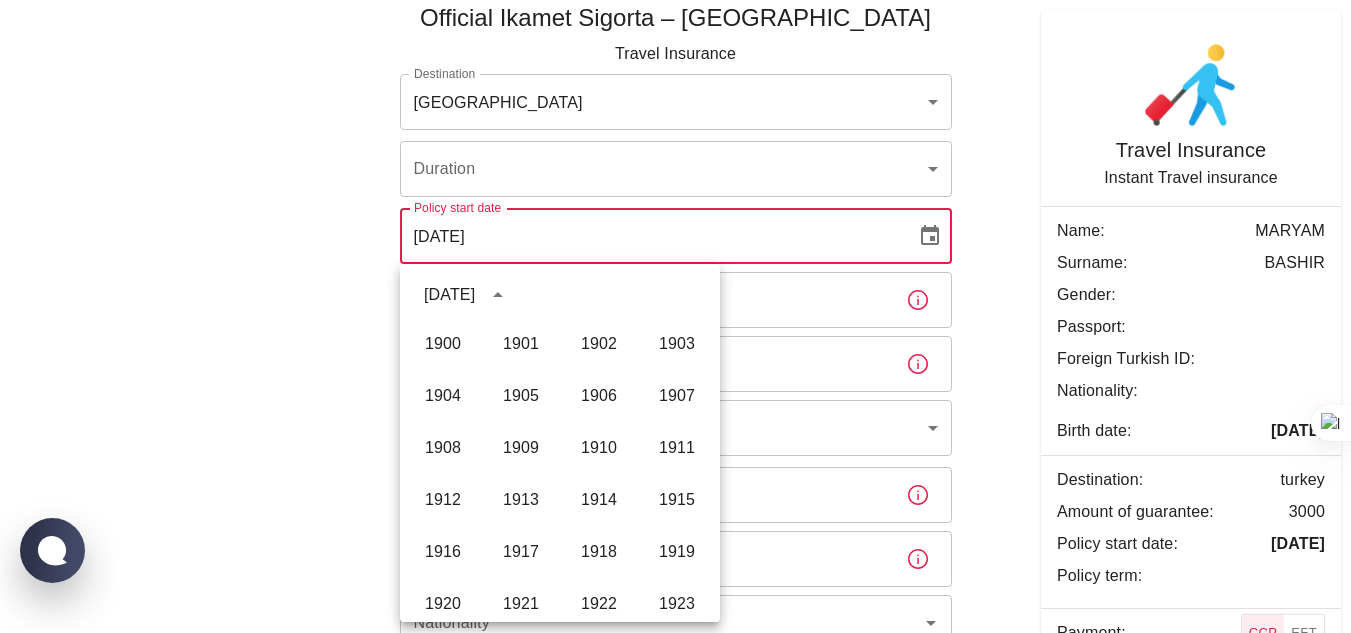 scroll, scrollTop: 1486, scrollLeft: 0, axis: vertical 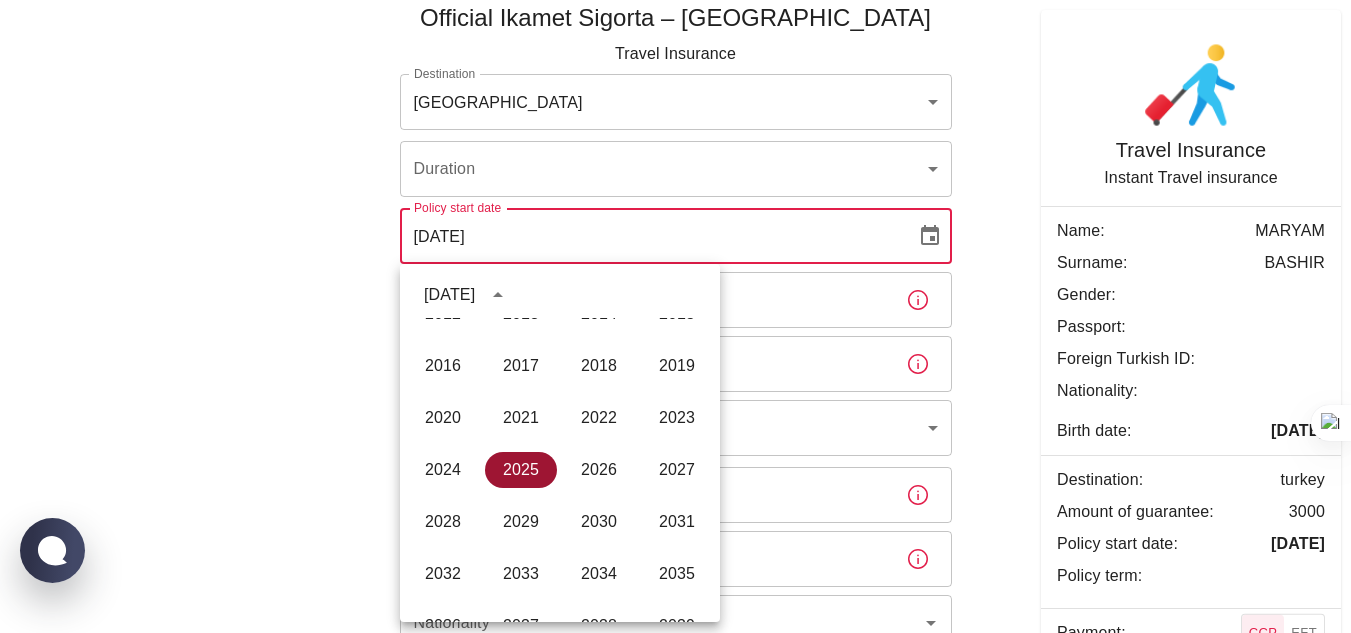 click on "2025" at bounding box center (521, 470) 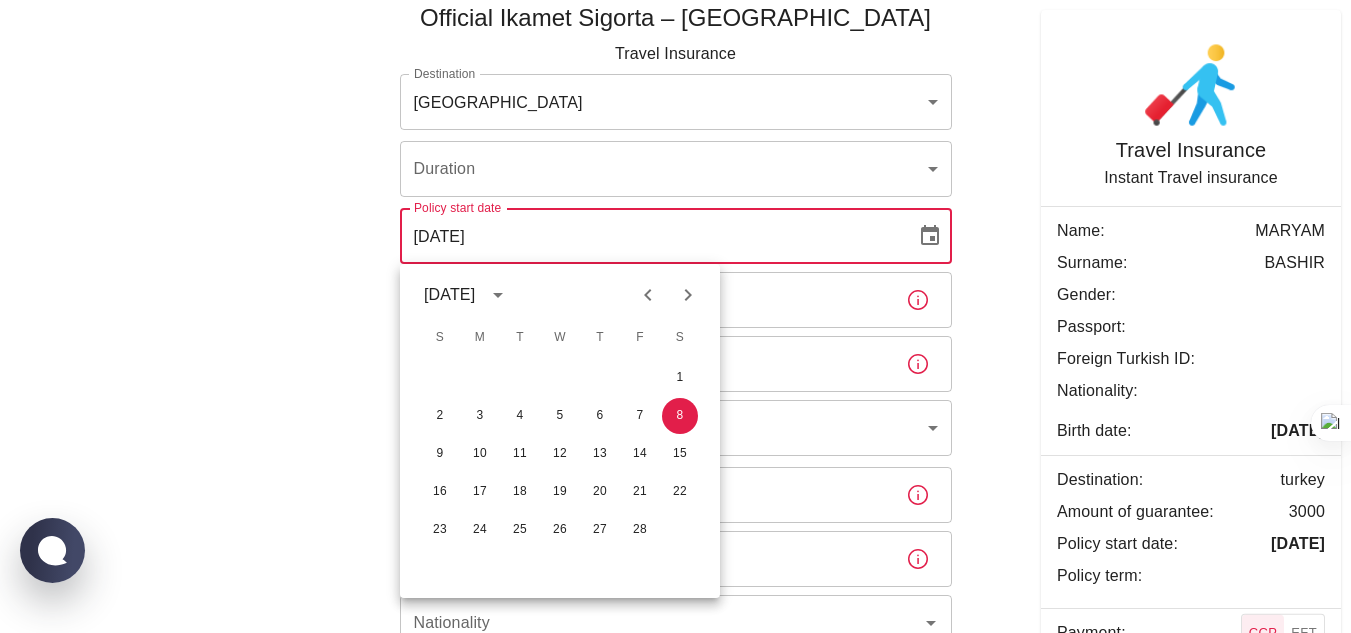 click 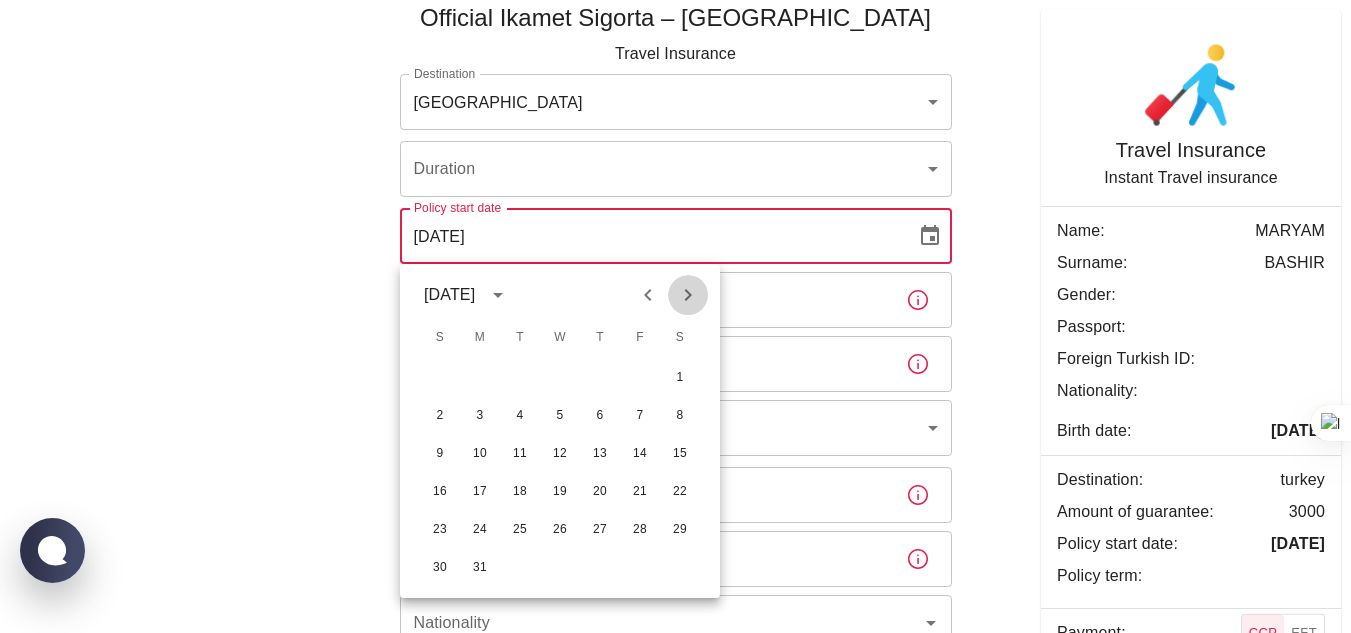 click 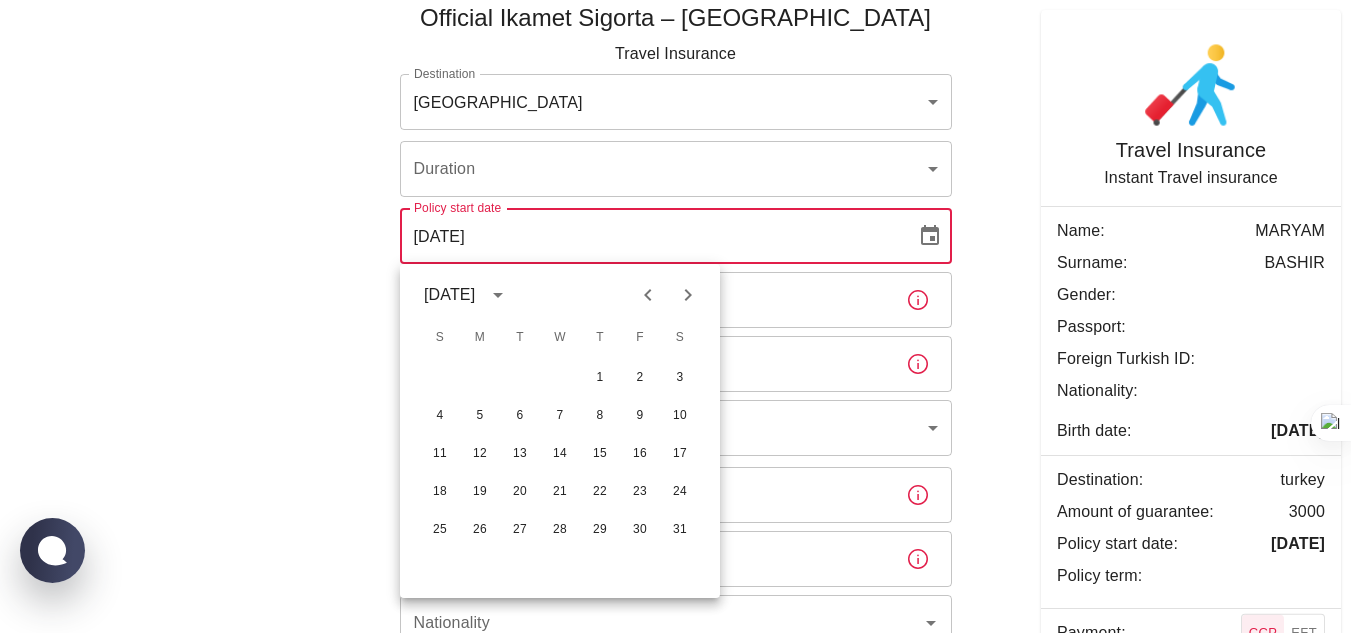 click 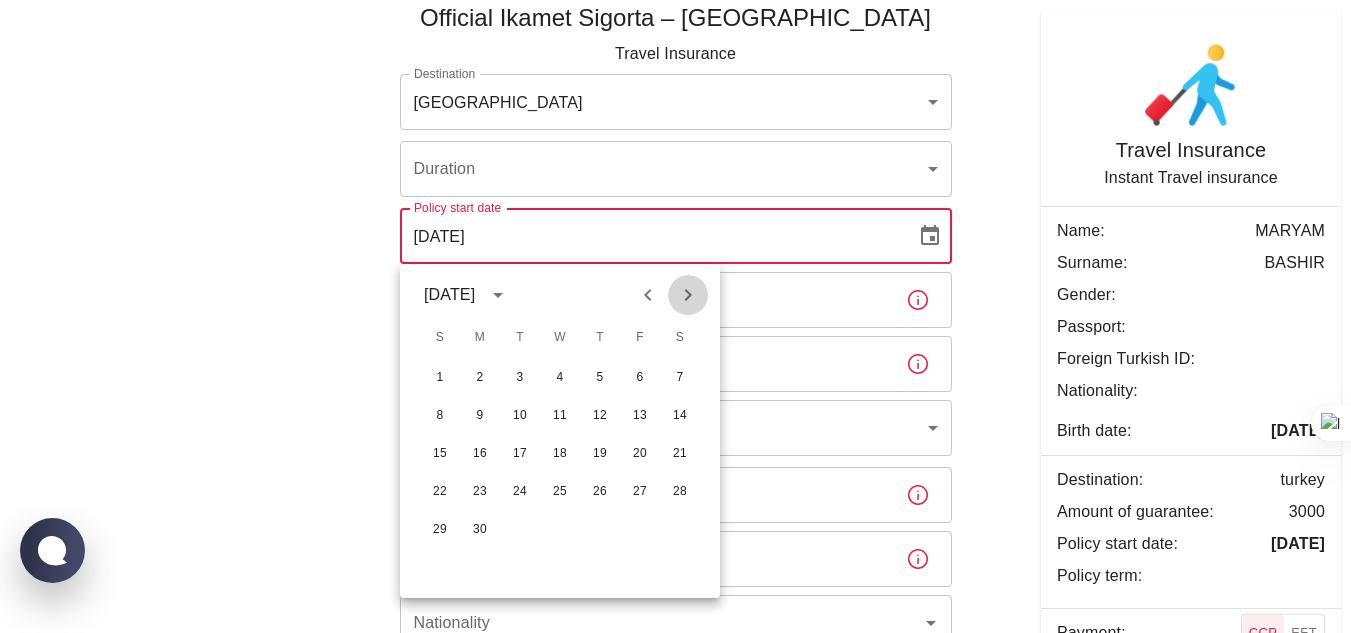 click 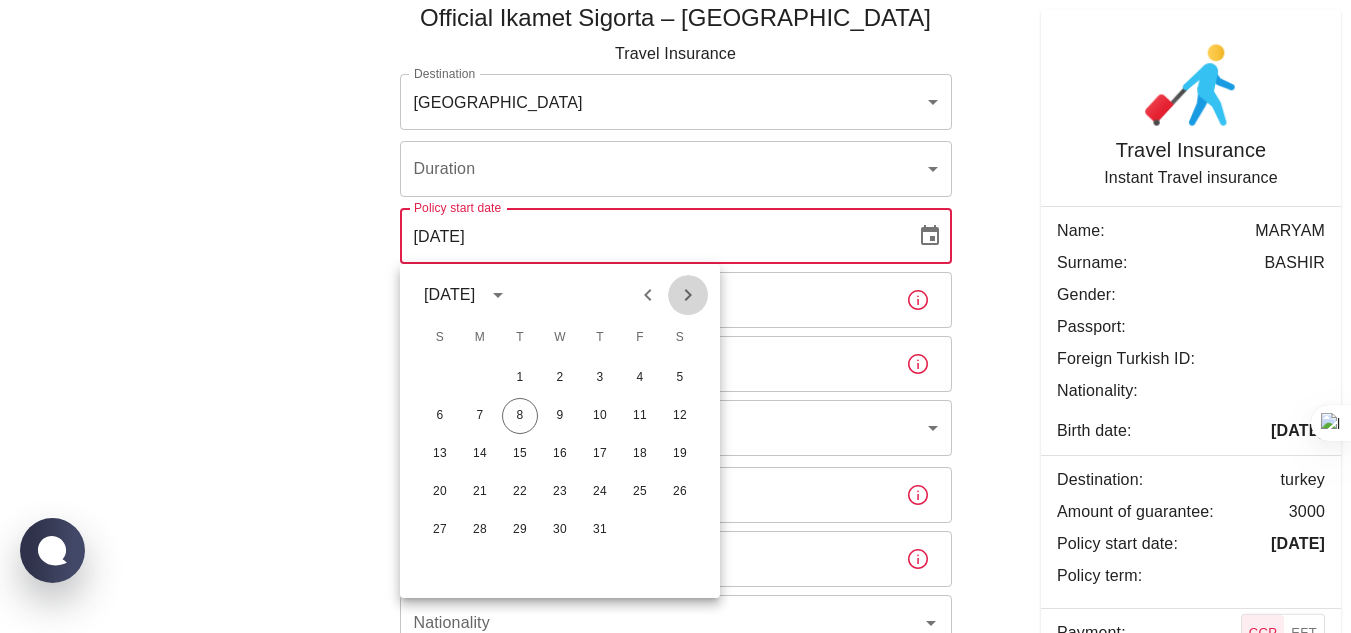 click 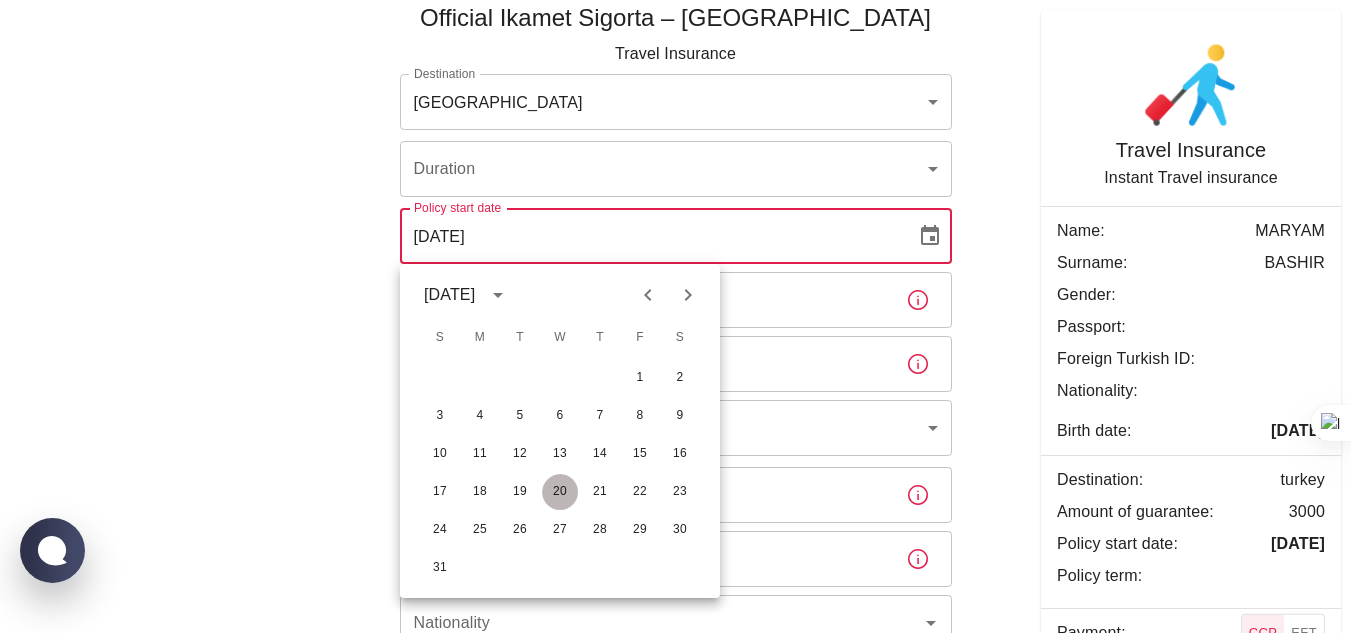 click on "20" at bounding box center (560, 492) 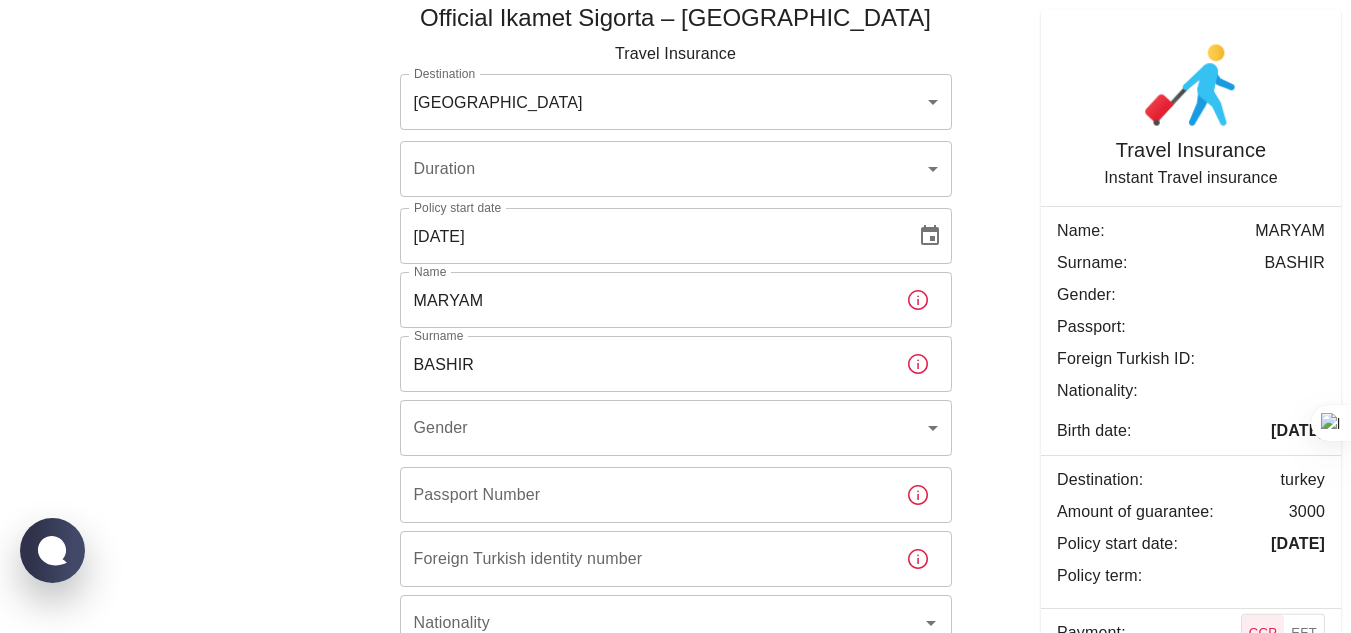 click on "Official Ikamet Sigorta – Turkey Travel Insurance Destination TURKEY turkey Destination Duration ​ Duration Policy start date 08/20/2025 Policy start date Name MARYAM Name Surname BASHIR Surname Gender ​ Gender Passport Number Passport Number Foreign Turkish identity number Foreign Turkish identity number Nationality Nationality Date of birth 07/24/1994 Date of birth Checkout 0 Travel Insurance Instant Travel insurance Name: MARYAM Surname: BASHIR Gender:  Passport: Foreign Turkish ID: Nationality: Birth date: 24/07/1994 Destination: turkey Amount of guarantee: 3000 Policy start date:  20/08/2025 Policy term:  Payment:  CCP EFT Checkout 0" at bounding box center [676, 383] 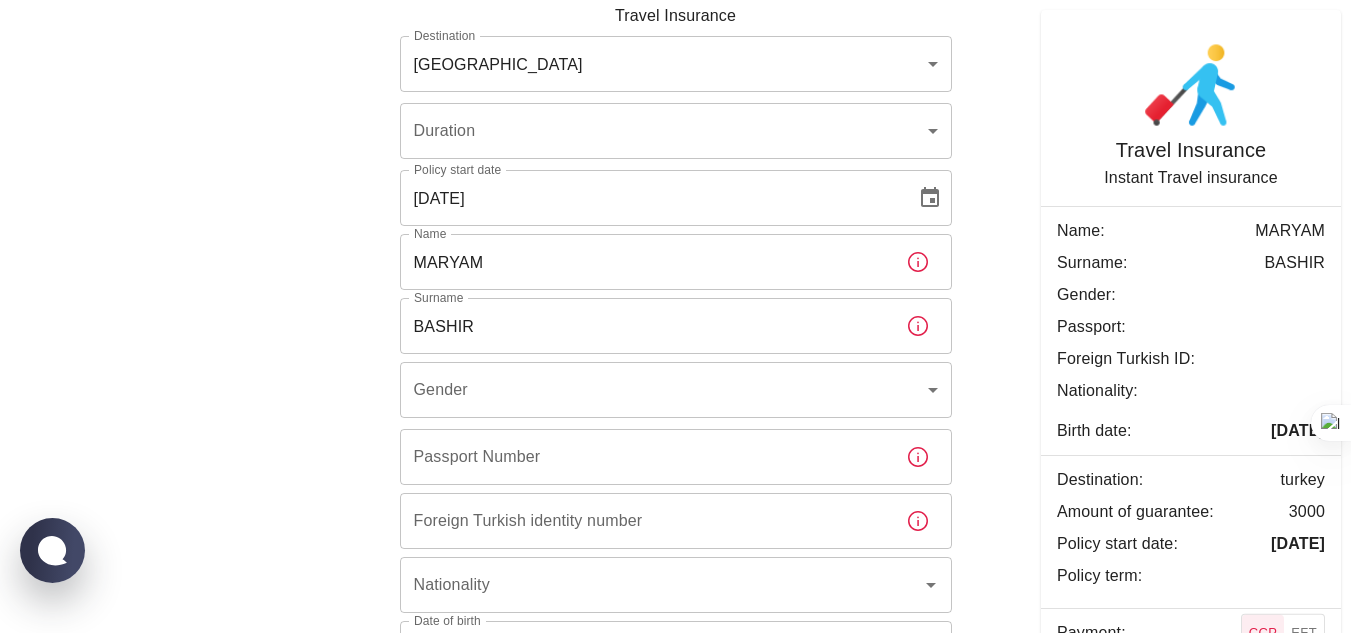 scroll, scrollTop: 103, scrollLeft: 0, axis: vertical 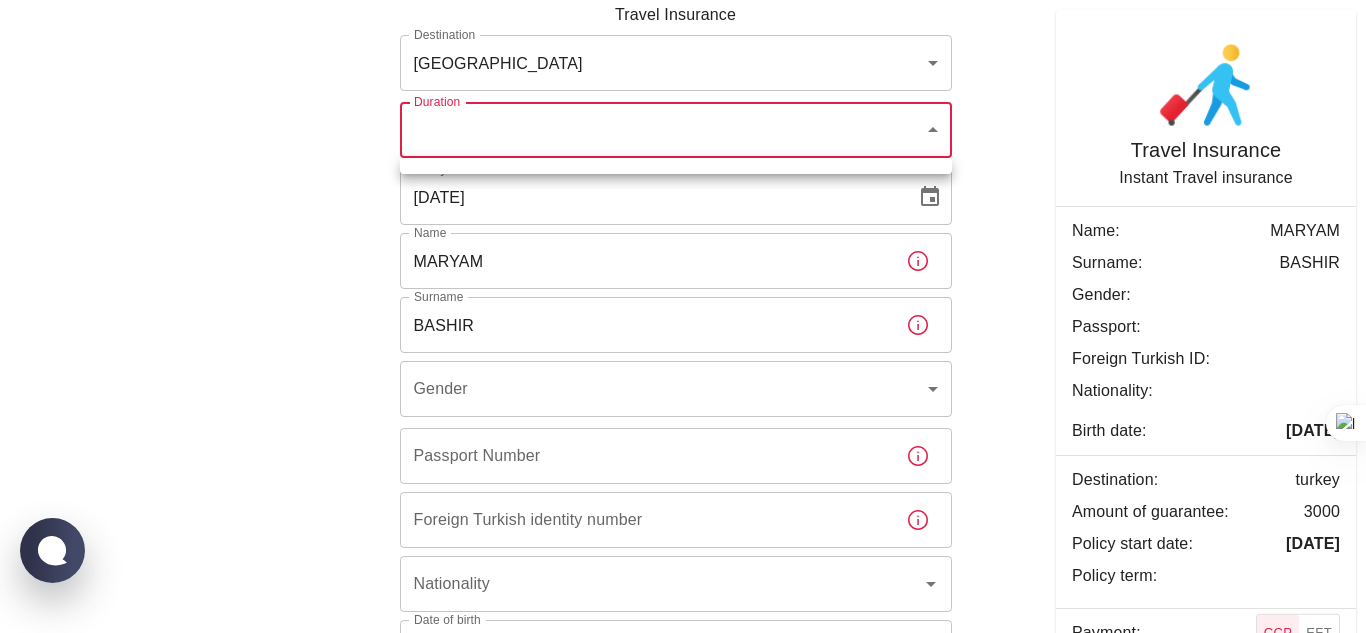 click on "Official Ikamet Sigorta – Turkey Travel Insurance Destination TURKEY turkey Destination Duration ​ Duration Policy start date 08/20/2025 Policy start date Name MARYAM Name Surname BASHIR Surname Gender ​ Gender Passport Number Passport Number Foreign Turkish identity number Foreign Turkish identity number Nationality Nationality Date of birth 07/24/1994 Date of birth Checkout 0 Travel Insurance Instant Travel insurance Name: MARYAM Surname: BASHIR Gender:  Passport: Foreign Turkish ID: Nationality: Birth date: 24/07/1994 Destination: turkey Amount of guarantee: 3000 Policy start date:  20/08/2025 Policy term:  Payment:  CCP EFT Checkout 0
Ikamet Sigorta | Travel
WhatsApp Chat with us" at bounding box center (683, 327) 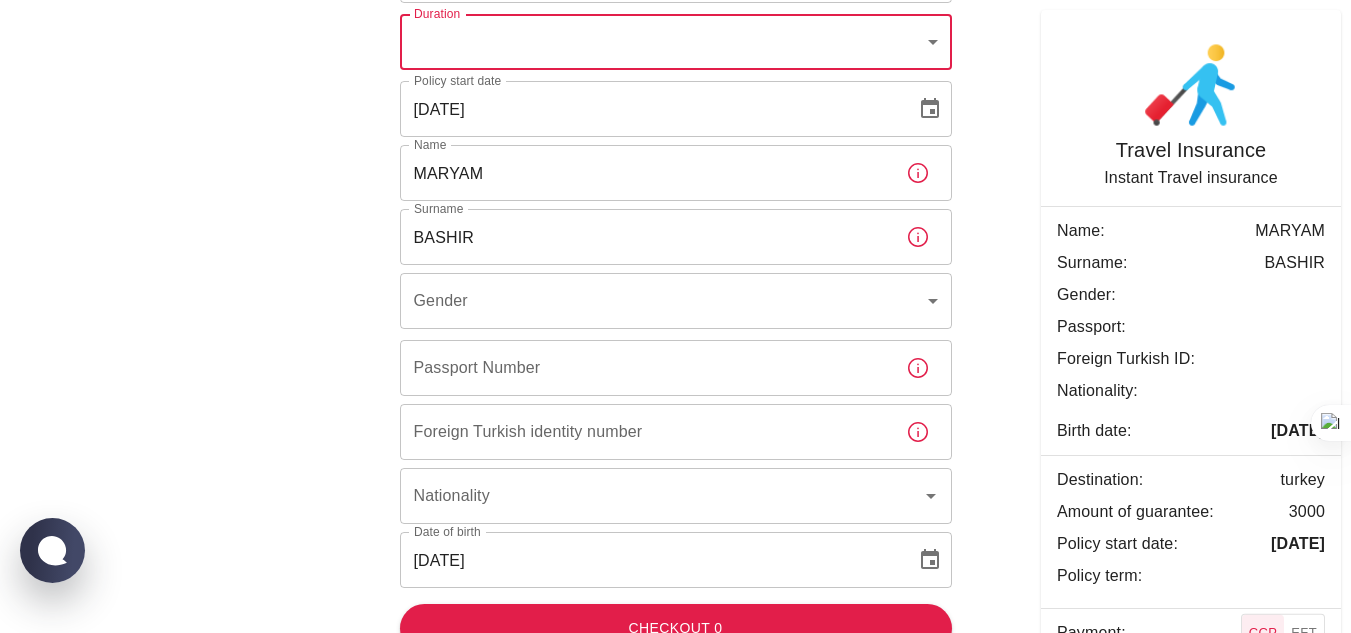 scroll, scrollTop: 227, scrollLeft: 0, axis: vertical 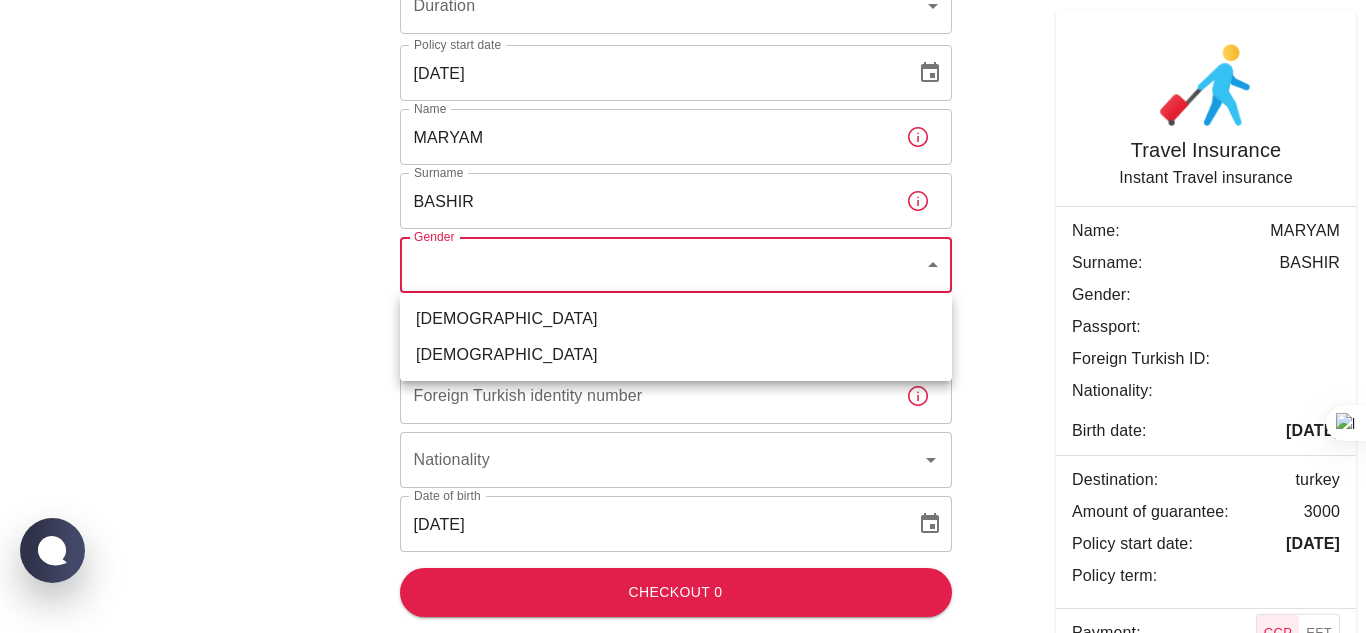 click on "Official Ikamet Sigorta – Turkey Travel Insurance Destination TURKEY turkey Destination Duration ​ Duration Policy start date 08/20/2025 Policy start date Name MARYAM Name Surname BASHIR Surname Gender ​ Gender Passport Number Passport Number Foreign Turkish identity number Foreign Turkish identity number Nationality Nationality Date of birth 07/24/1994 Date of birth Checkout 0 Travel Insurance Instant Travel insurance Name: MARYAM Surname: BASHIR Gender:  Passport: Foreign Turkish ID: Nationality: Birth date: 24/07/1994 Destination: turkey Amount of guarantee: 3000 Policy start date:  20/08/2025 Policy term:  Payment:  CCP EFT Checkout 0
Ikamet Sigorta | Travel
WhatsApp Chat with us Male Female" at bounding box center (683, 203) 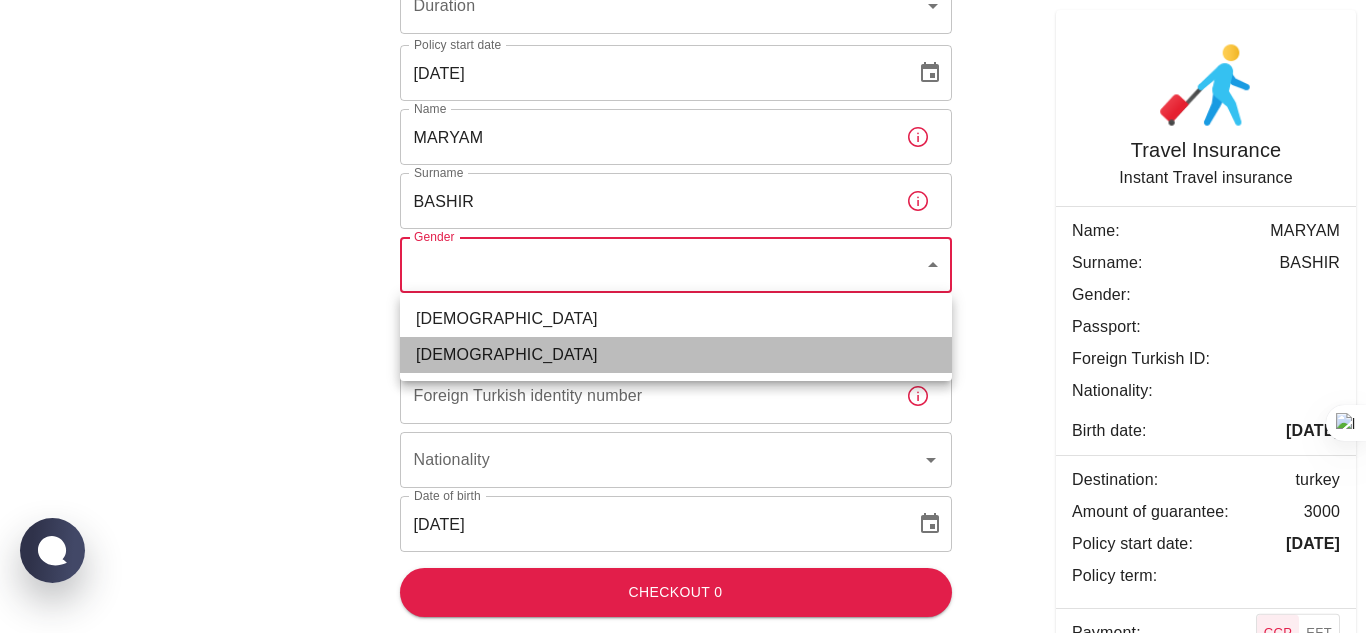 click on "Female" at bounding box center [676, 355] 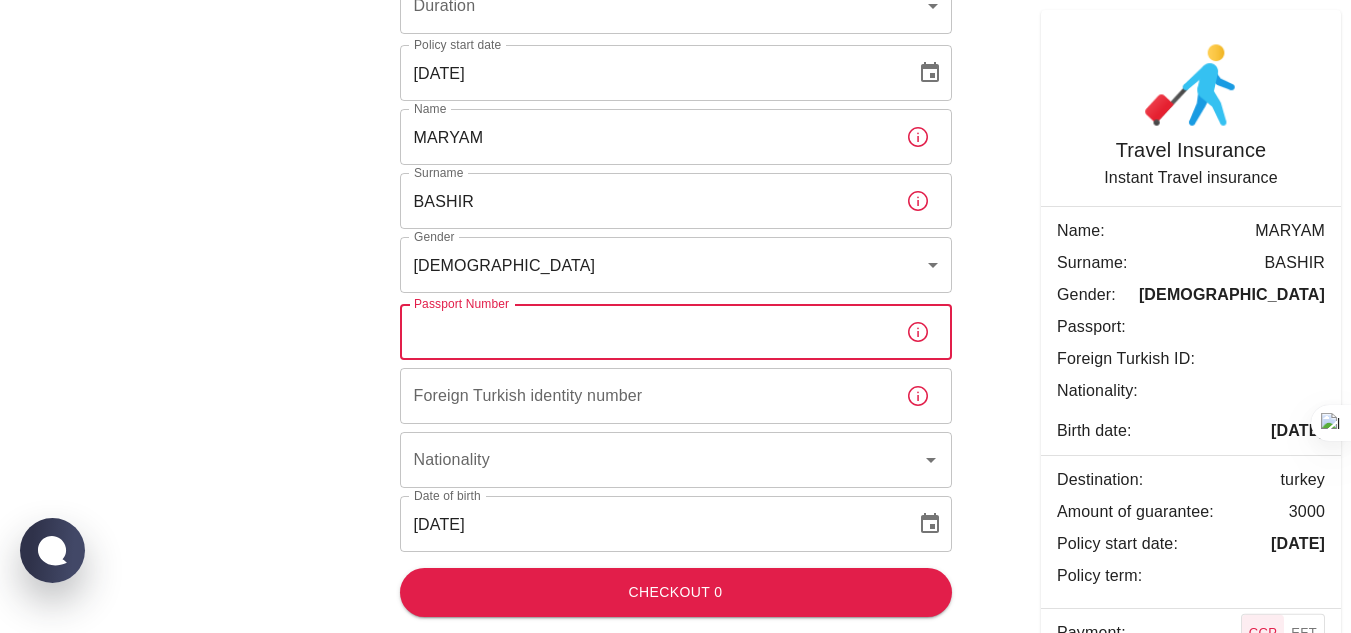 click on "Passport Number" at bounding box center [645, 332] 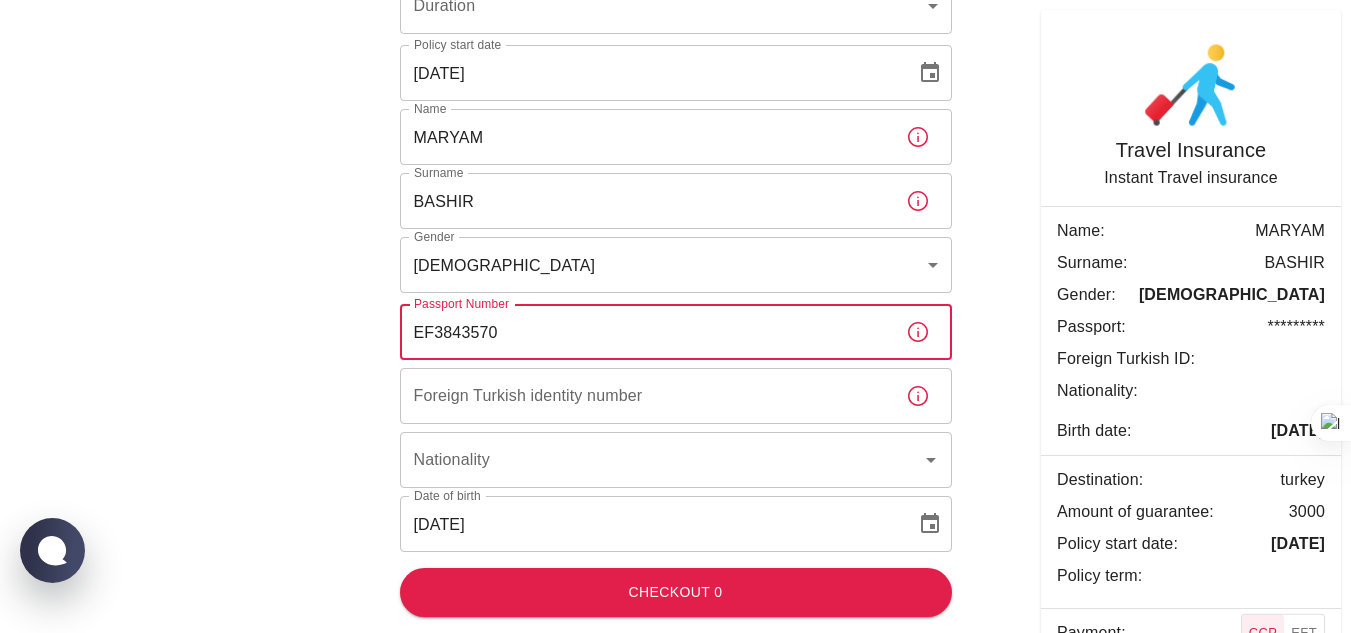 type on "EF3843570" 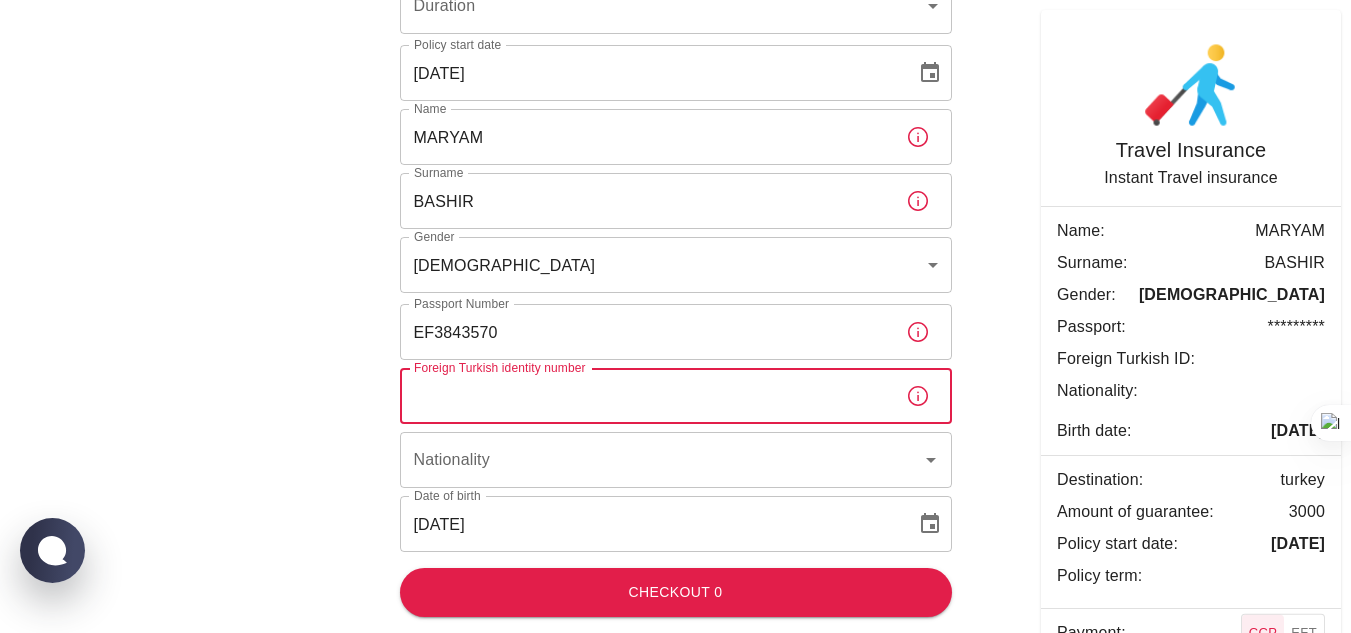 click on "Foreign Turkish identity number" at bounding box center (645, 396) 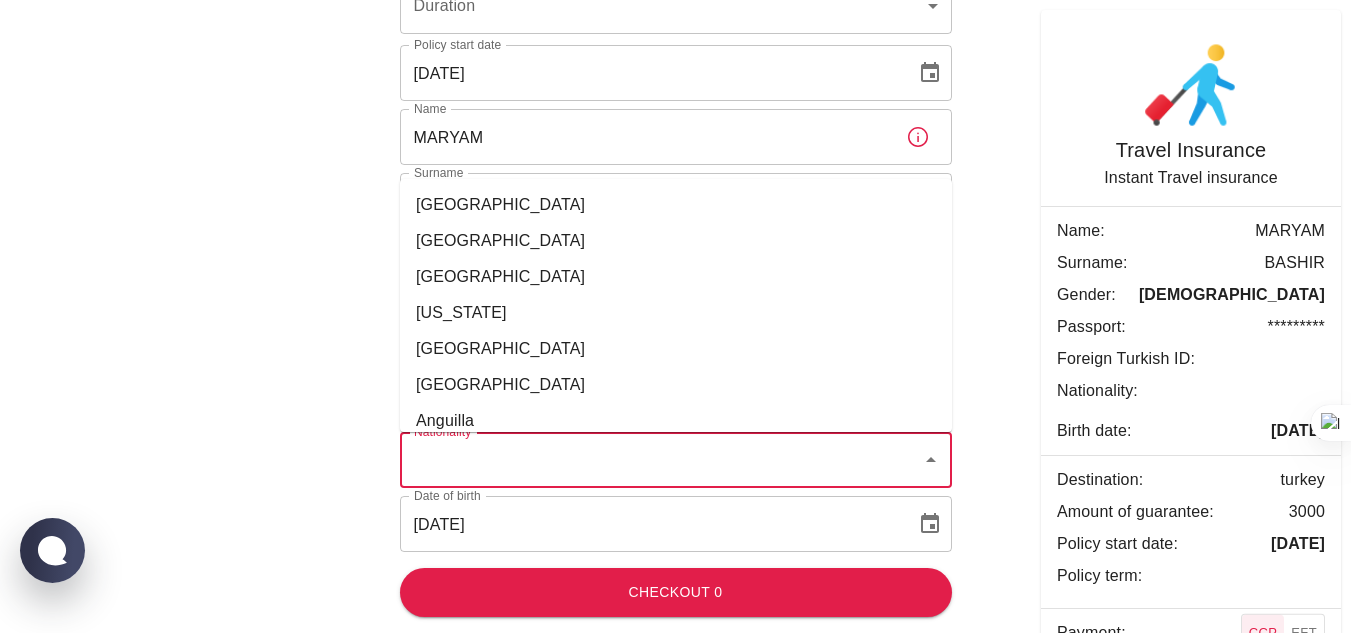 click on "Nationality" at bounding box center [661, 460] 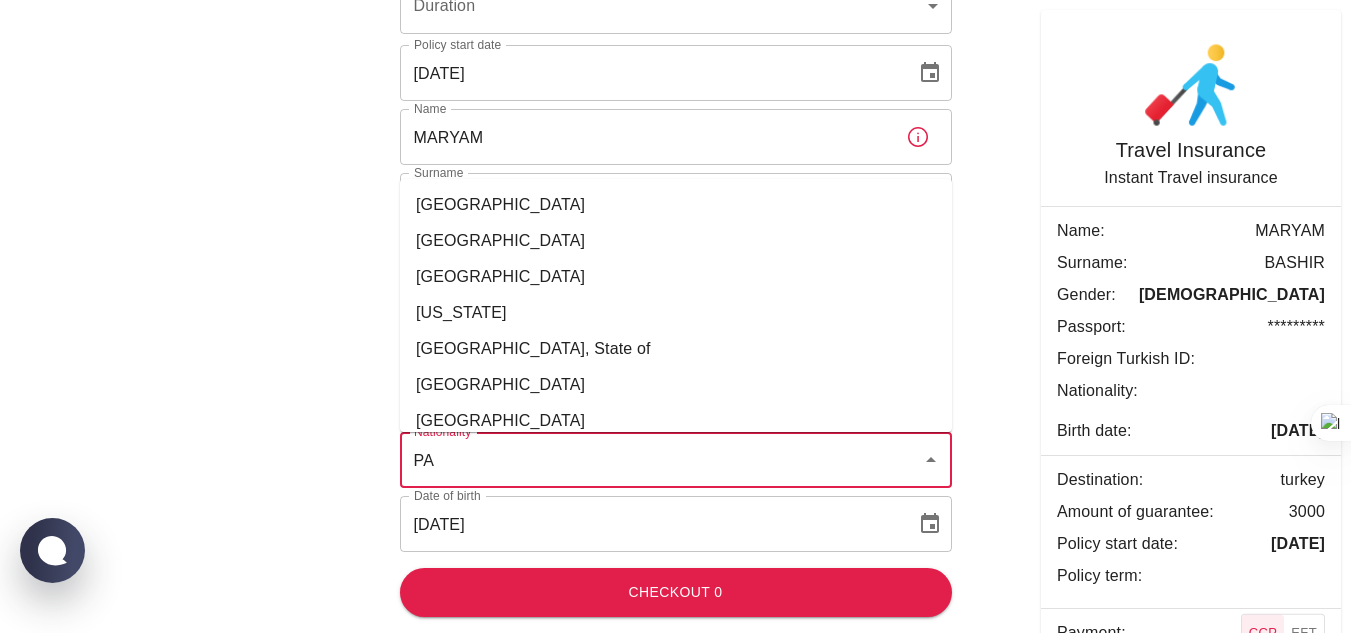 click on "Pakistan" at bounding box center (676, 277) 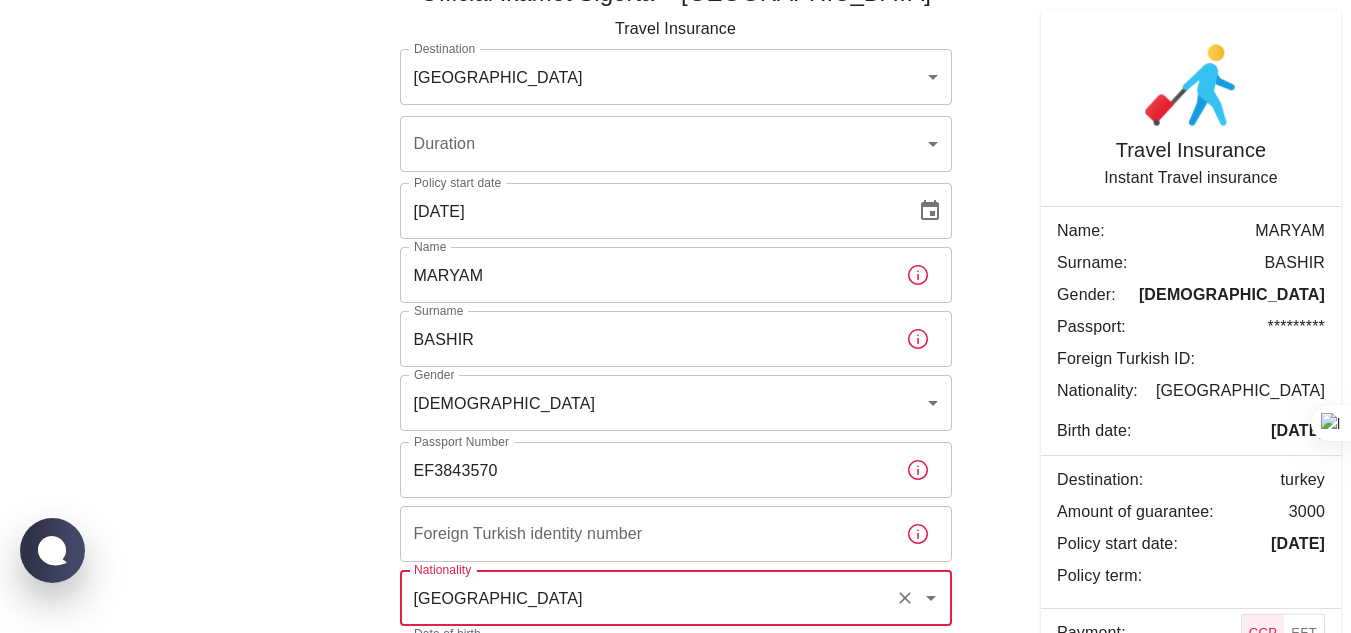 scroll, scrollTop: 88, scrollLeft: 0, axis: vertical 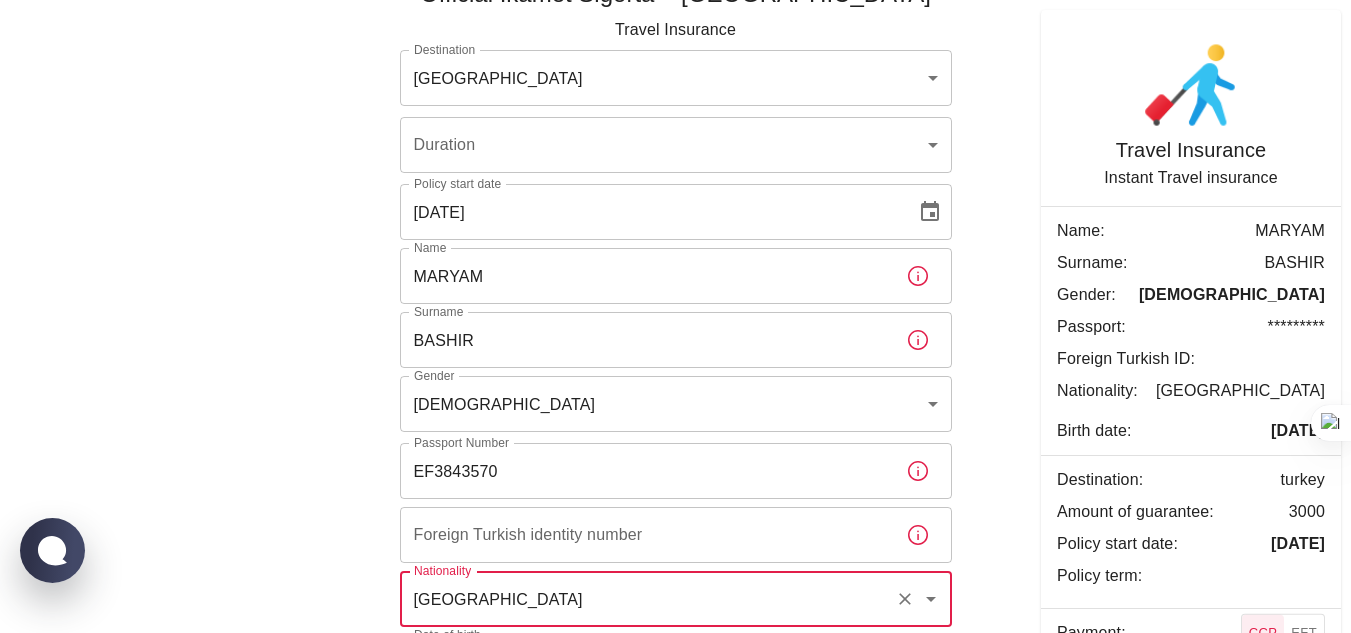 type on "Pakistan" 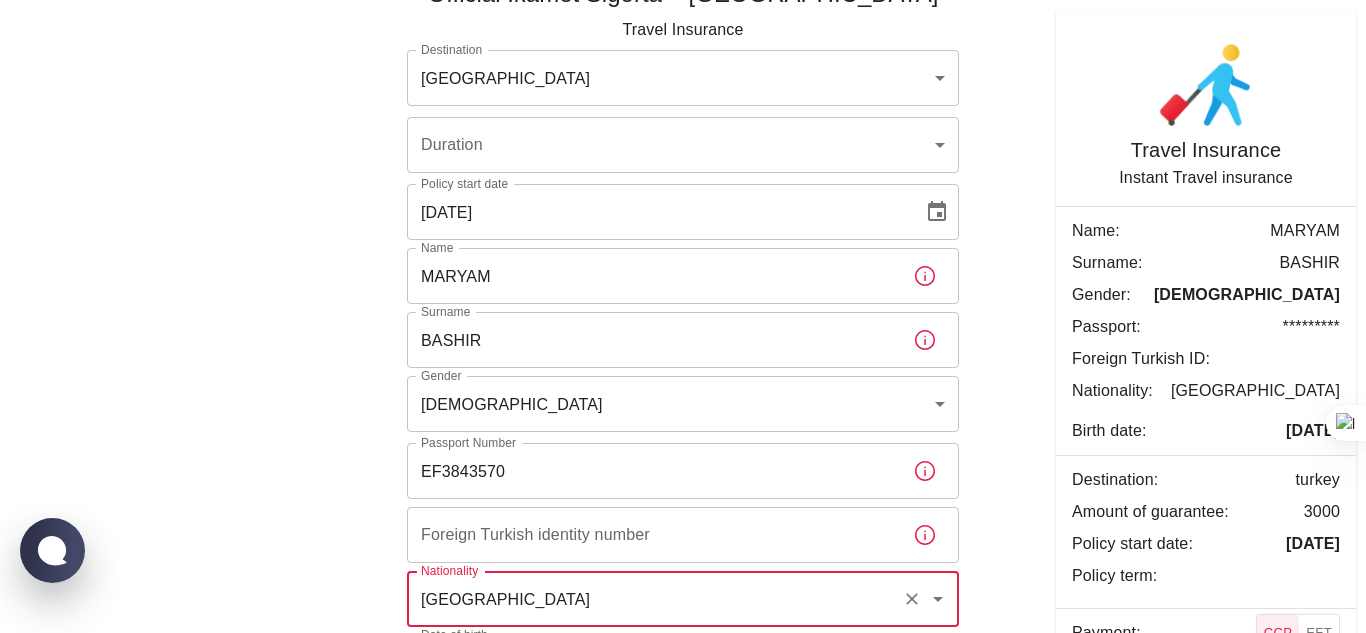 click on "Official Ikamet Sigorta – Turkey Travel Insurance Destination TURKEY turkey Destination Duration ​ Duration Policy start date 08/20/2025 Policy start date Name MARYAM Name Surname BASHIR Surname Gender Female FEMALE Gender Passport Number EF3843570 Passport Number Foreign Turkish identity number Foreign Turkish identity number Nationality Pakistan Nationality Date of birth 07/24/1994 Date of birth Checkout 0 Travel Insurance Instant Travel insurance Name: MARYAM Surname: BASHIR Gender:  FEMALE Passport: ********* Foreign Turkish ID: Nationality: Pakistan Birth date: 24/07/1994 Destination: turkey Amount of guarantee: 3000 Policy start date:  20/08/2025 Policy term:  Payment:  CCP EFT Checkout 0
Ikamet Sigorta | Travel
WhatsApp Chat with us" at bounding box center [683, 342] 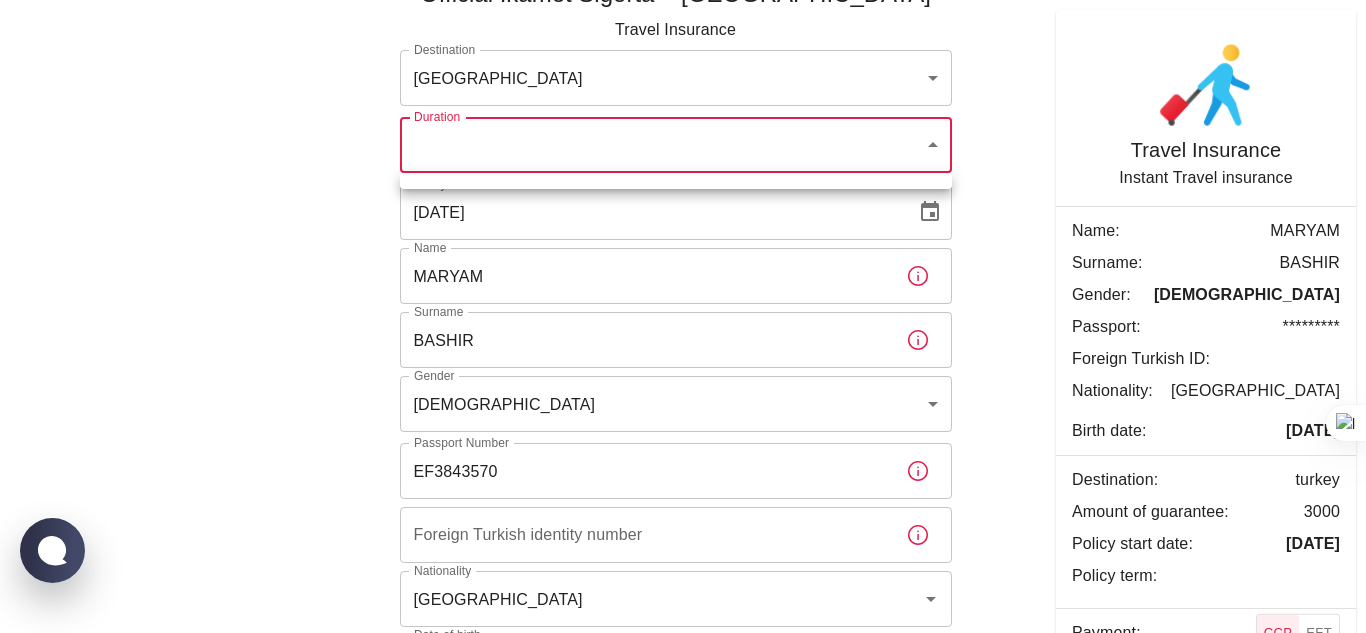click at bounding box center (683, 316) 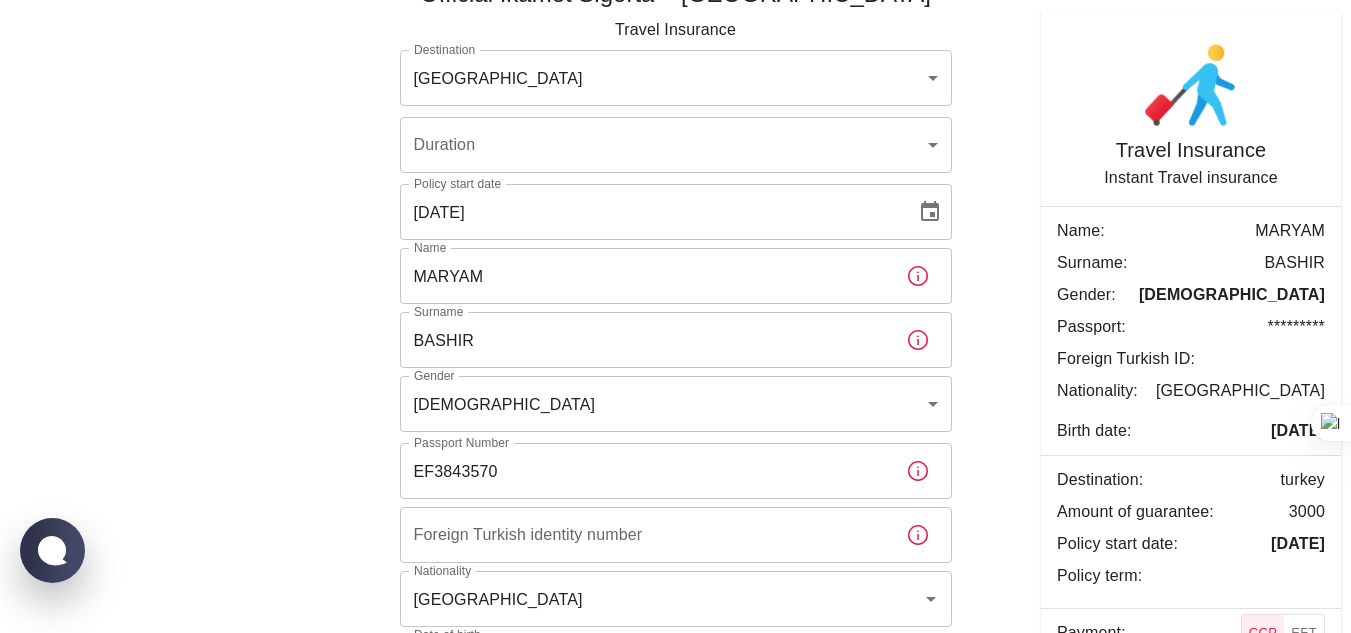 drag, startPoint x: 358, startPoint y: 250, endPoint x: 302, endPoint y: 268, distance: 58.821766 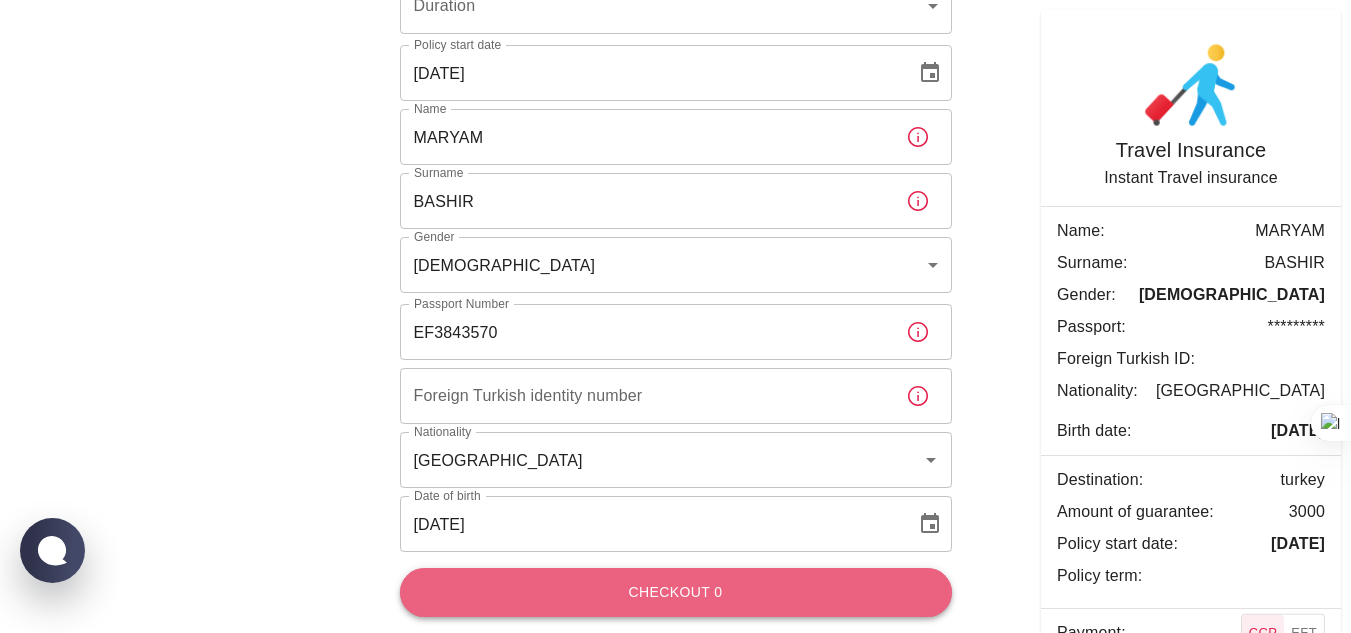 click on "Checkout 0" at bounding box center (676, 592) 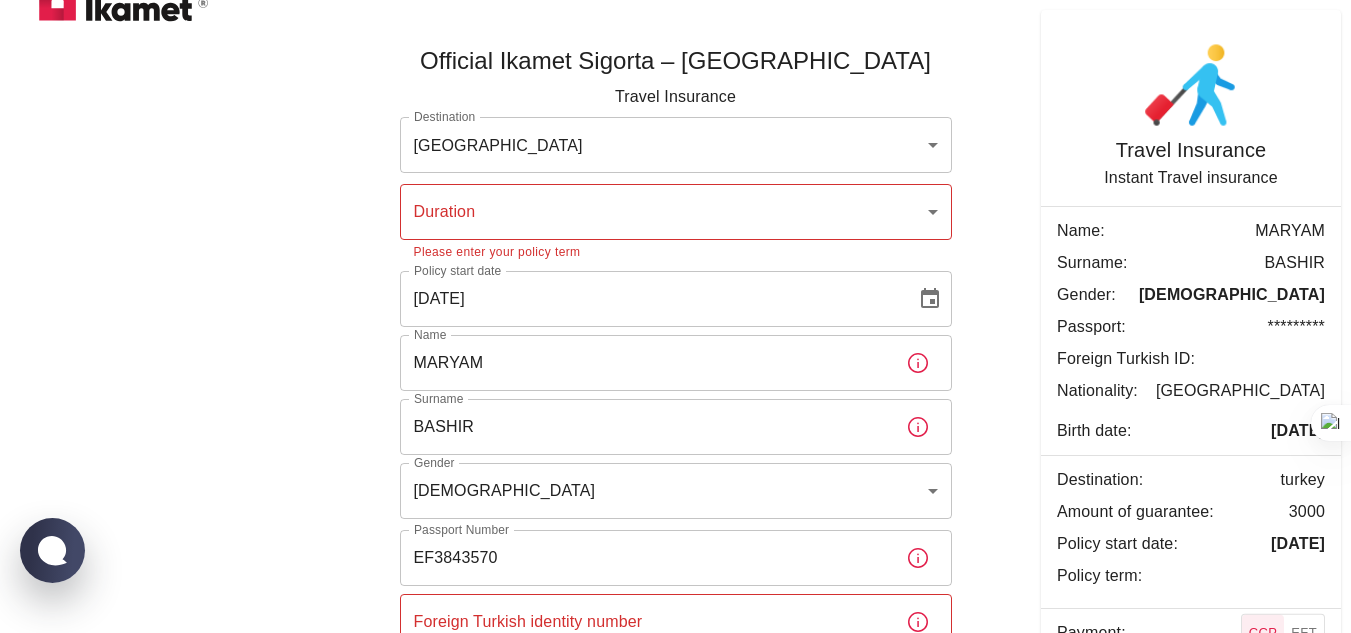 scroll, scrollTop: 0, scrollLeft: 0, axis: both 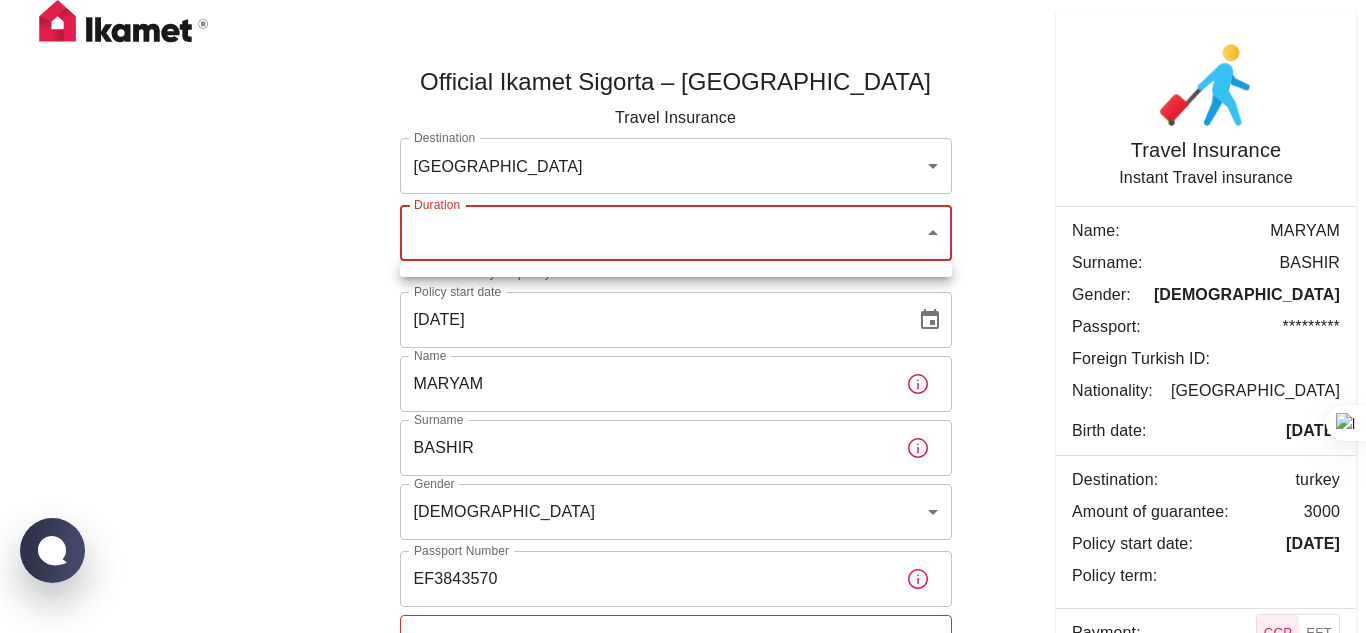 click on "Official Ikamet Sigorta – Turkey Travel Insurance Destination TURKEY turkey Destination Duration ​ Duration Please enter your policy term Policy start date 08/20/2025 Policy start date Name MARYAM Name Surname BASHIR Surname Gender Female FEMALE Gender Passport Number EF3843570 Passport Number Foreign Turkish identity number Foreign Turkish identity number Please enter your Foreign Turkish Identity Number Nationality Pakistan Nationality Date of birth 07/24/1994 Date of birth Checkout 0 Travel Insurance Instant Travel insurance Name: MARYAM Surname: BASHIR Gender:  FEMALE Passport: ********* Foreign Turkish ID: Nationality: Pakistan Birth date: 24/07/1994 Destination: turkey Amount of guarantee: 3000 Policy start date:  20/08/2025 Policy term:  Payment:  CCP EFT Checkout 0
Ikamet Sigorta | Travel
WhatsApp Chat with us" at bounding box center [683, 451] 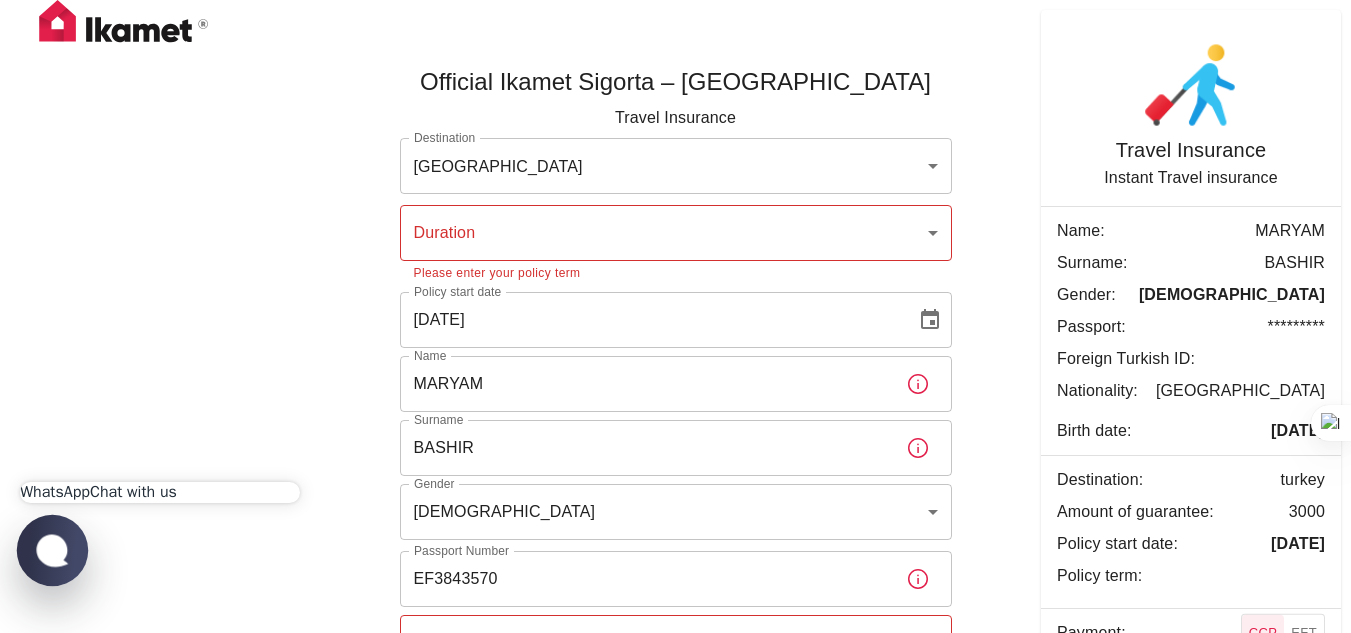 click 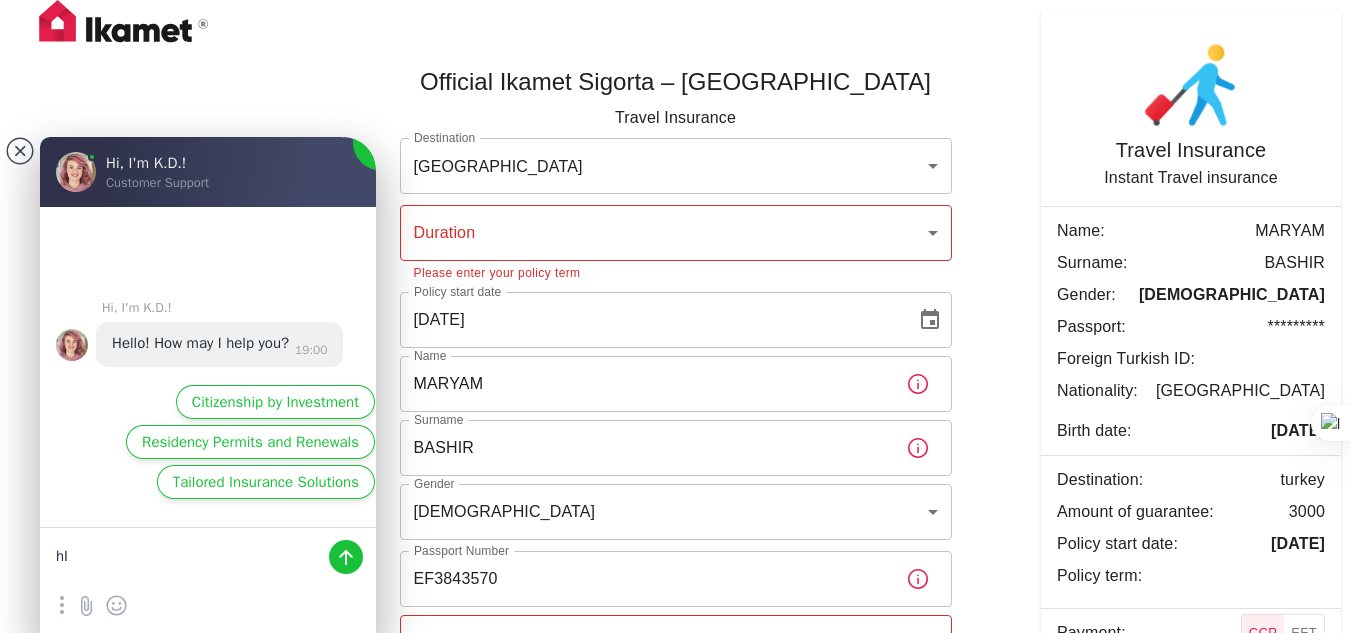 type on "h" 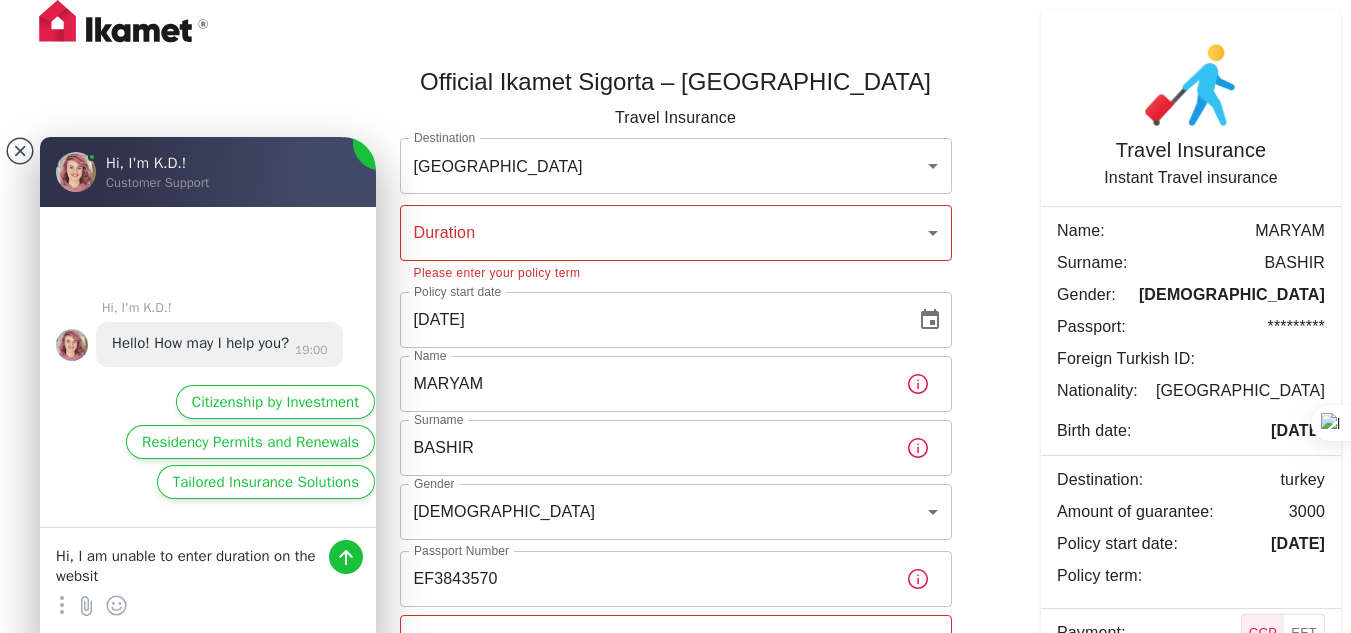type on "Hi, I am unable to enter duration on the website" 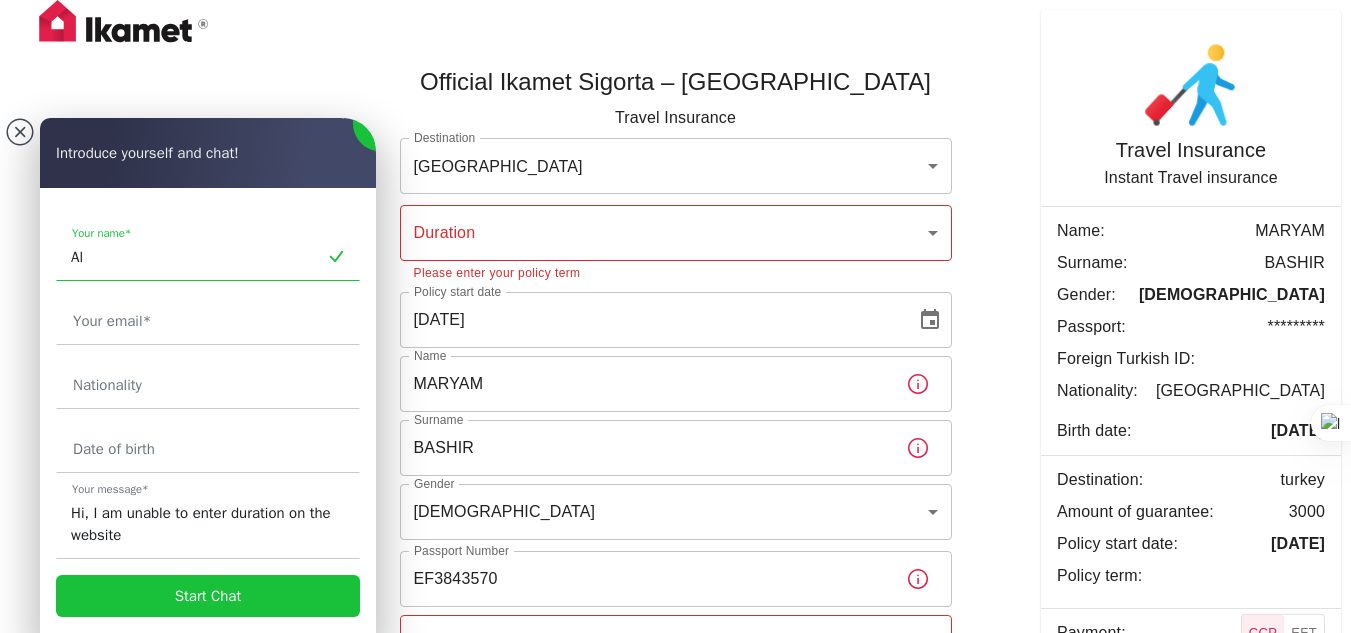 type on "A" 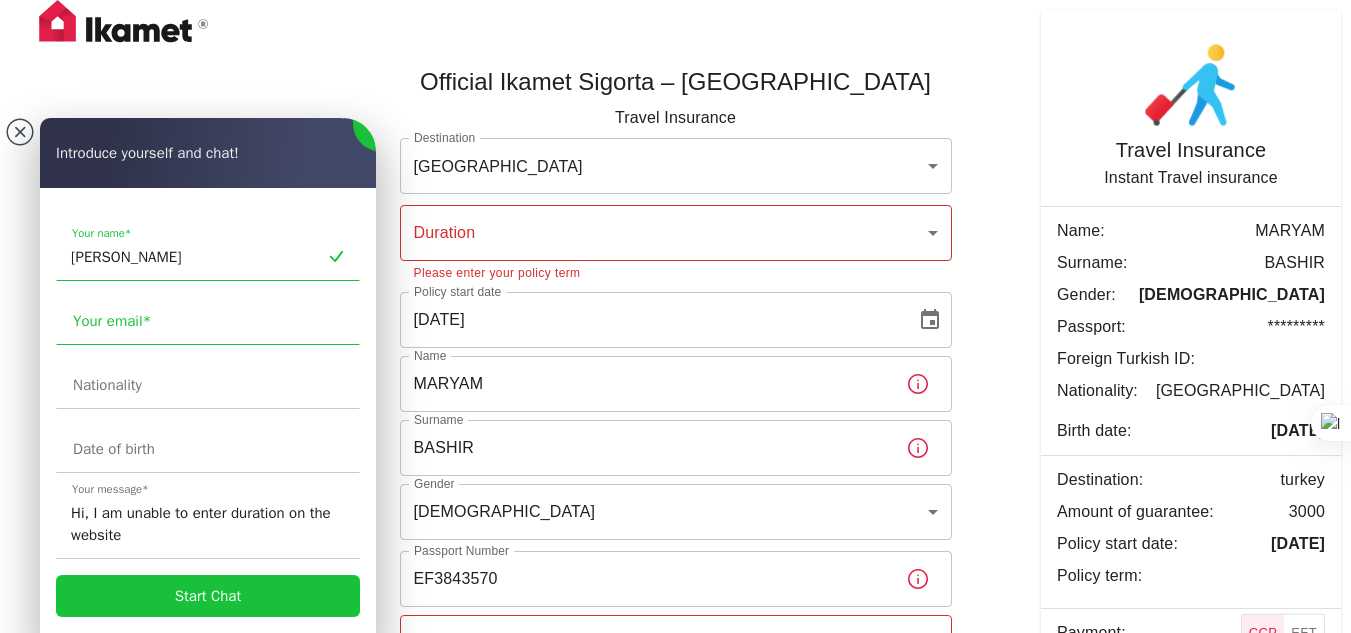 type on "Maryam Bashir" 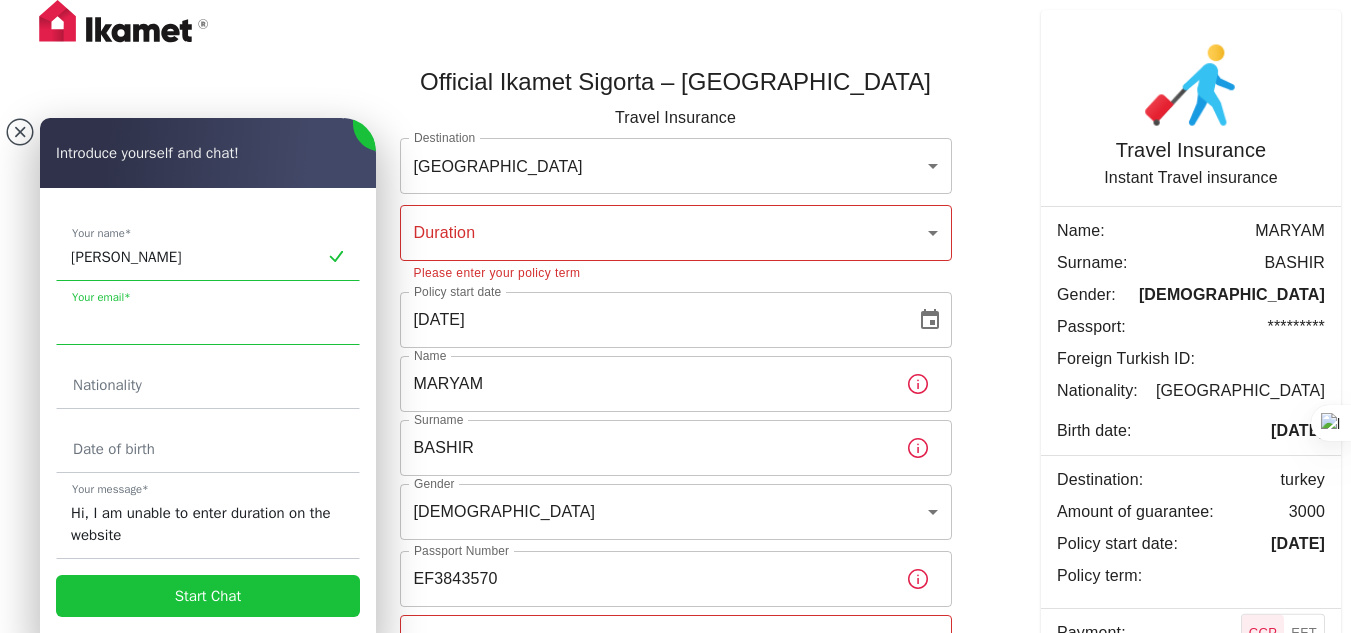 click at bounding box center (208, 321) 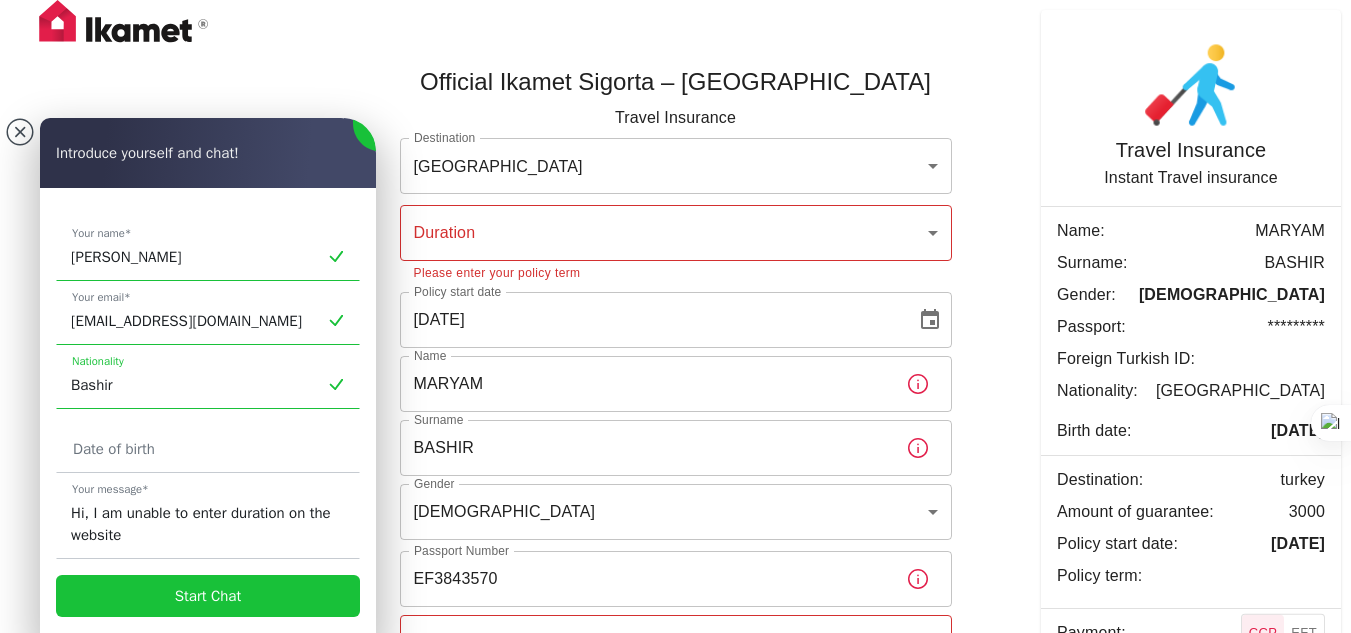 click on "Bashir" at bounding box center [208, 385] 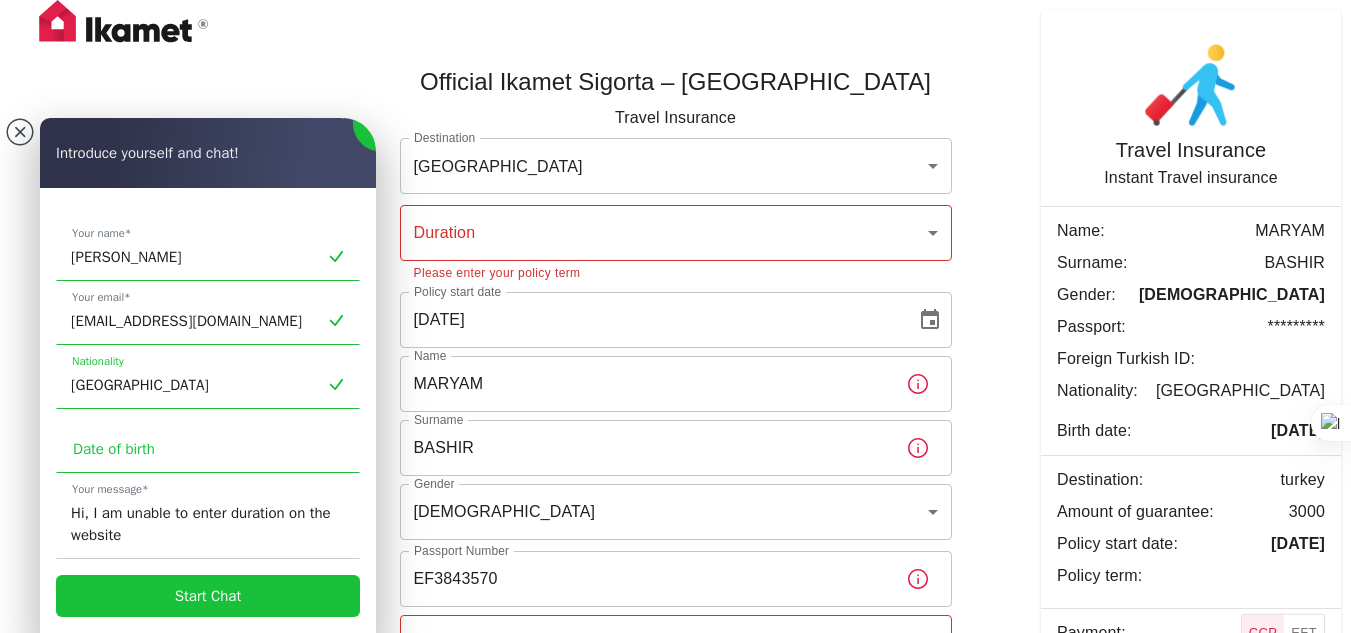 type on "Pakistan" 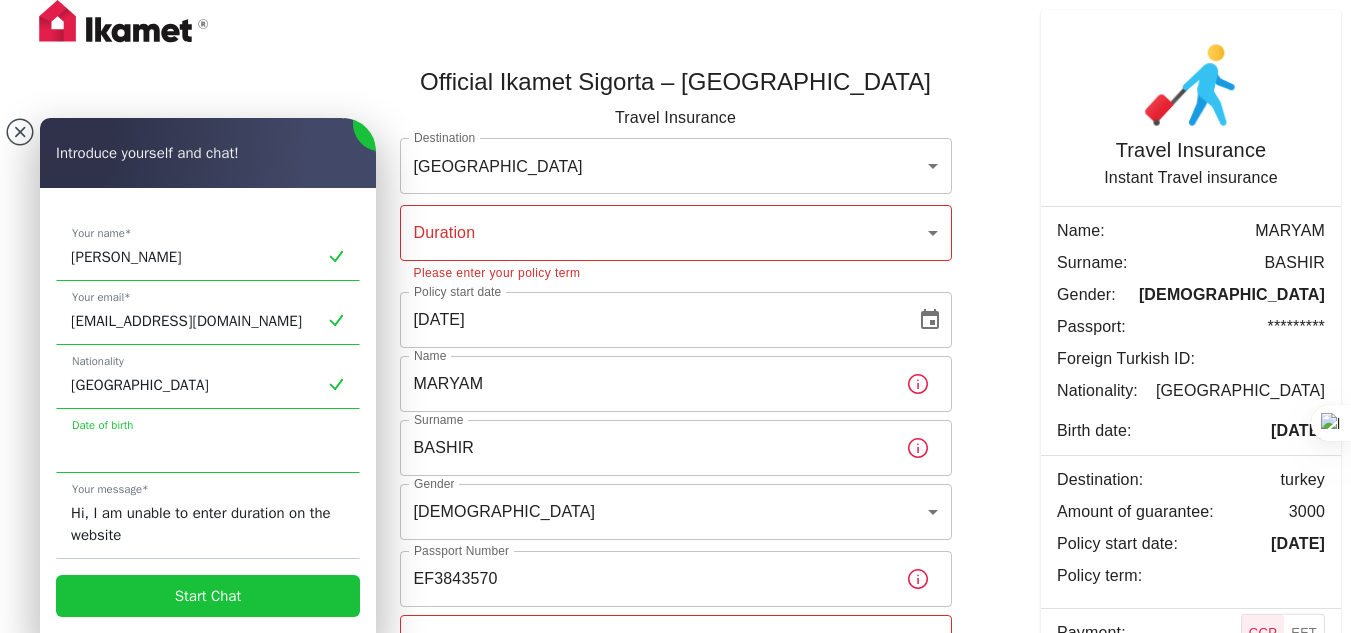 click at bounding box center [208, 449] 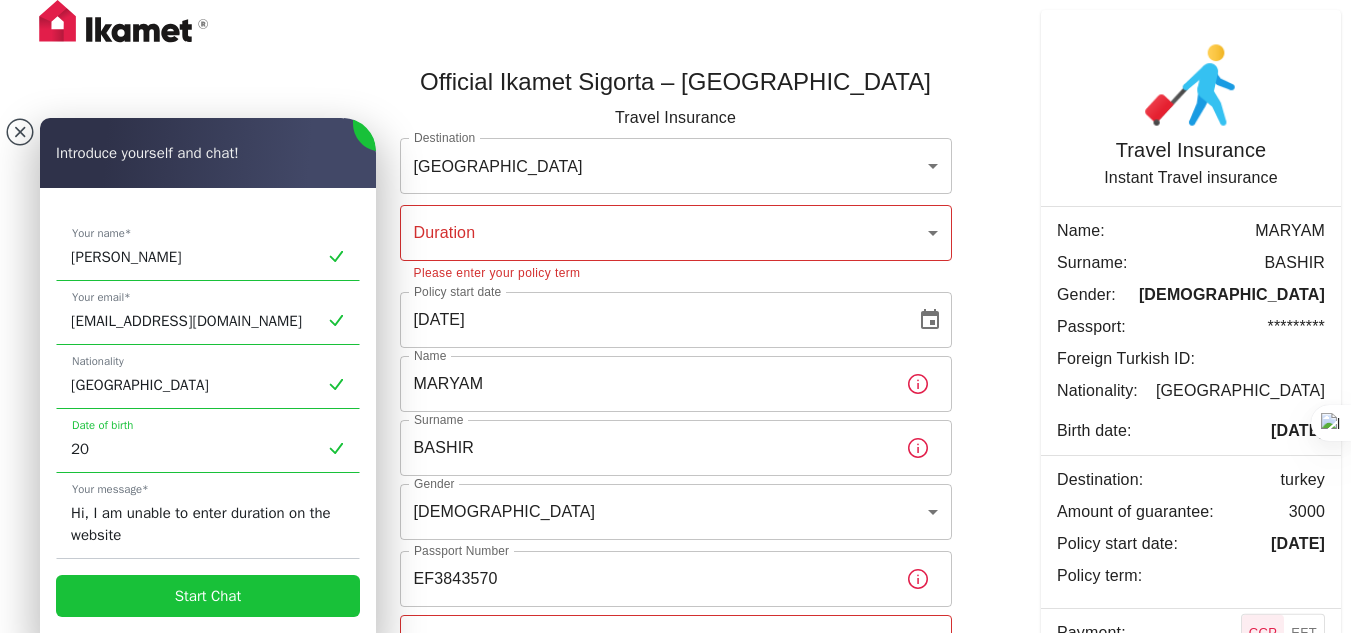 type on "2" 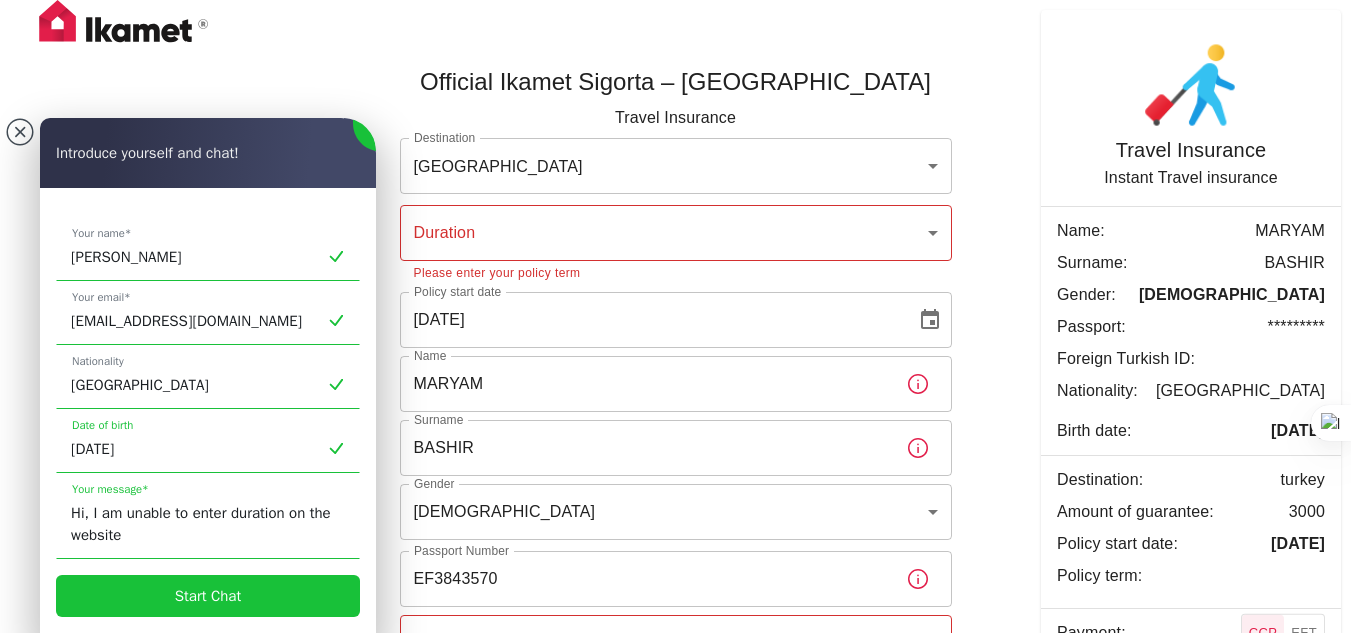 scroll, scrollTop: 269, scrollLeft: 0, axis: vertical 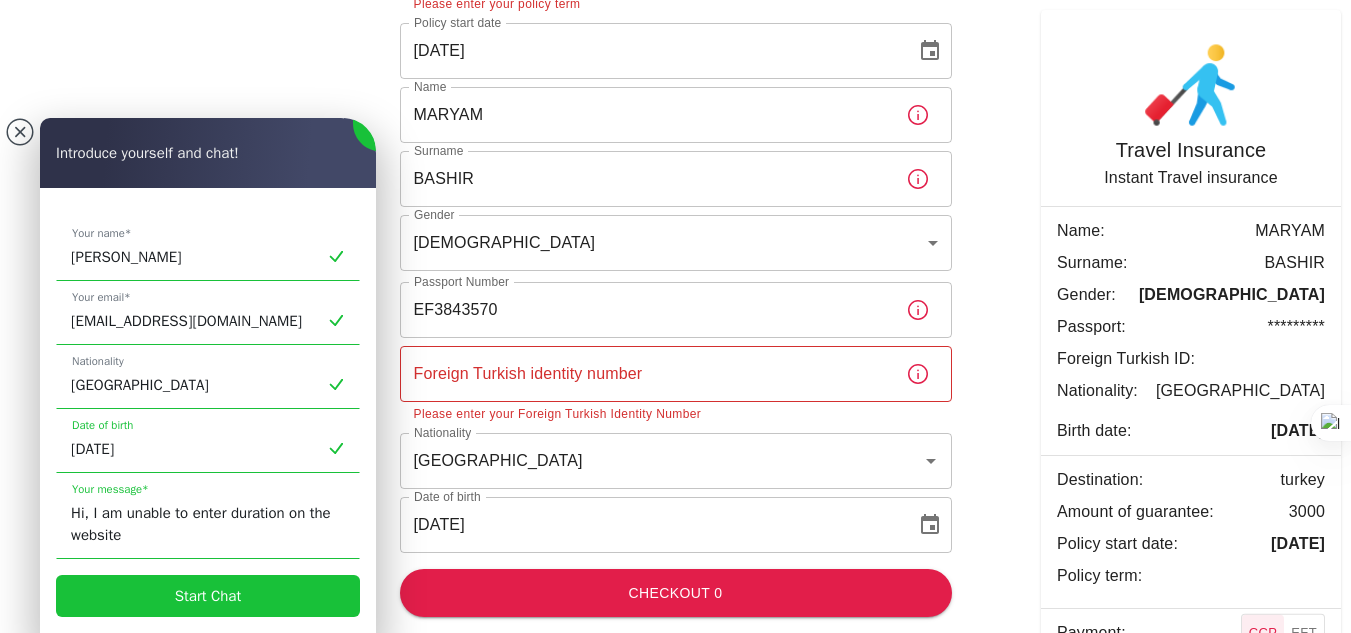 type on "24-07-1994" 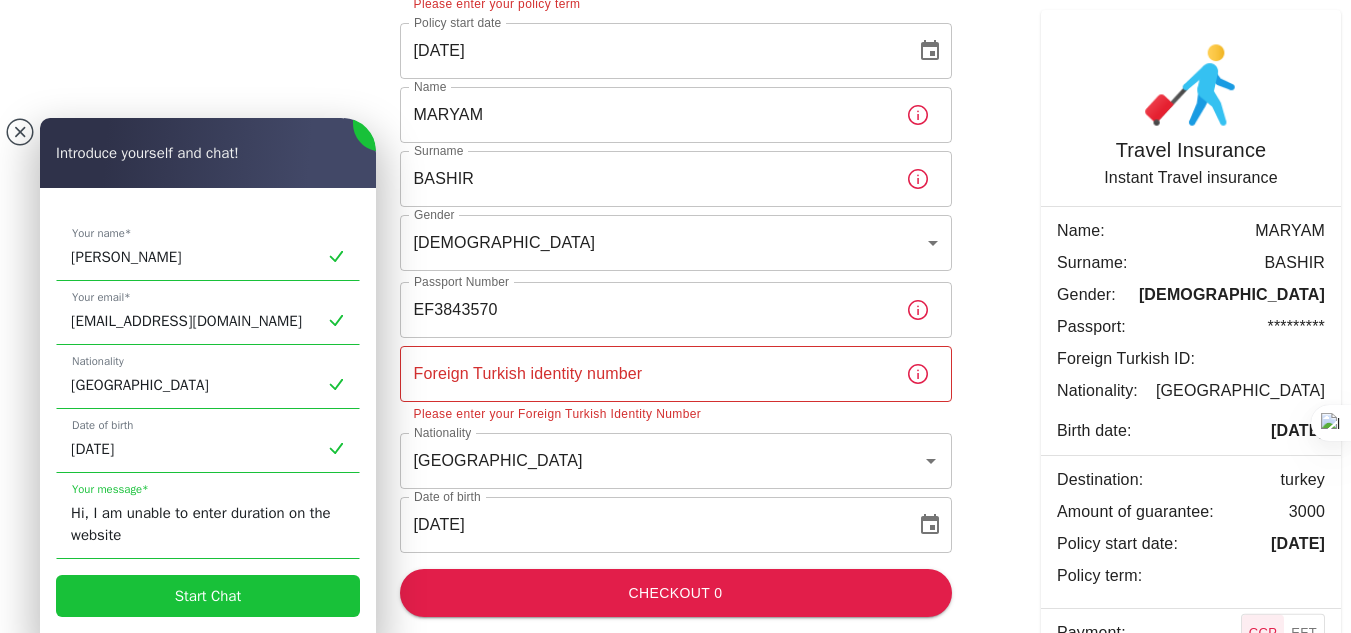 click on "Hi, I am unable to enter duration on the website" at bounding box center [208, 524] 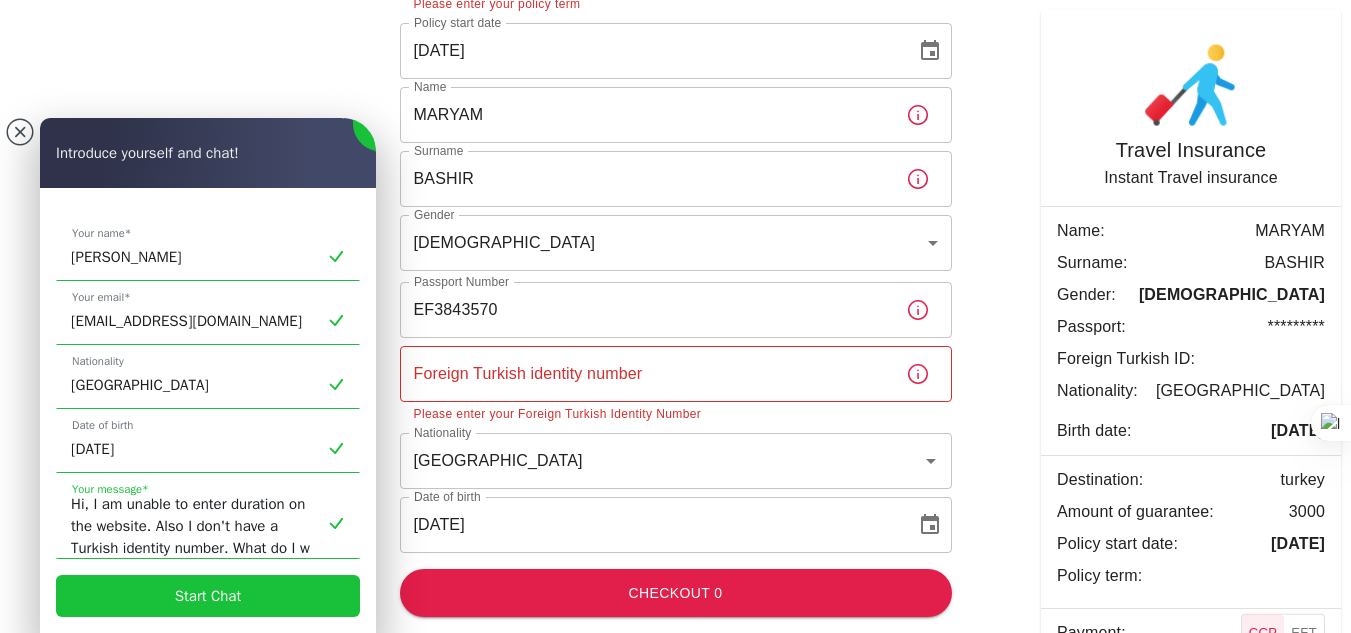scroll, scrollTop: 31, scrollLeft: 0, axis: vertical 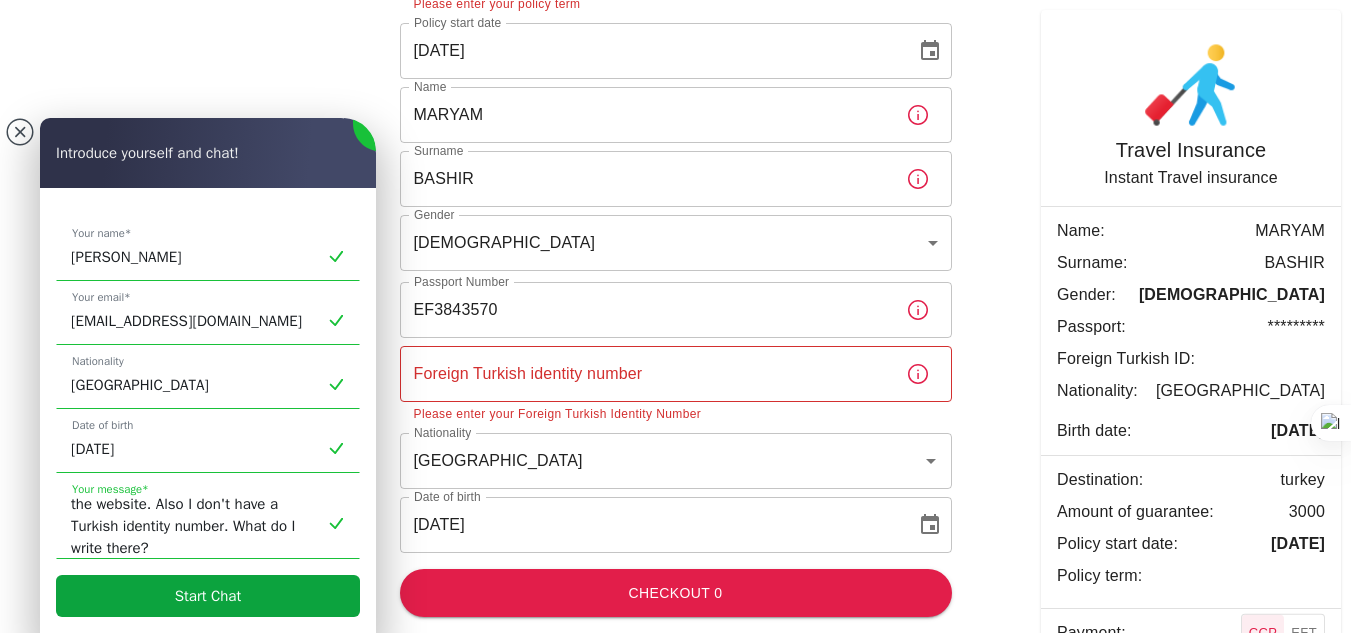 type on "Hi, I am unable to enter duration on the website. Also I don't have a Turkish identity number. What do I write there?" 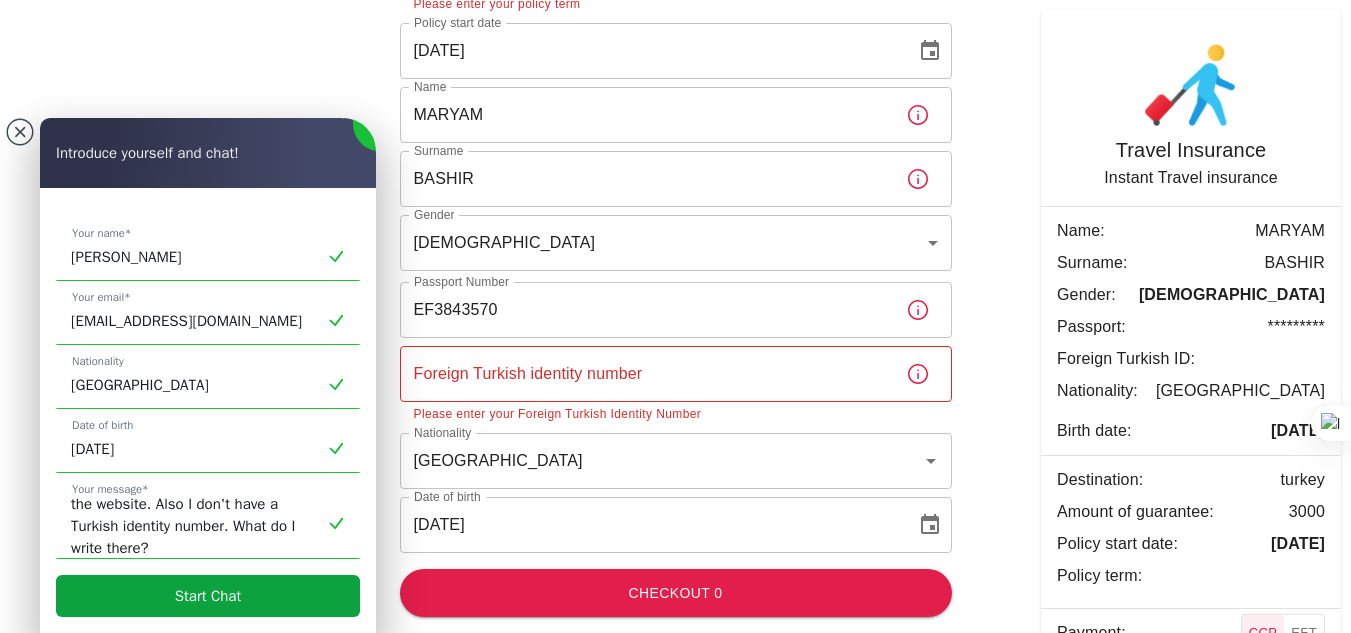 click on "Start Chat" at bounding box center (208, 596) 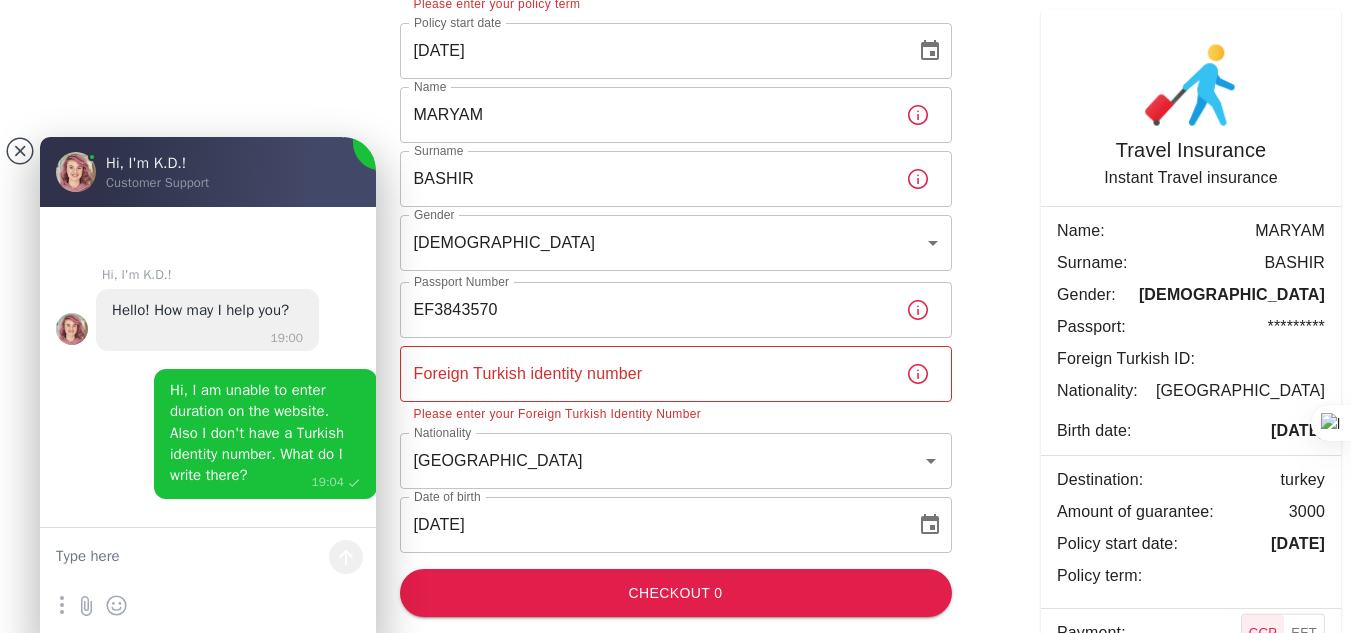 click on "Official Ikamet Sigorta – Turkey Travel Insurance Destination TURKEY turkey Destination Duration ​ Duration Please enter your policy term Policy start date 08/20/2025 Policy start date Name MARYAM Name Surname BASHIR Surname Gender Female FEMALE Gender Passport Number EF3843570 Passport Number Foreign Turkish identity number Foreign Turkish identity number Please enter your Foreign Turkish Identity Number Nationality Pakistan Nationality Date of birth 07/24/1994 Date of birth Checkout 0 Travel Insurance Instant Travel insurance Name: MARYAM Surname: BASHIR Gender:  FEMALE Passport: ********* Foreign Turkish ID: Nationality: Pakistan Birth date: 24/07/1994 Destination: turkey Amount of guarantee: 3000 Policy start date:  20/08/2025 Policy term:  Payment:  CCP EFT Checkout 0" at bounding box center [676, 199] 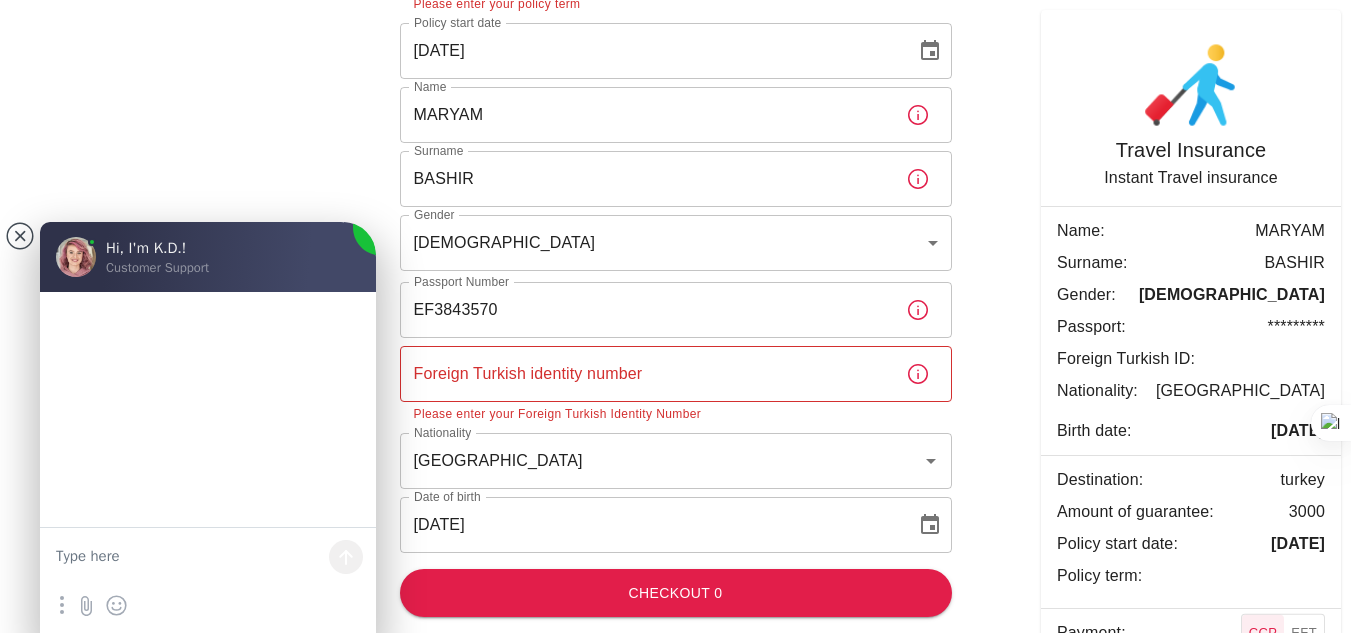 drag, startPoint x: 213, startPoint y: 175, endPoint x: 64, endPoint y: 486, distance: 344.85068 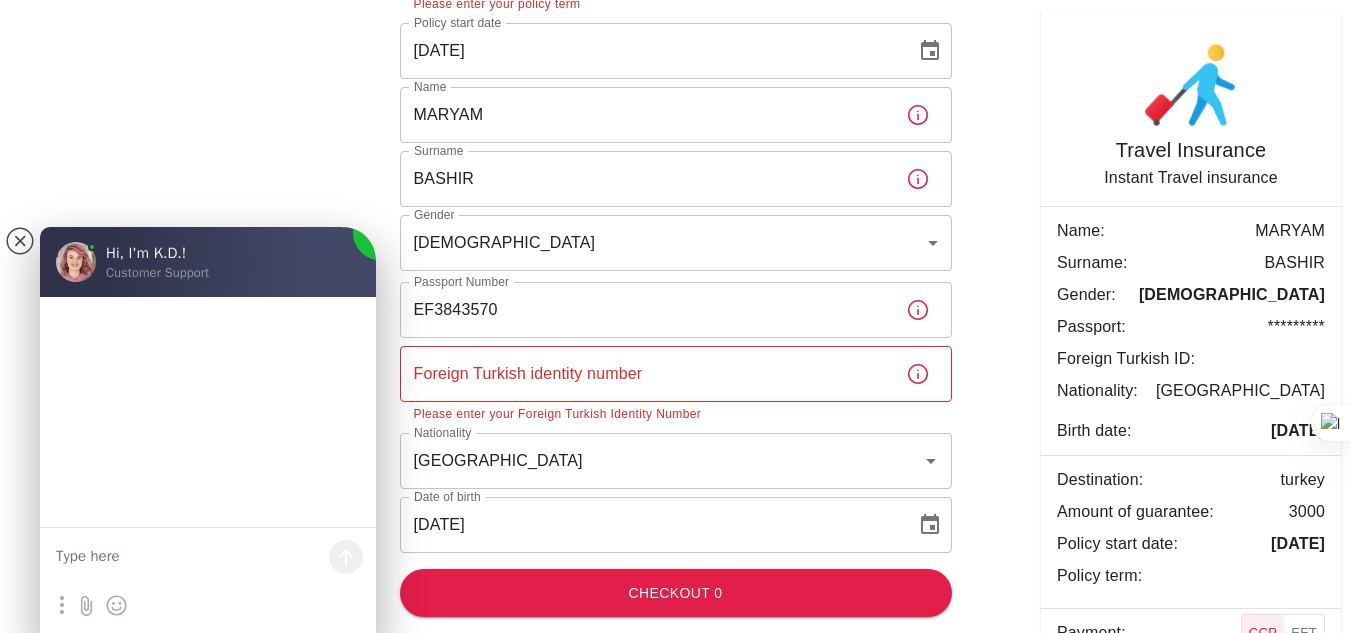 drag, startPoint x: 284, startPoint y: 242, endPoint x: 264, endPoint y: 399, distance: 158.26875 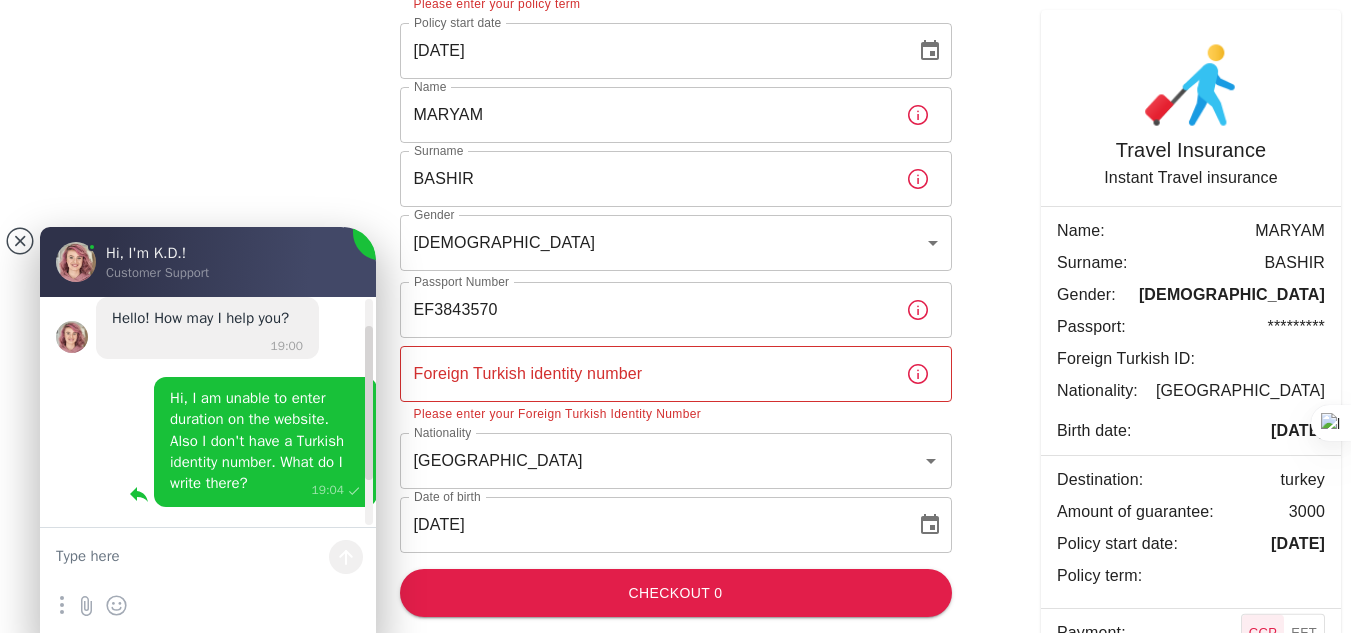 scroll, scrollTop: 109, scrollLeft: 0, axis: vertical 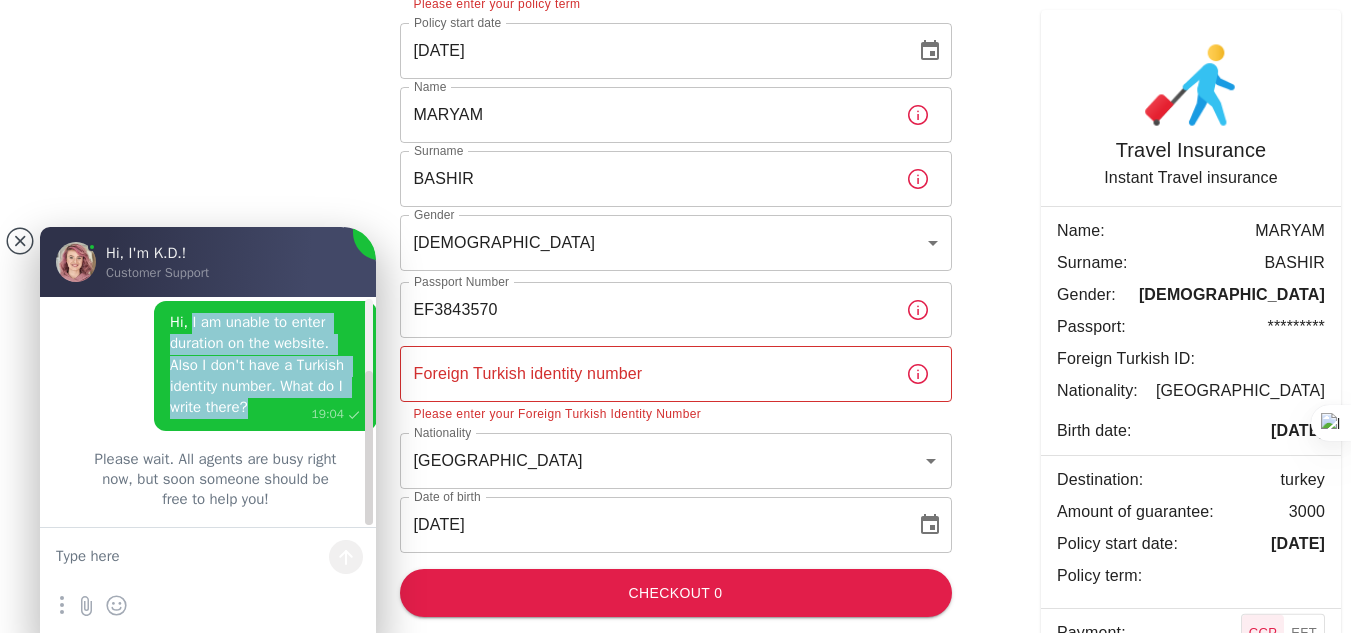 drag, startPoint x: 177, startPoint y: 321, endPoint x: 226, endPoint y: 428, distance: 117.68602 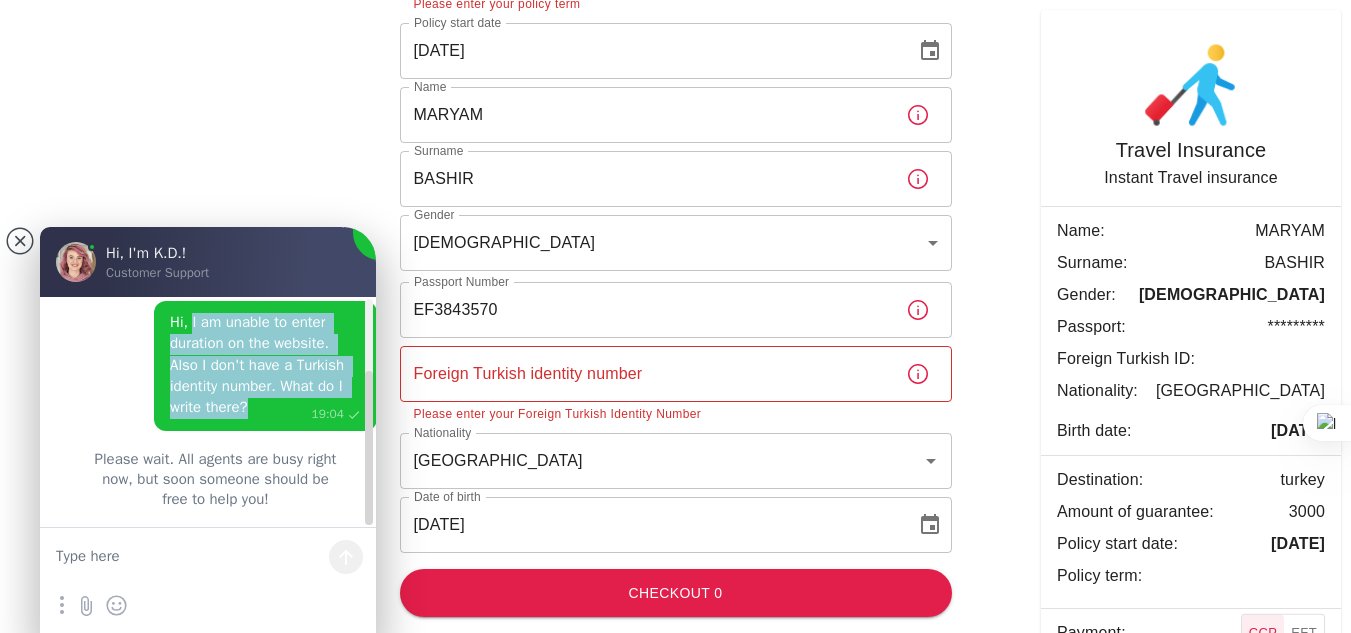 copy on "I am unable to enter duration on the website. Also I don't have a Turkish identity number. What do I write there? 19:04" 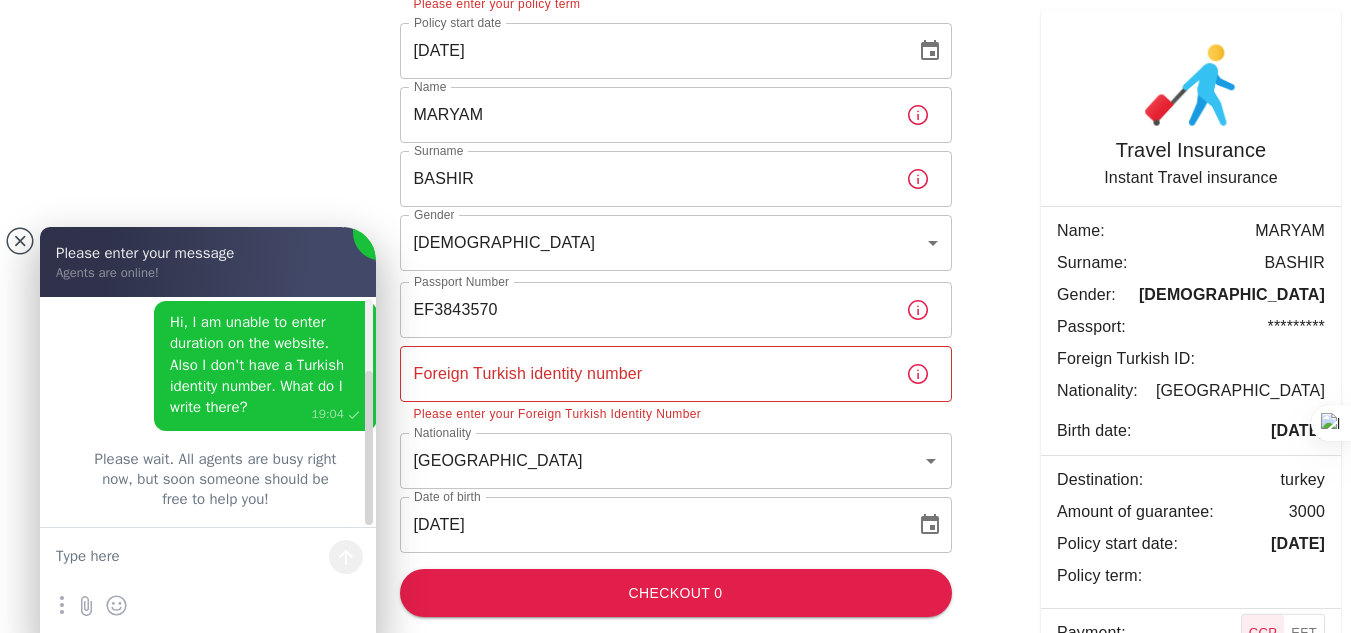 click on "Official Ikamet Sigorta – Turkey Travel Insurance Destination TURKEY turkey Destination Duration ​ Duration Please enter your policy term Policy start date 08/20/2025 Policy start date Name MARYAM Name Surname BASHIR Surname Gender Female FEMALE Gender Passport Number EF3843570 Passport Number Foreign Turkish identity number Foreign Turkish identity number Please enter your Foreign Turkish Identity Number Nationality Pakistan Nationality Date of birth 07/24/1994 Date of birth Checkout 0 Travel Insurance Instant Travel insurance Name: MARYAM Surname: BASHIR Gender:  FEMALE Passport: ********* Foreign Turkish ID: Nationality: Pakistan Birth date: 24/07/1994 Destination: turkey Amount of guarantee: 3000 Policy start date:  20/08/2025 Policy term:  Payment:  CCP EFT Checkout 0" at bounding box center (676, 199) 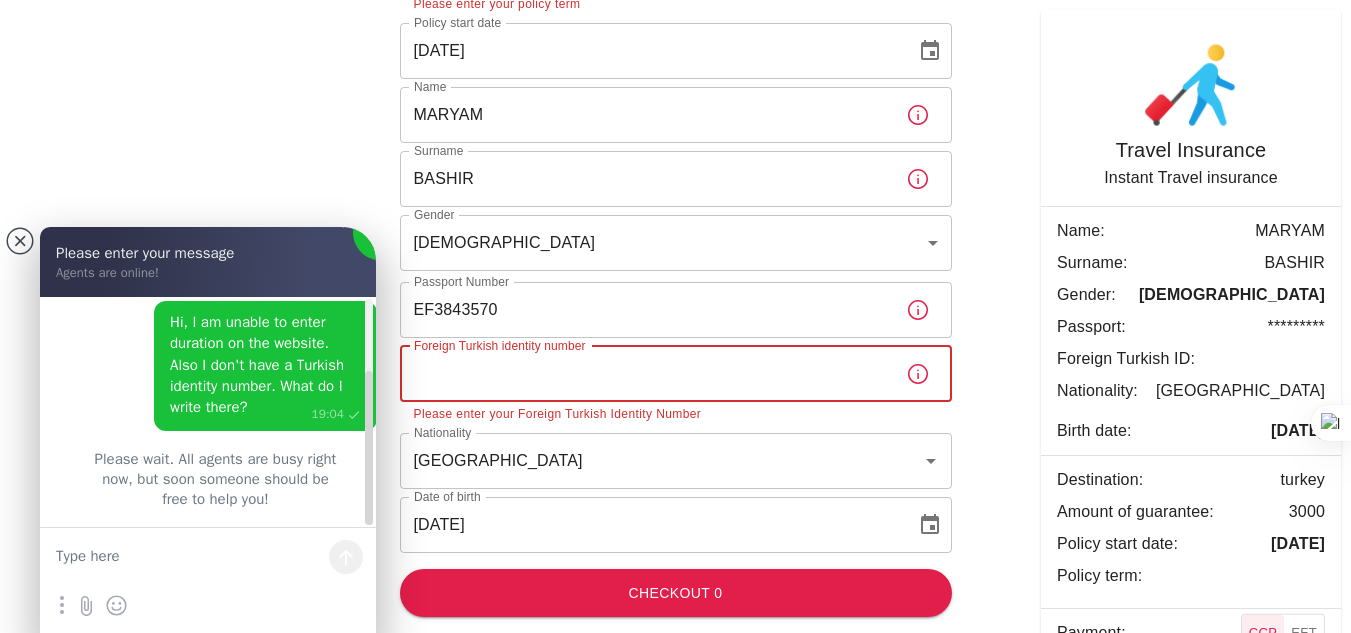 click on "Foreign Turkish identity number" at bounding box center [645, 374] 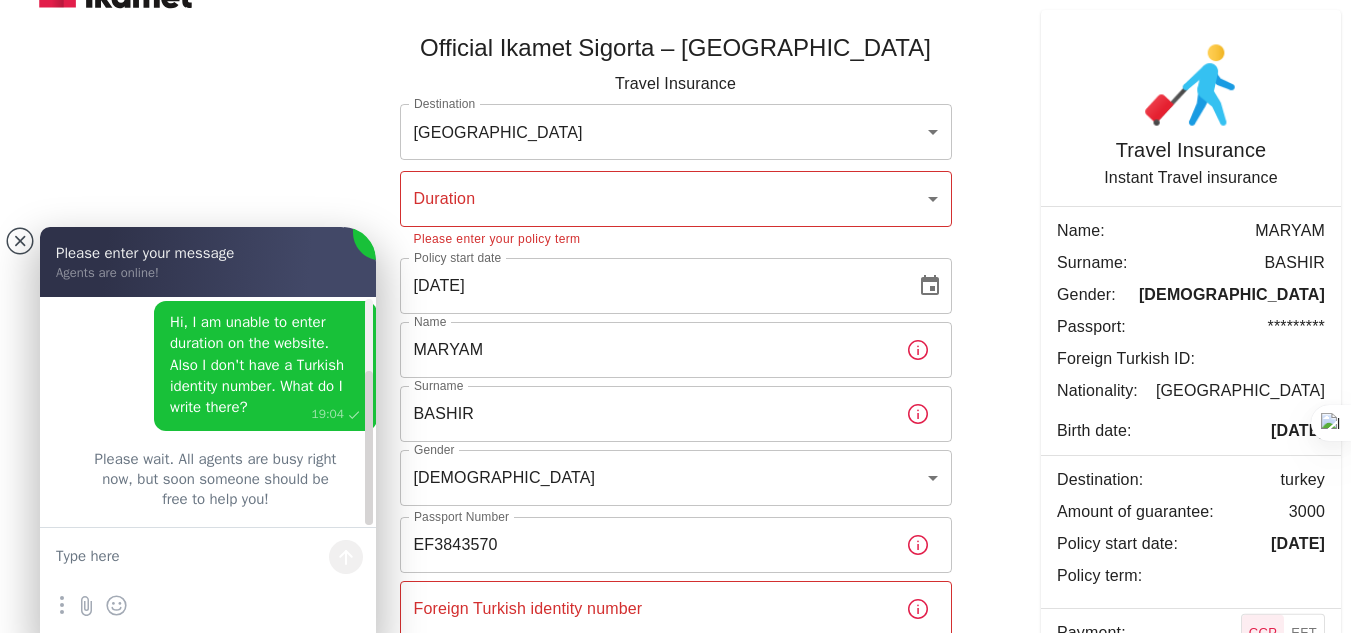 scroll, scrollTop: 0, scrollLeft: 0, axis: both 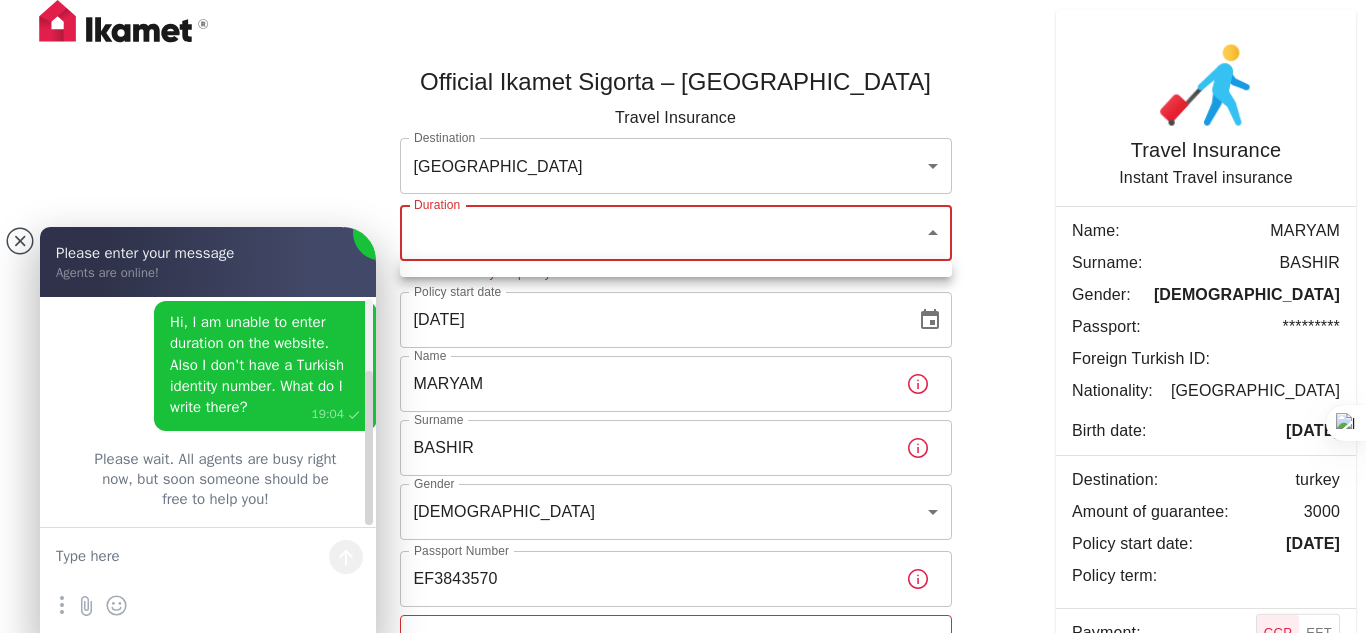 click on "Official Ikamet Sigorta – Turkey Travel Insurance Destination TURKEY turkey Destination Duration ​ Duration Please enter your policy term Policy start date 08/20/2025 Policy start date Name MARYAM Name Surname BASHIR Surname Gender Female FEMALE Gender Passport Number EF3843570 Passport Number Foreign Turkish identity number Foreign Turkish identity number Please enter your Foreign Turkish Identity Number Nationality Pakistan Nationality Date of birth 07/24/1994 Date of birth Checkout 0 Travel Insurance Instant Travel insurance Name: MARYAM Surname: BASHIR Gender:  FEMALE Passport: ********* Foreign Turkish ID: Nationality: Pakistan Birth date: 24/07/1994 Destination: turkey Amount of guarantee: 3000 Policy start date:  20/08/2025 Policy term:  Payment:  CCP EFT Checkout 0
Ikamet Sigorta | Travel
Please enter your message Agents are online! Hi, I'm K.D.! Hello! How may I help you? 19:00 19:04 Please wait. All agents are busy right now, but soon someone should be free to help you!" at bounding box center (683, 451) 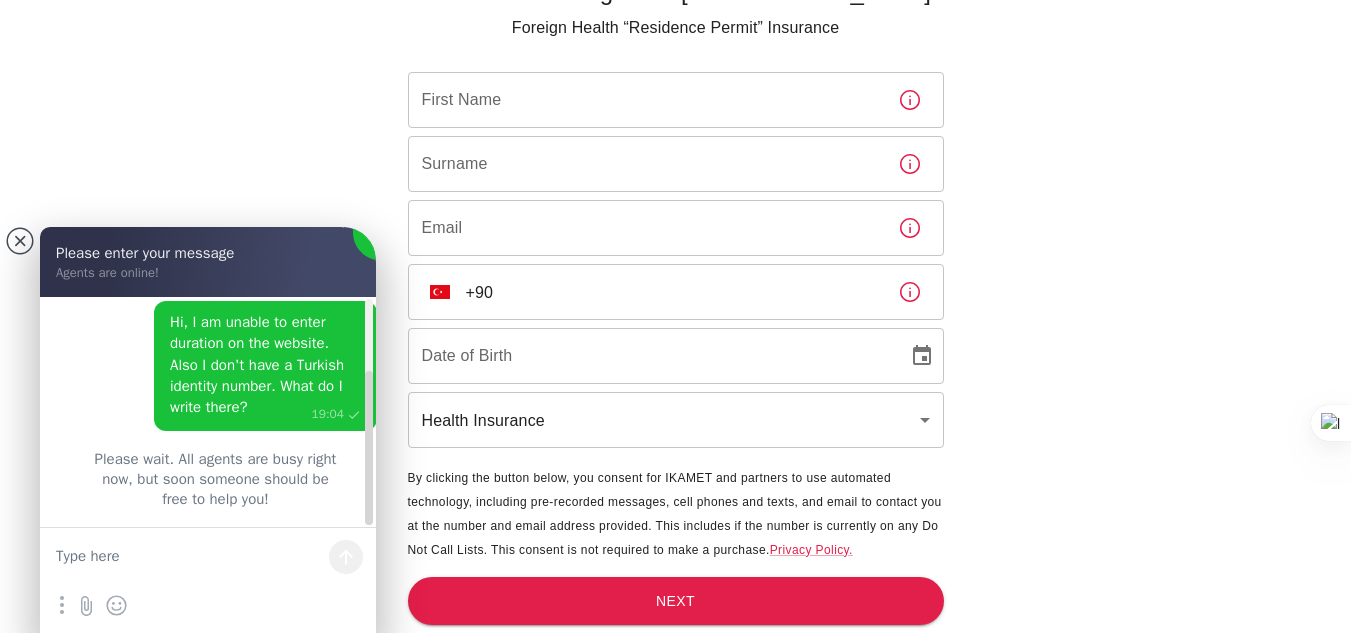 scroll, scrollTop: 0, scrollLeft: 0, axis: both 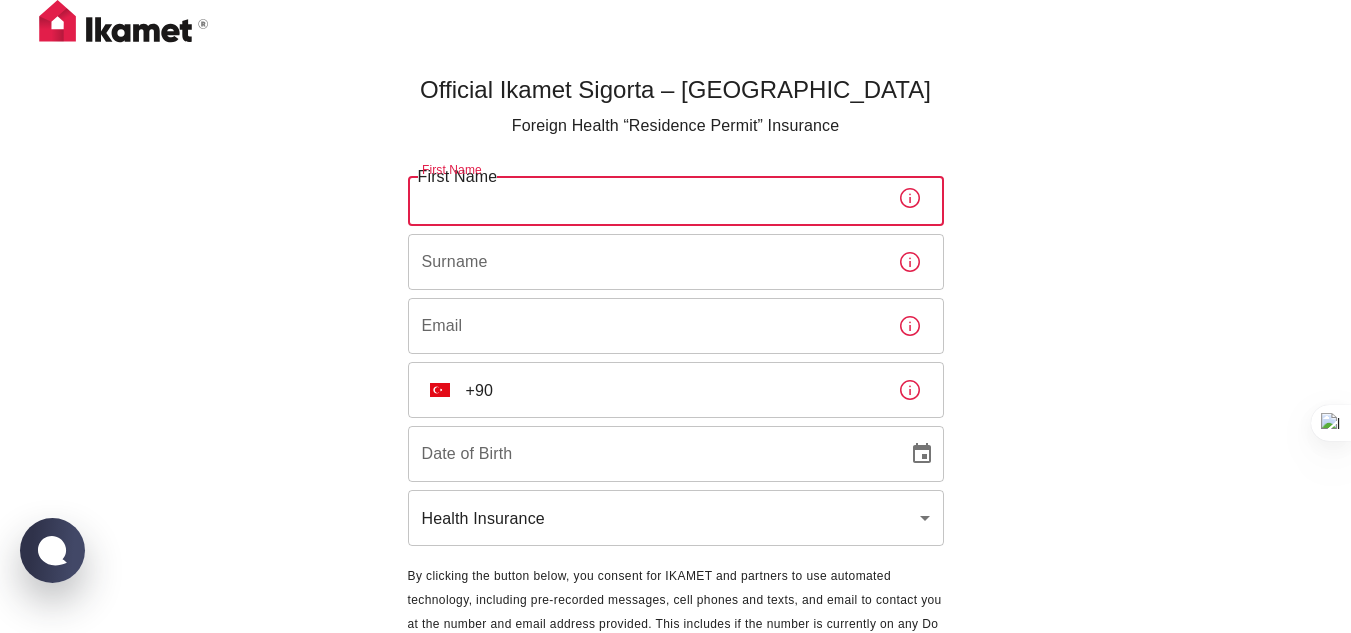 click on "First Name" at bounding box center [645, 198] 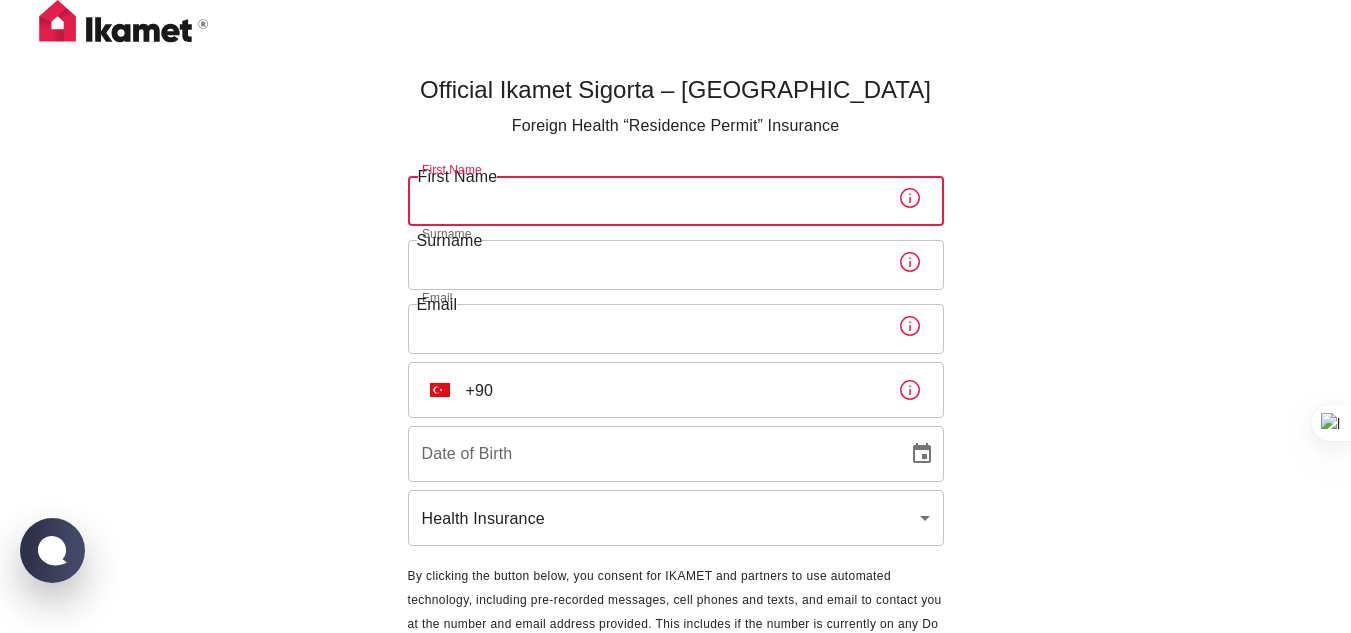 type on "Maryam" 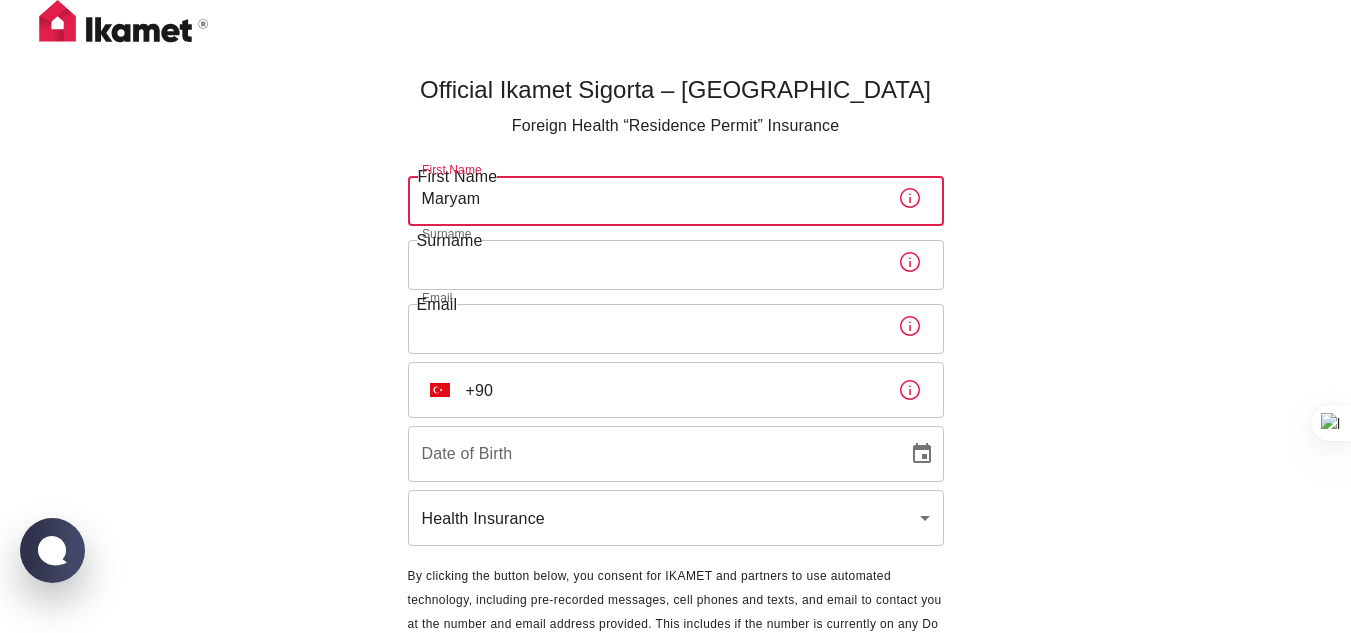 type on "Bashir" 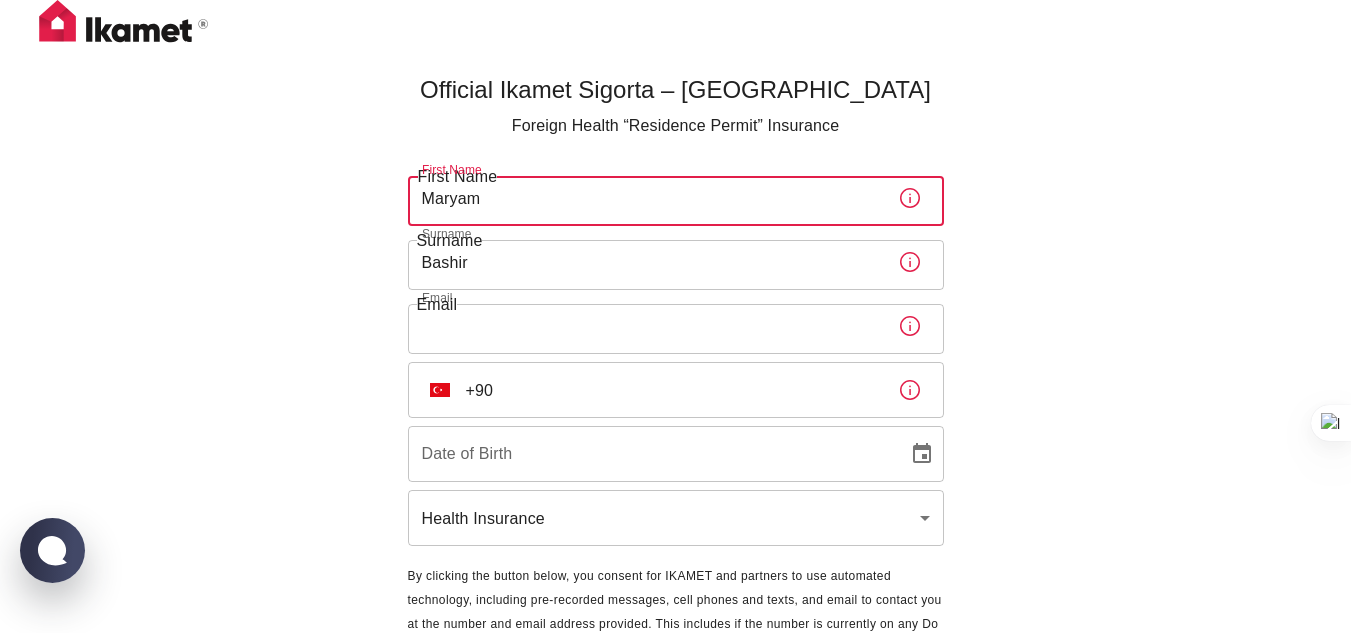 type on "maryamqadri9@gmail.com" 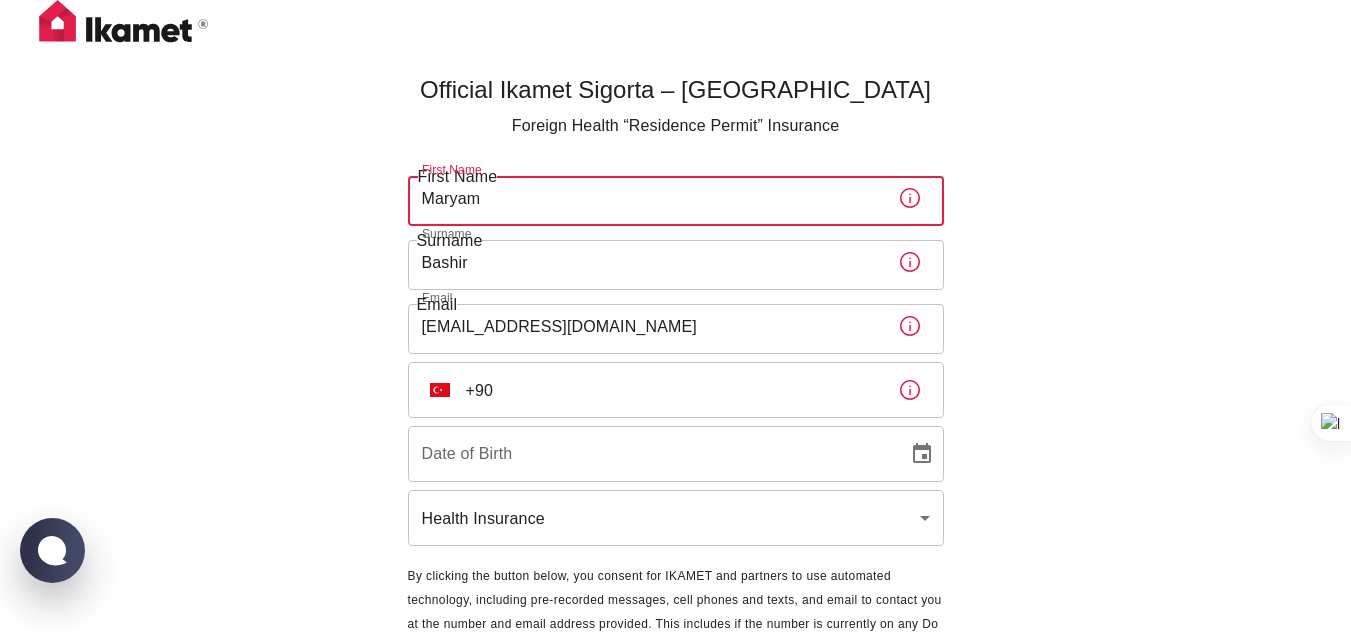 click on "+90" at bounding box center (674, 390) 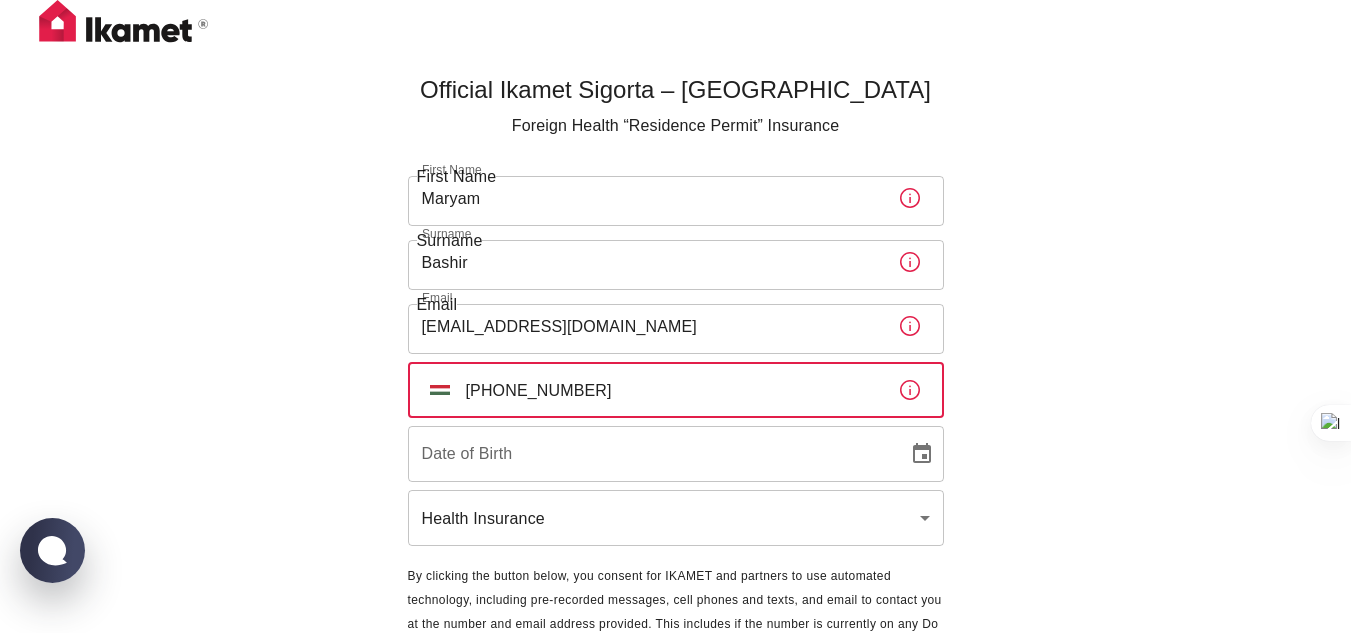 type on "+36 30 601 0321" 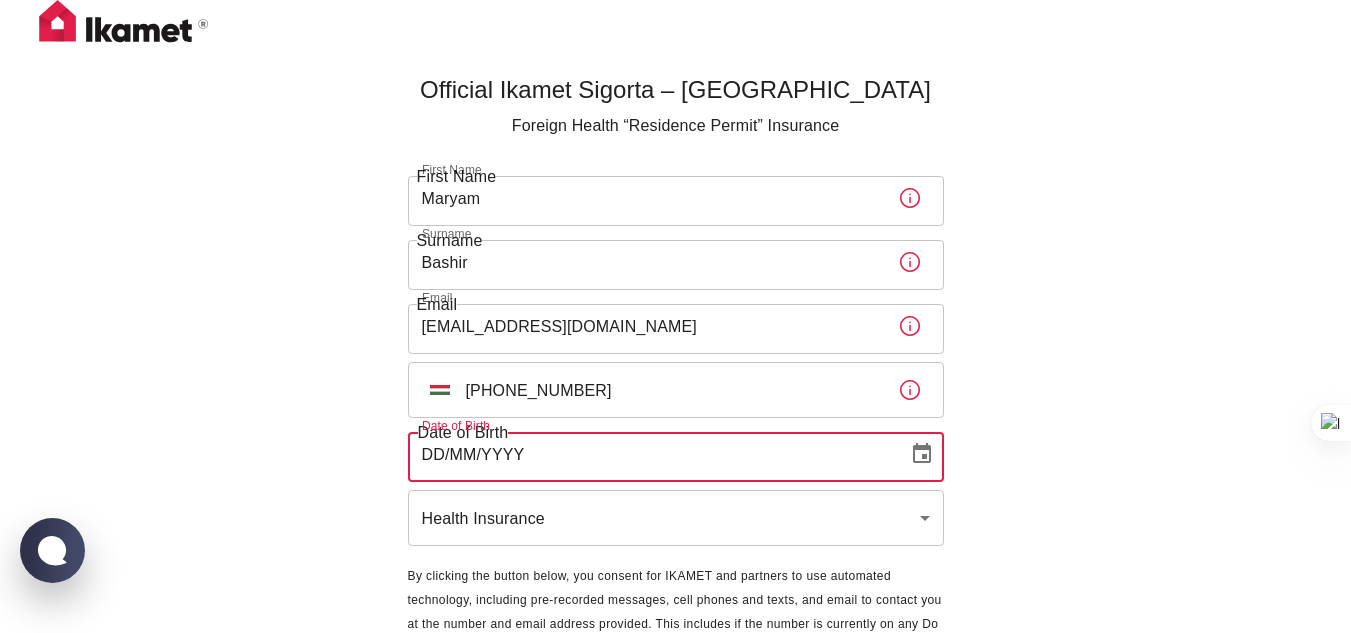 click on "DD/MM/YYYY" at bounding box center (651, 454) 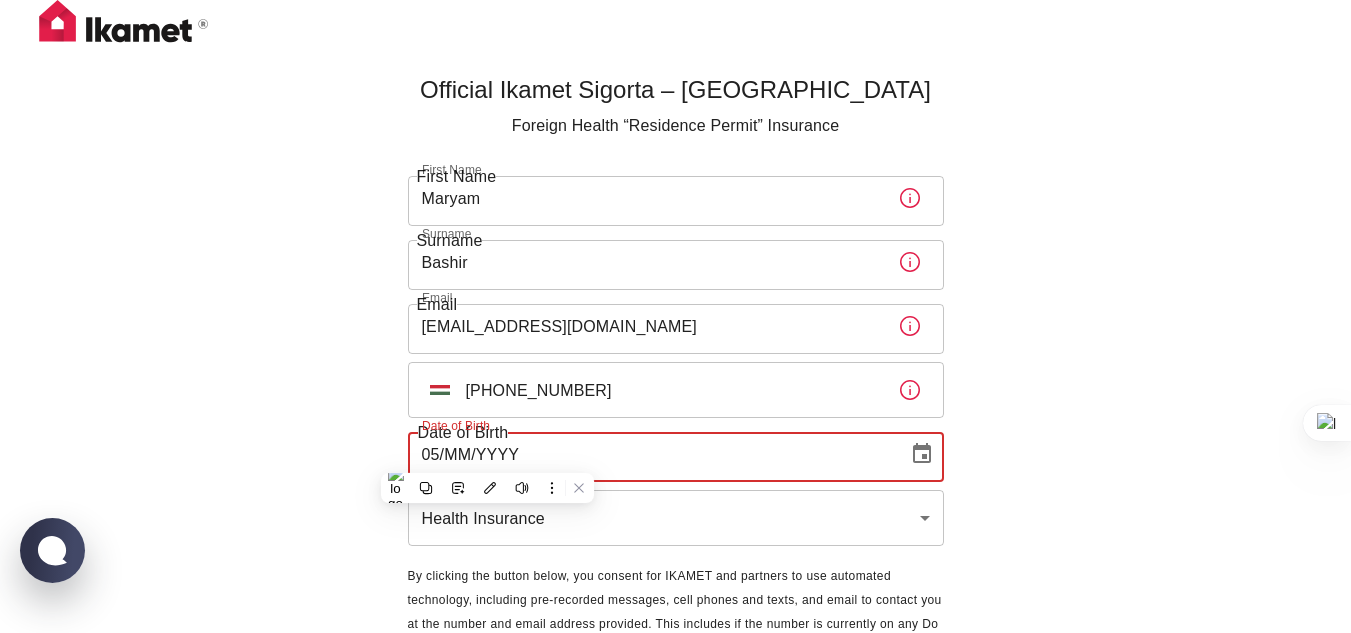 click on "05/MM/YYYY" at bounding box center (651, 454) 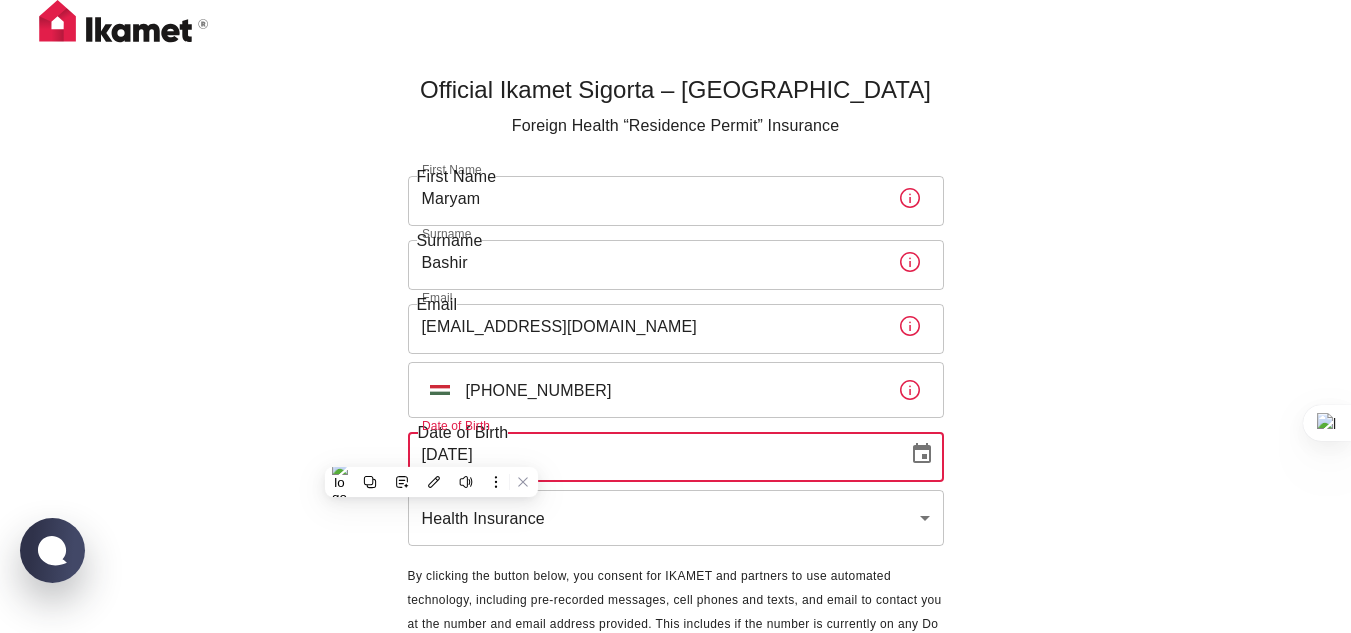 type on "24/07/1994" 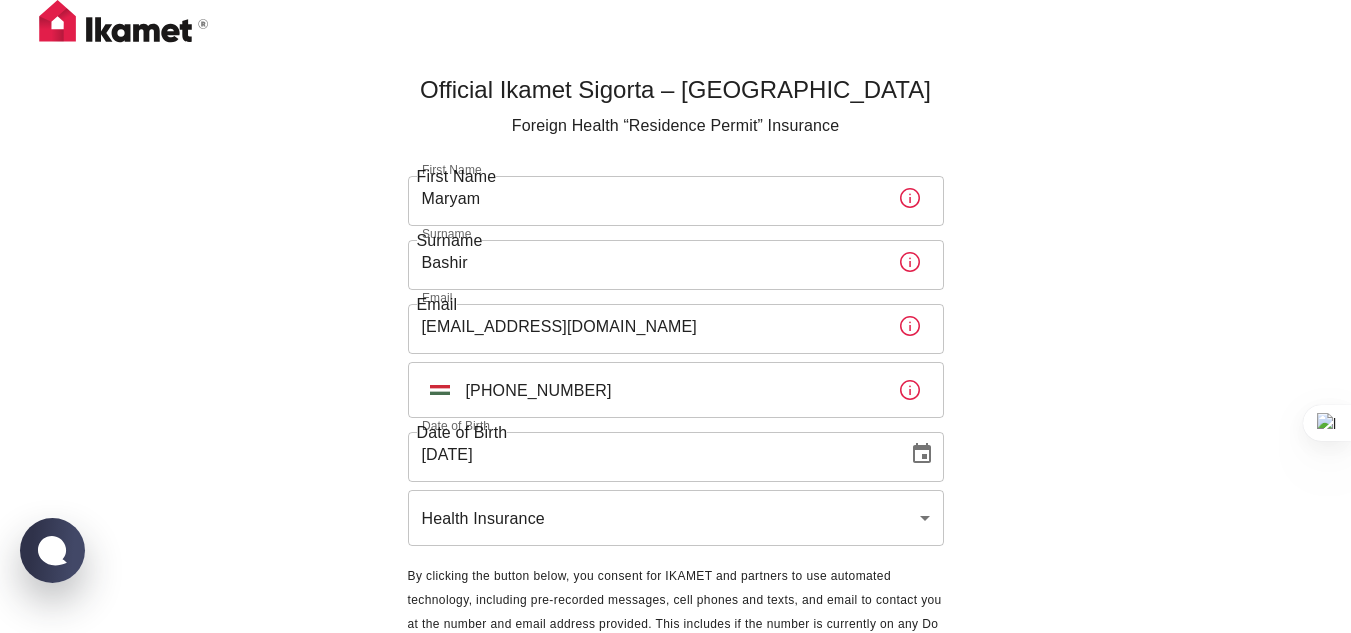 click on "Official Ikamet Sigorta – Turkey Foreign Health “Residence Permit” Insurance First Name Maryam First Name Surname Bashir Surname Email maryamqadri9@gmail.com Email ​ HU +36 30 601 0321 ​ Date of Birth 24/07/1994 Date of Birth Health Insurance health ​ By clicking the button below, you consent for IKAMET and partners to use automated technology, including pre-recorded messages, cell phones and texts, and email to contact you at the number and email address provided. This includes if the number is currently on any Do Not Call Lists. This consent is not required to make a purchase.  Privacy Policy. Next" at bounding box center (675, 365) 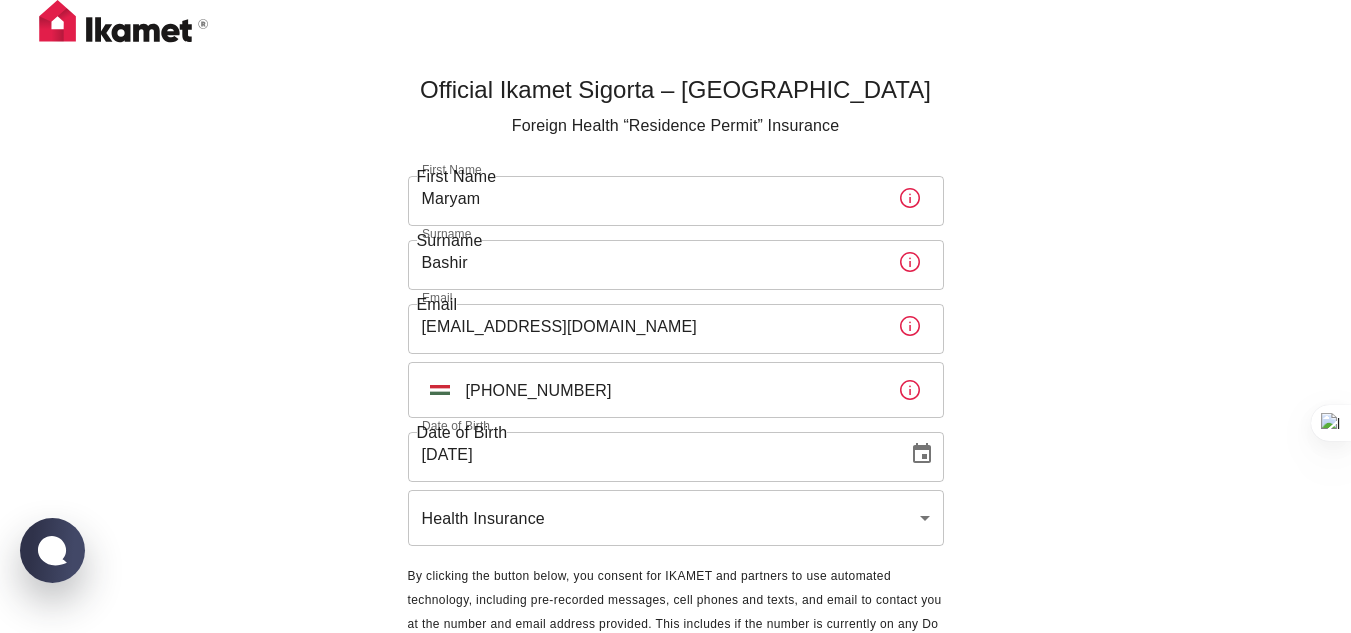 scroll, scrollTop: 98, scrollLeft: 0, axis: vertical 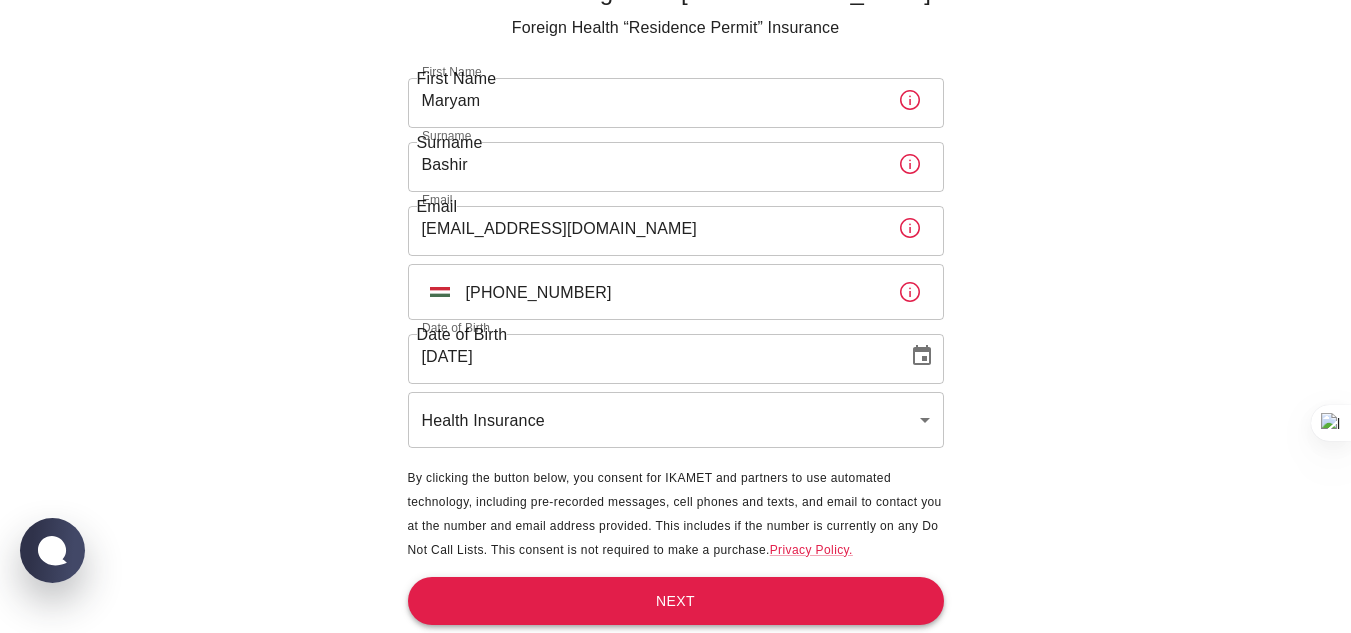 click on "Next" at bounding box center [676, 601] 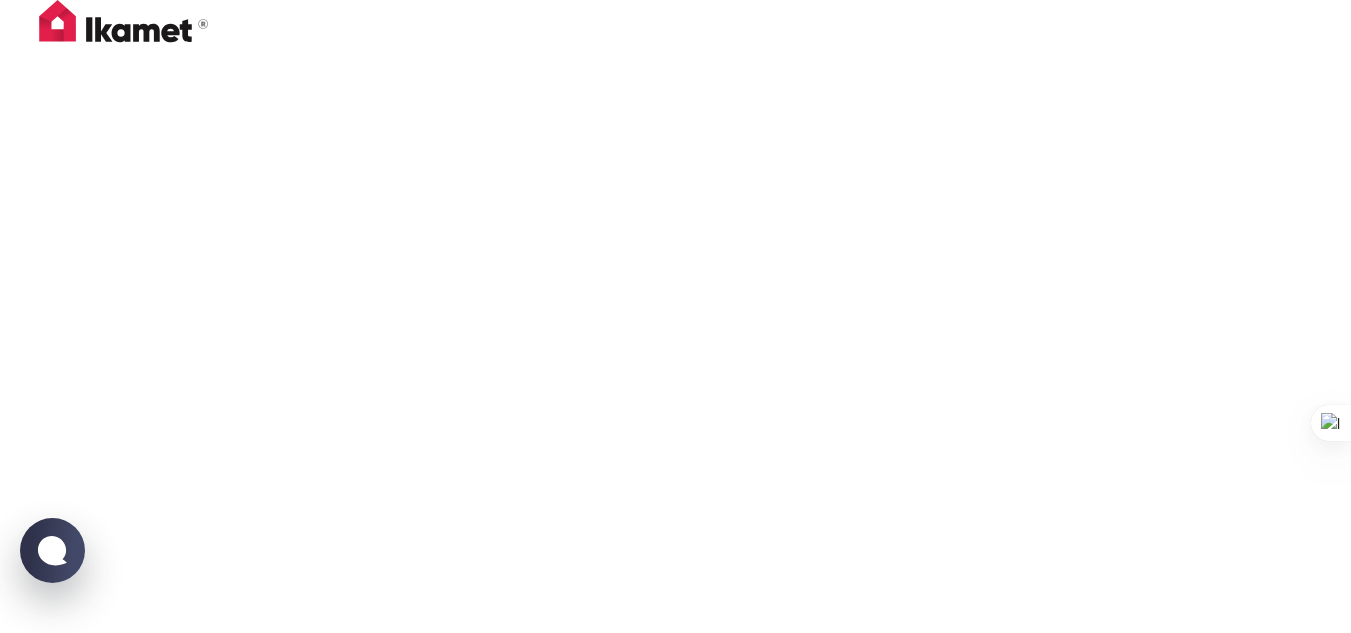 scroll, scrollTop: 3, scrollLeft: 0, axis: vertical 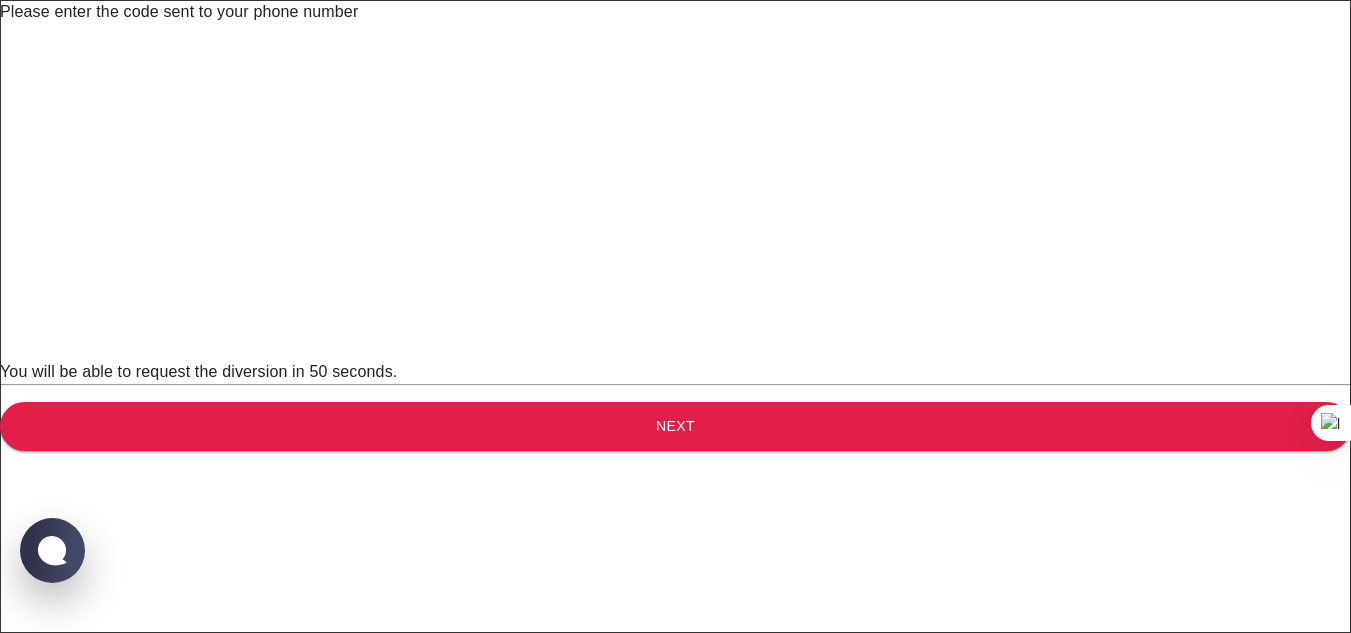 click at bounding box center (689, 52) 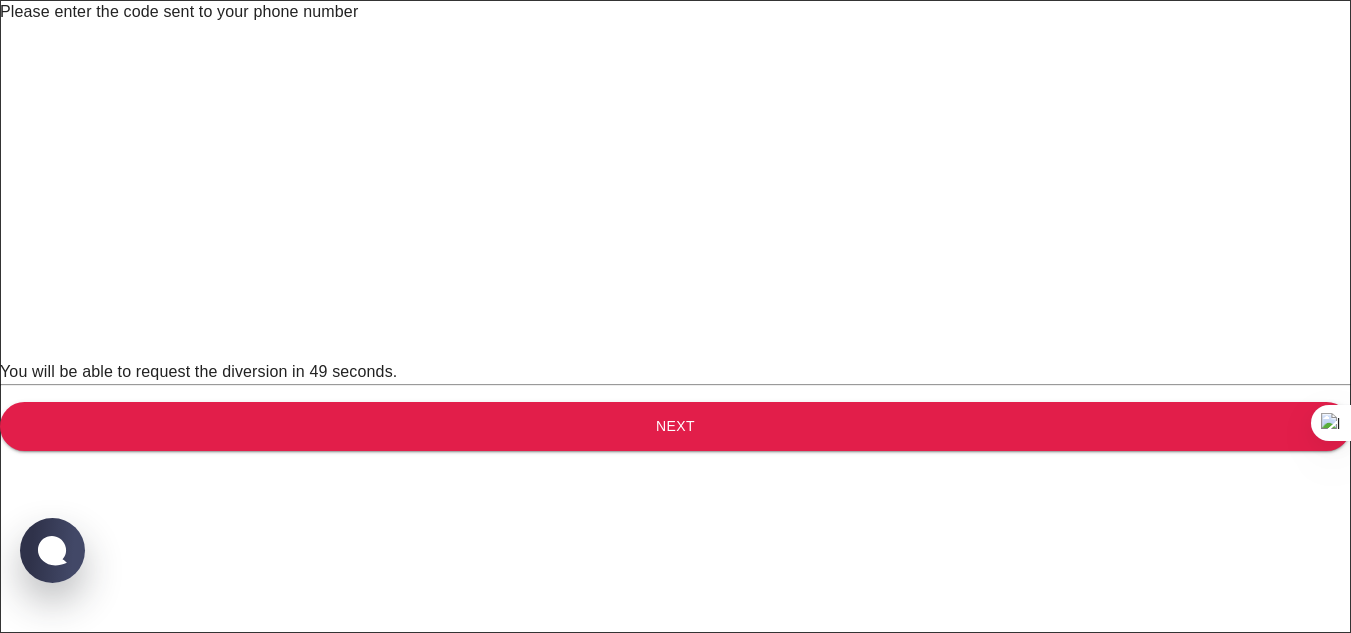 type on "1" 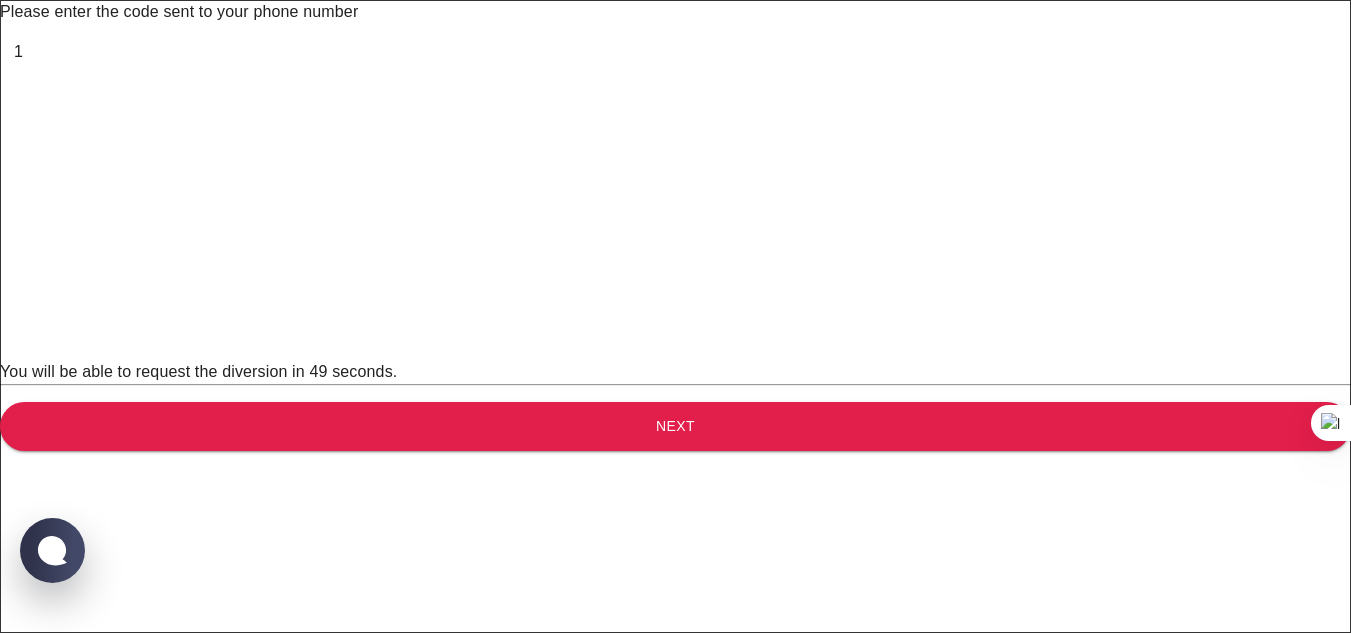 type on "0" 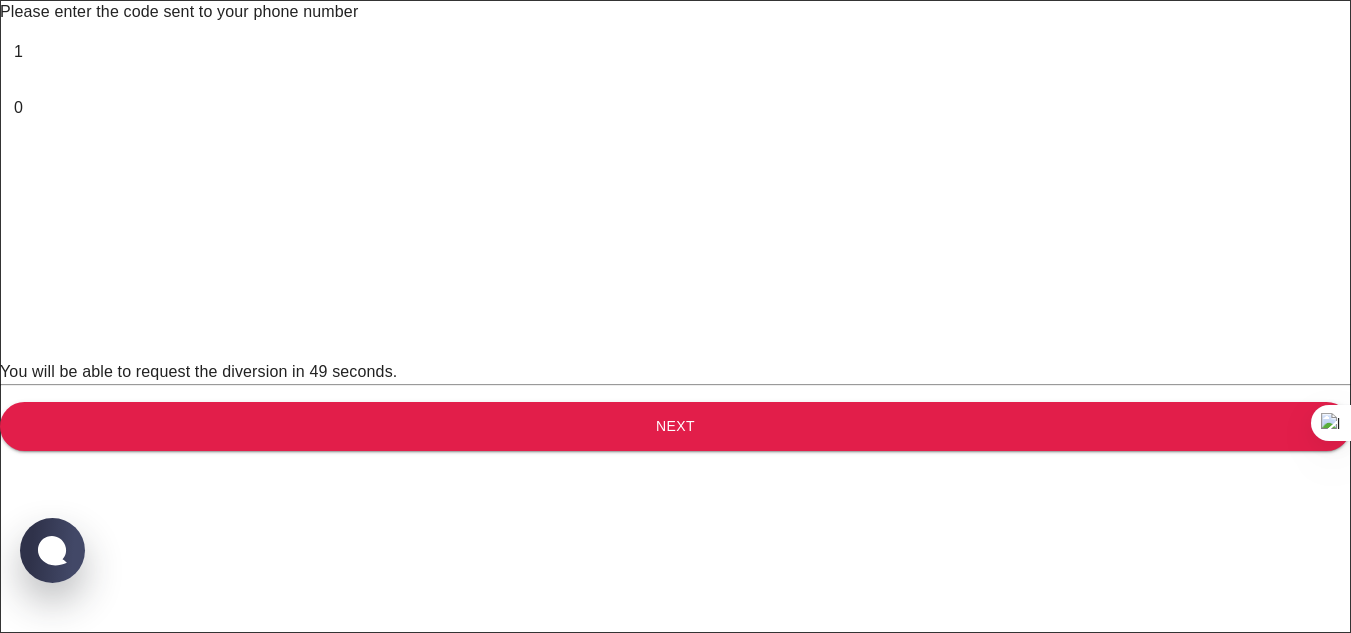 type on "2" 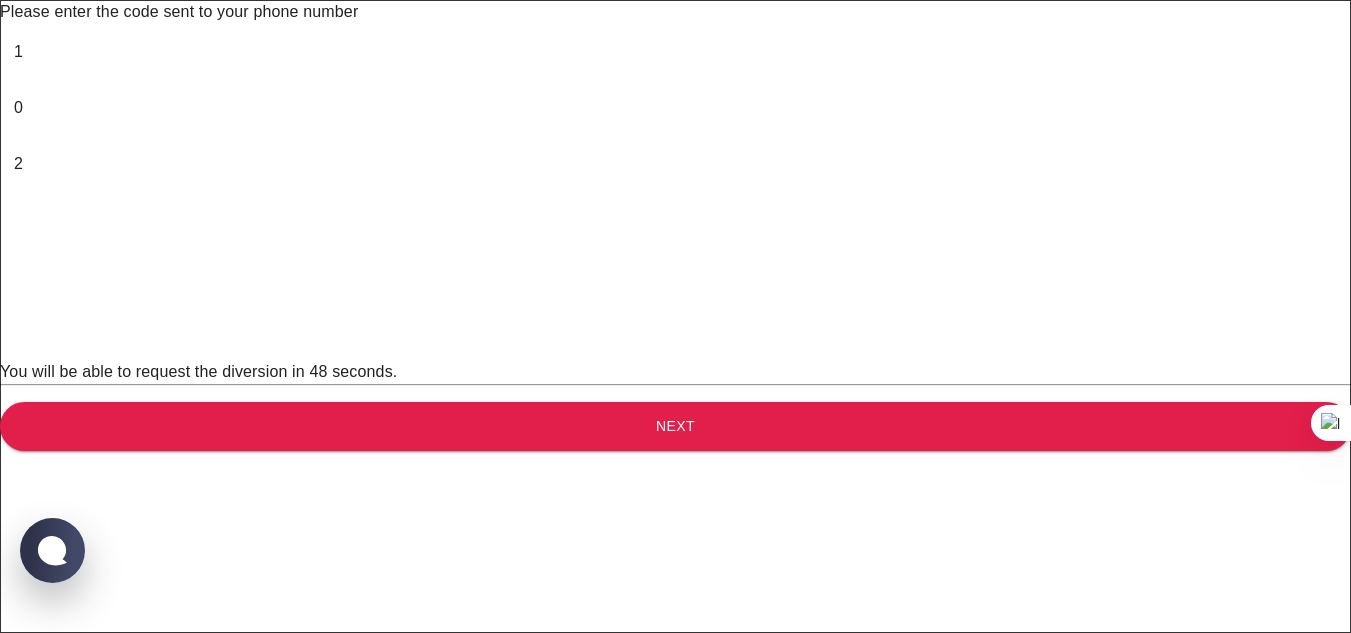 type on "3" 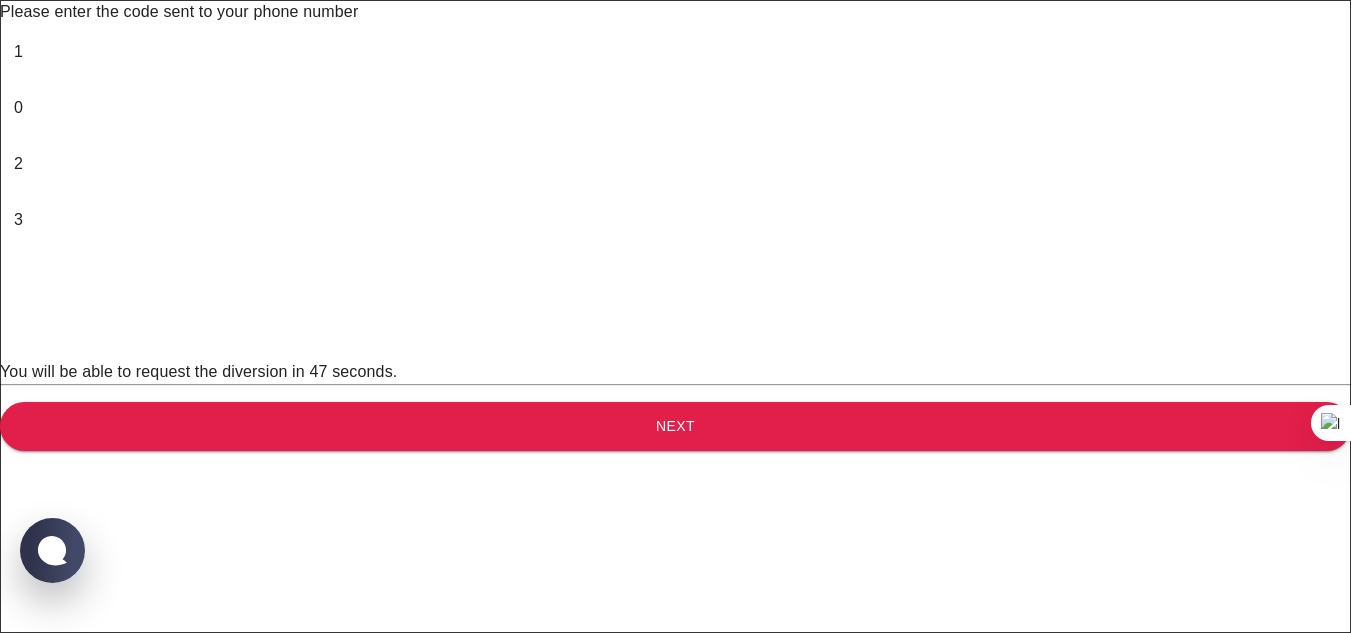 type on "5" 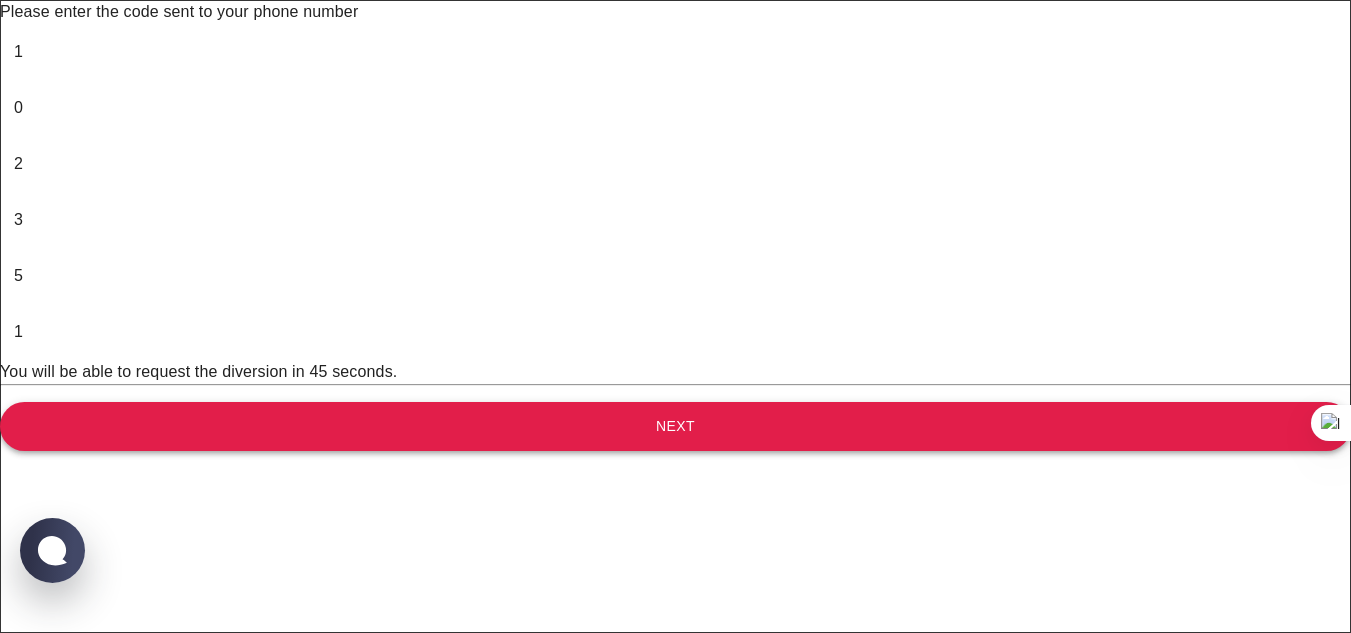 type on "1" 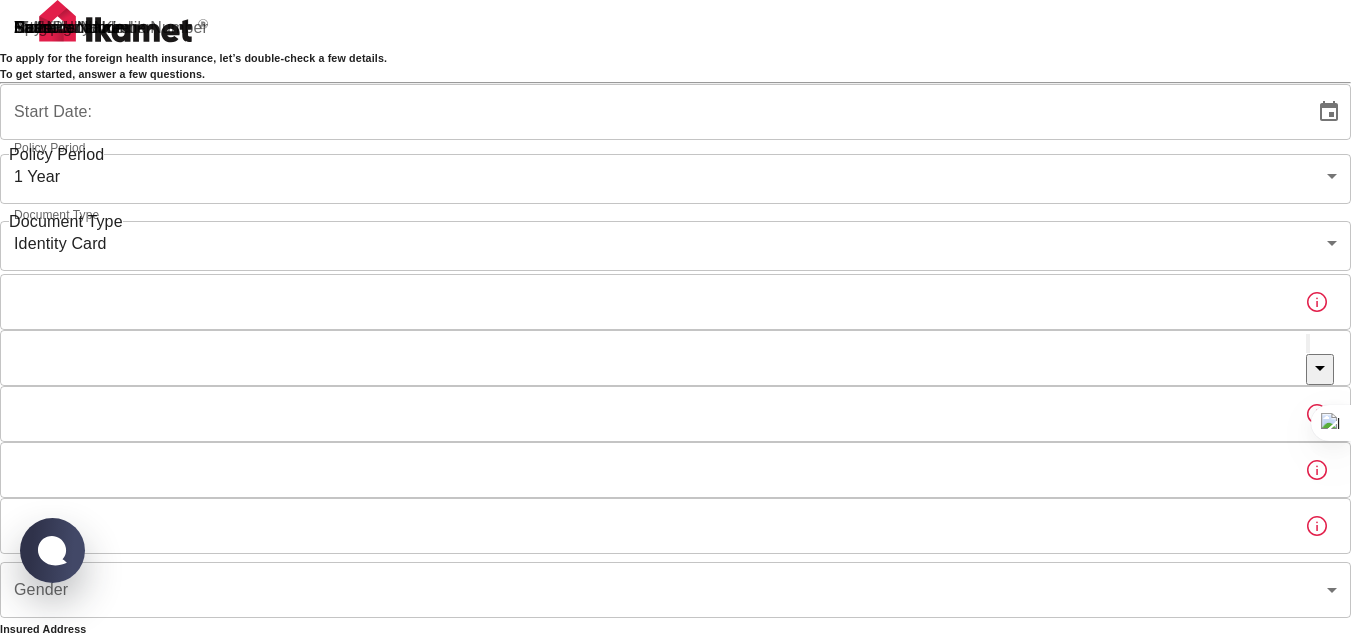 type on "b7343ef8-d55e-4554-96a8-76e30347e985" 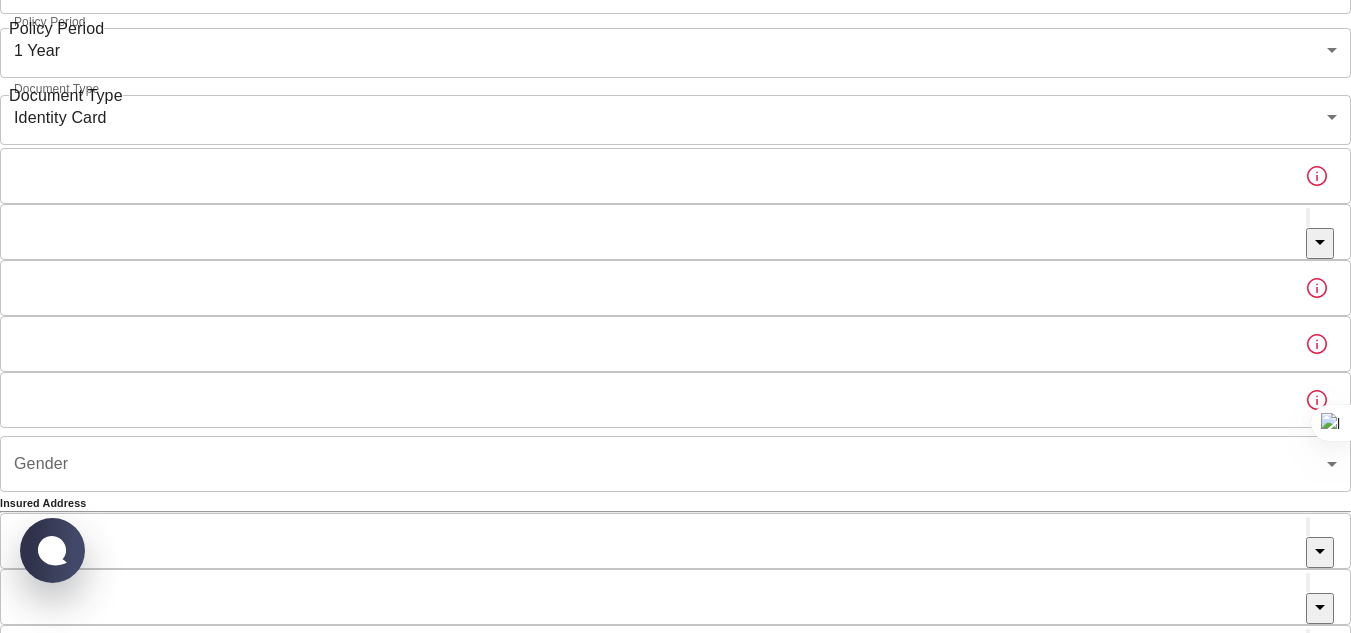 scroll, scrollTop: 138, scrollLeft: 0, axis: vertical 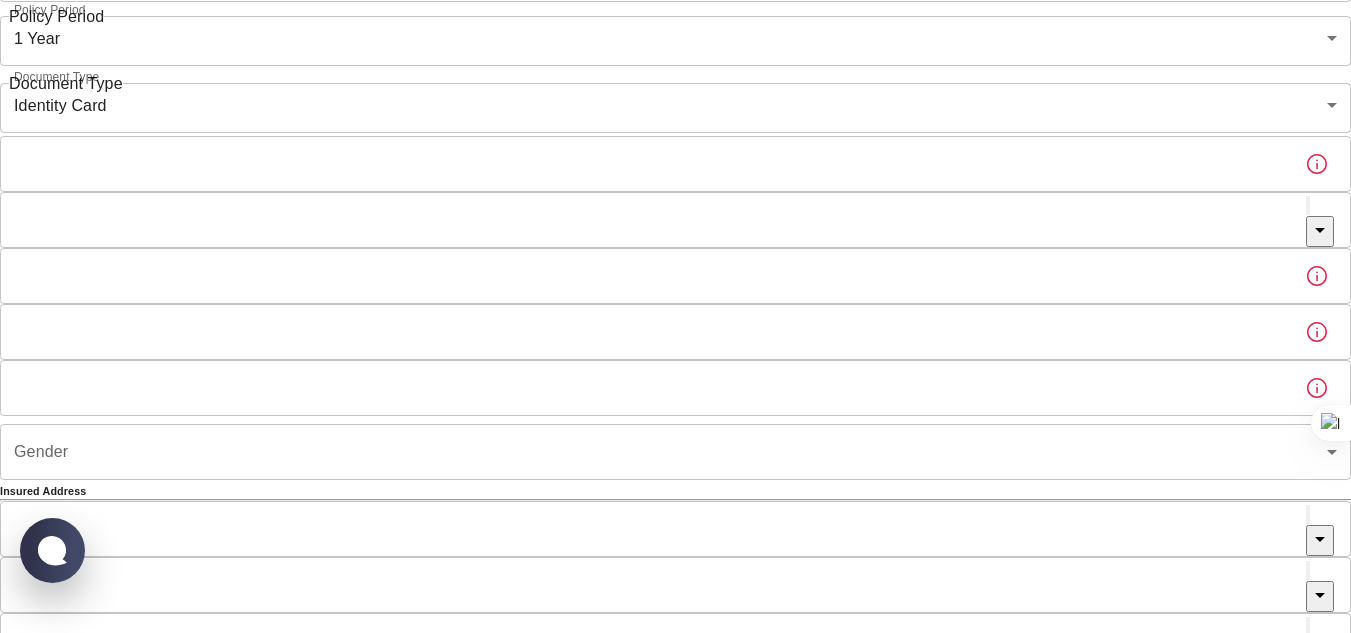click 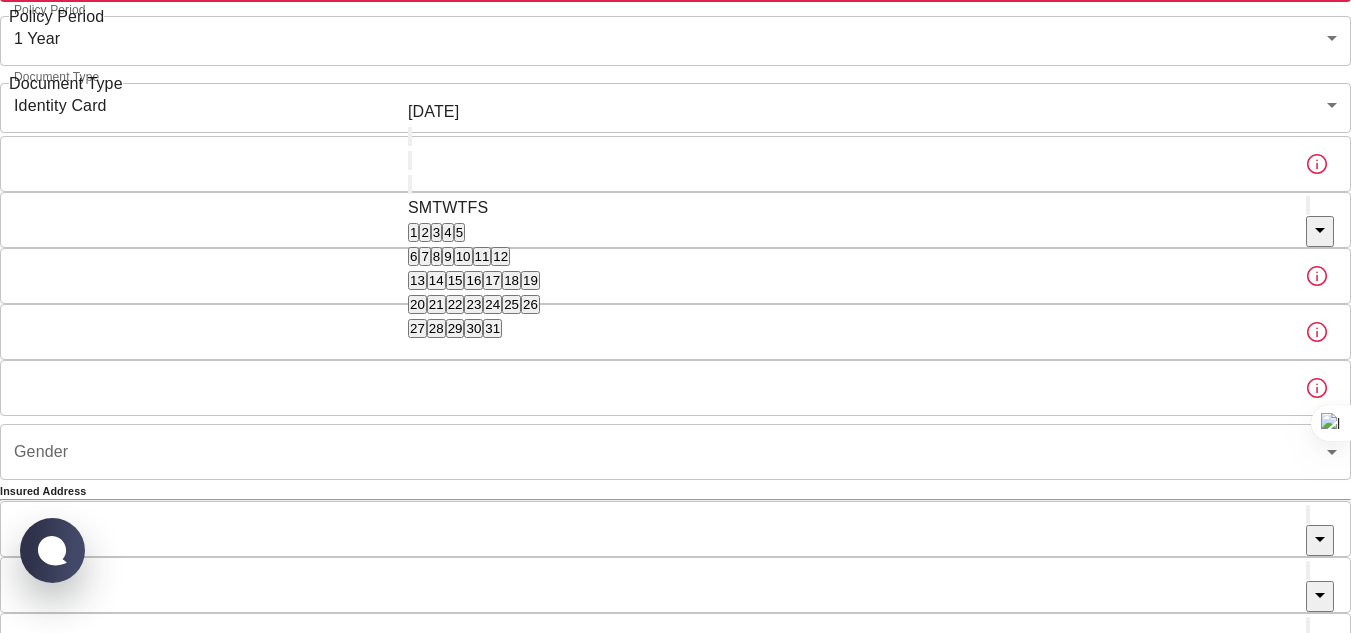 click at bounding box center [410, 184] 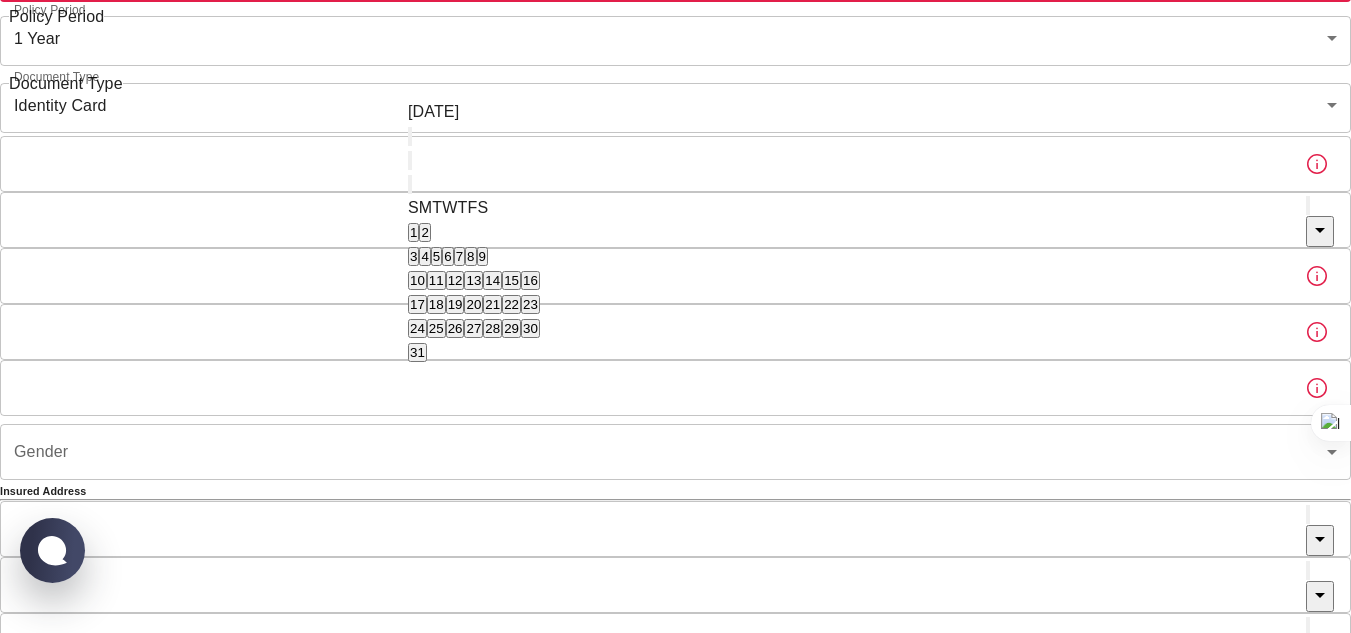 click on "19" at bounding box center (455, 304) 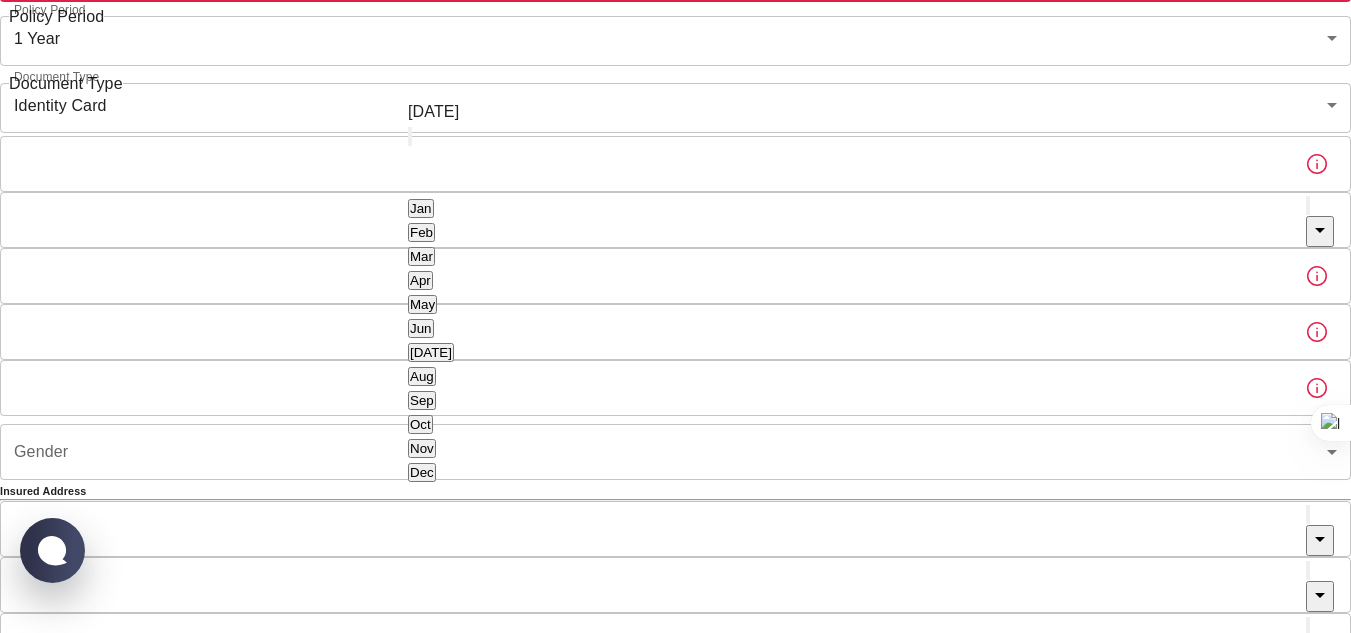 click on "Aug" at bounding box center (422, 376) 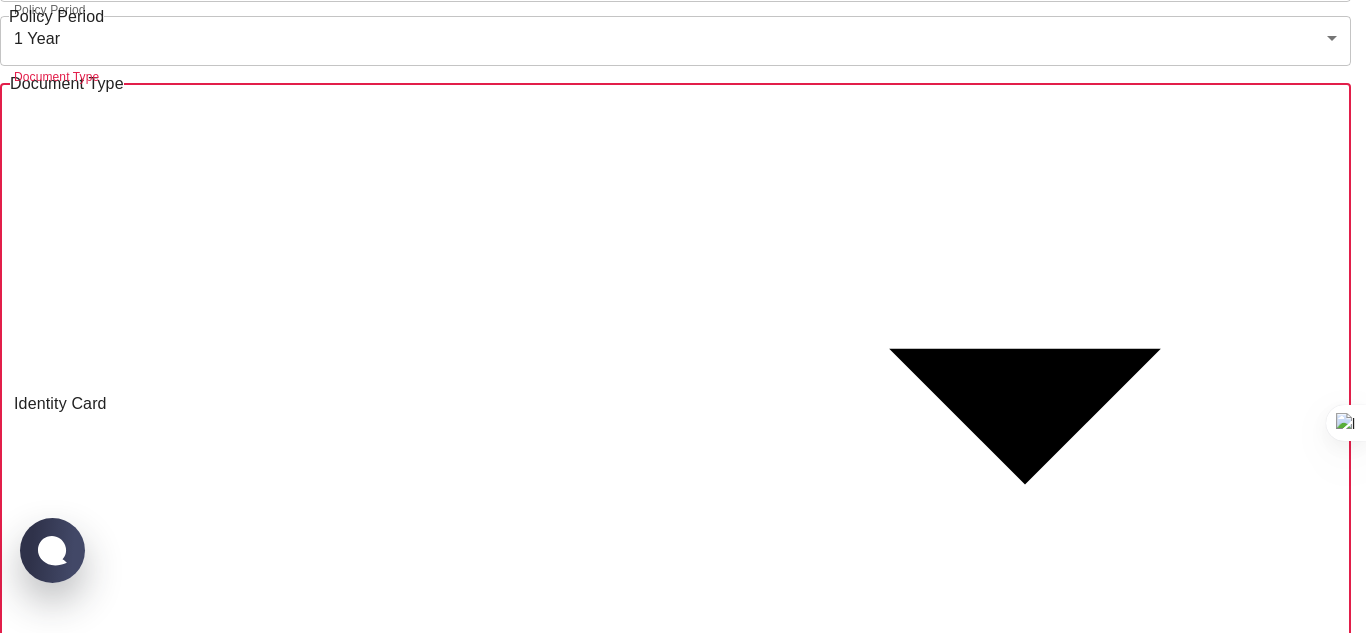 click on "To apply for the foreign health insurance, let’s double-check a few details. To get started, answer a few questions. Start Date: 19/08/2025 Start Date: Policy Period 1 Year b7343ef8-d55e-4554-96a8-76e30347e985 Policy Period Document Type Identity Card id Document Type Passport or Kimlik Number Passport or Kimlik Number Nationality Nationality Father's Name Father's Name Mother's Name Mother's Name Birth Place Birth Place Gender ​ Gender Insured Address City City Town Town Neighborhood Neighborhood Street Street Building Number Building Number Apartment Number Apartment Number EFT Credit Card I have read and accept the  Privacy Policy and User Agreement I have read and accept the  Clarification Text I agree to recieve E-mail and SMS about this offer and campaigns. Order Summary Foreign Health “Residence Permit” 1 Year 600 Lira Discount Applied Checkout 600 Lira Checkout 600 Lira
Ikamet Sigorta | Personal Information
WhatsApp Chat with us Passport Identity Card" at bounding box center (683, 817) 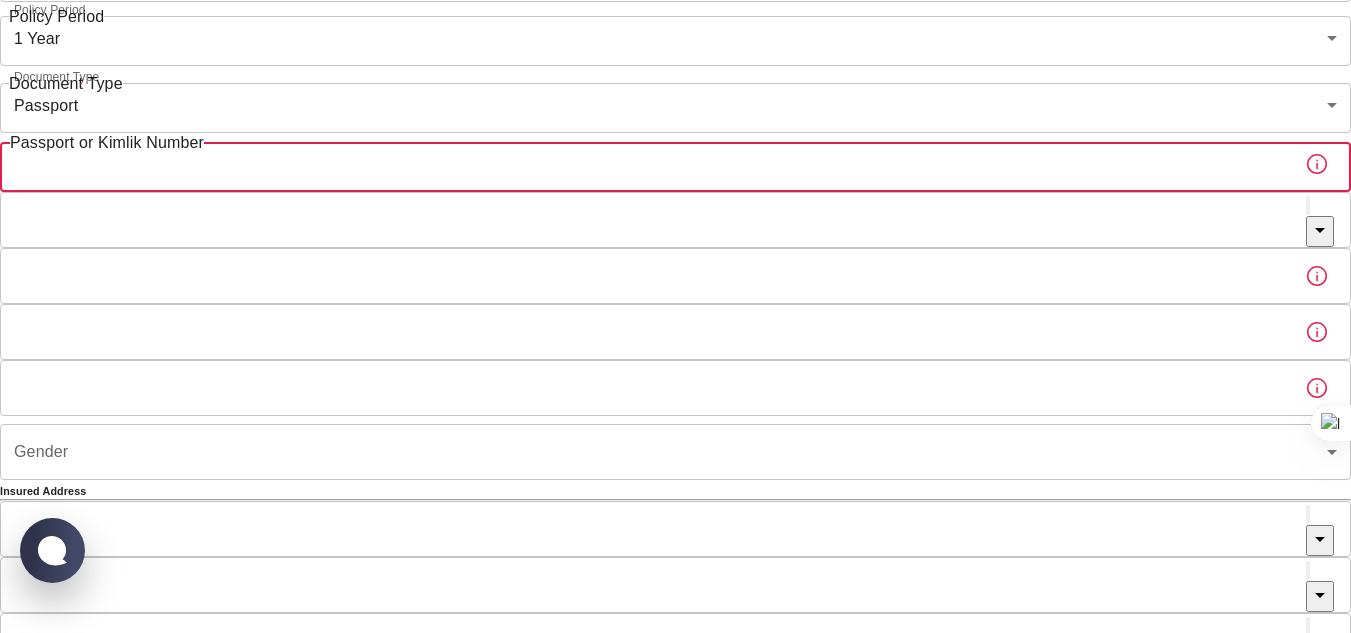 click on "Passport or Kimlik Number" at bounding box center (644, 164) 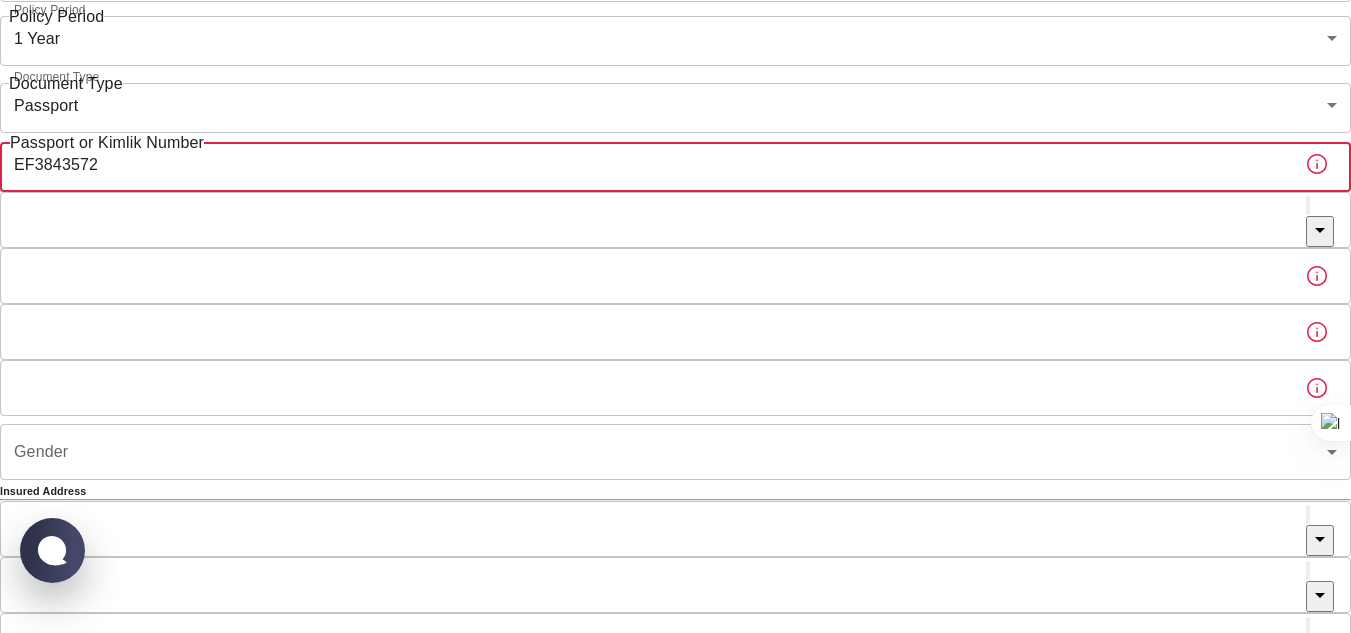 type on "EF3843572" 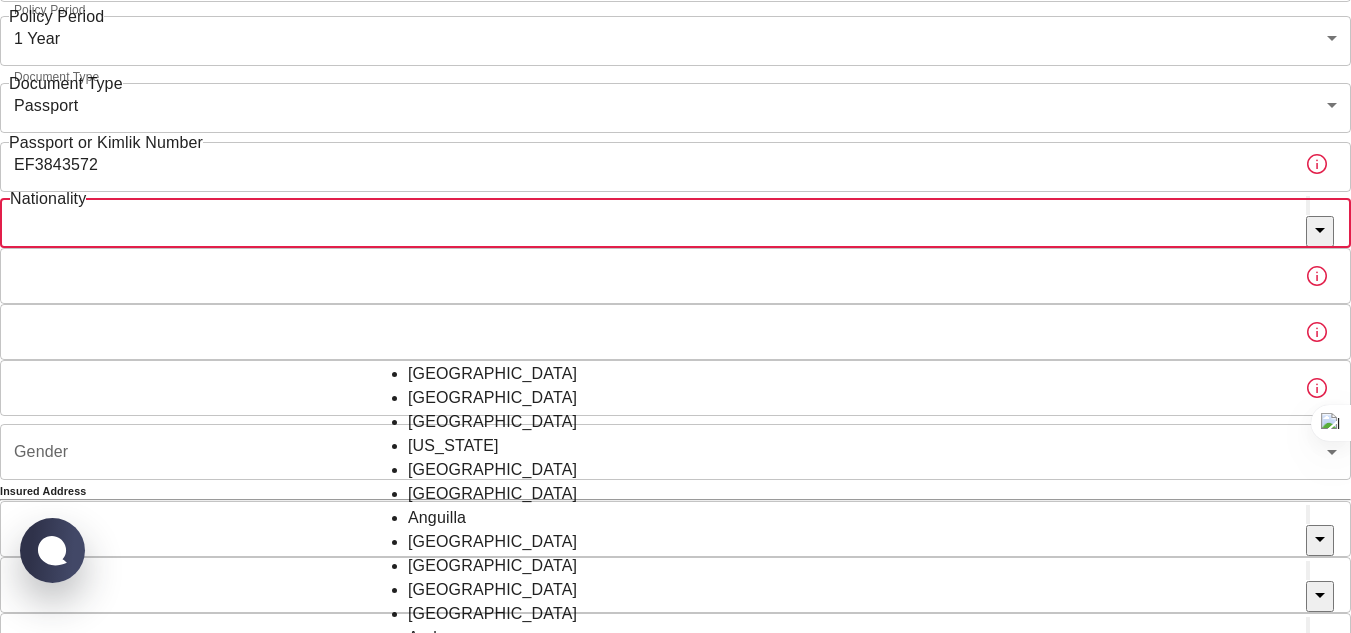 click on "Nationality" at bounding box center (653, 220) 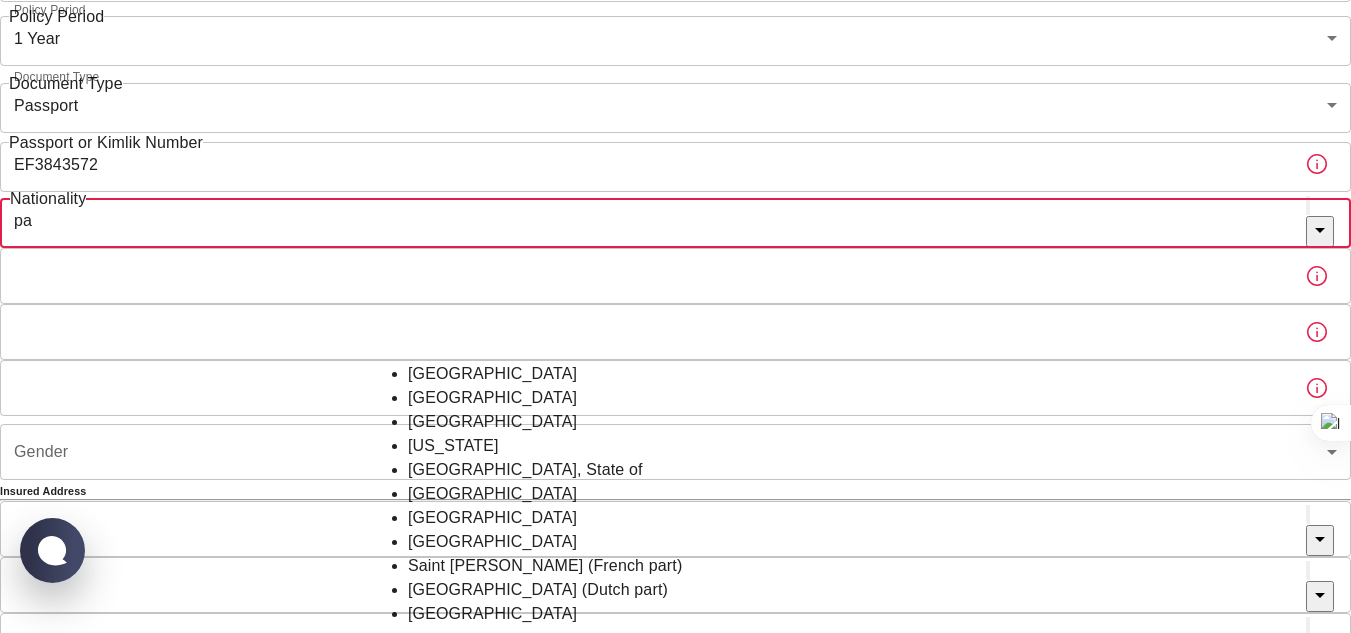 click on "Pakistan" at bounding box center (676, 422) 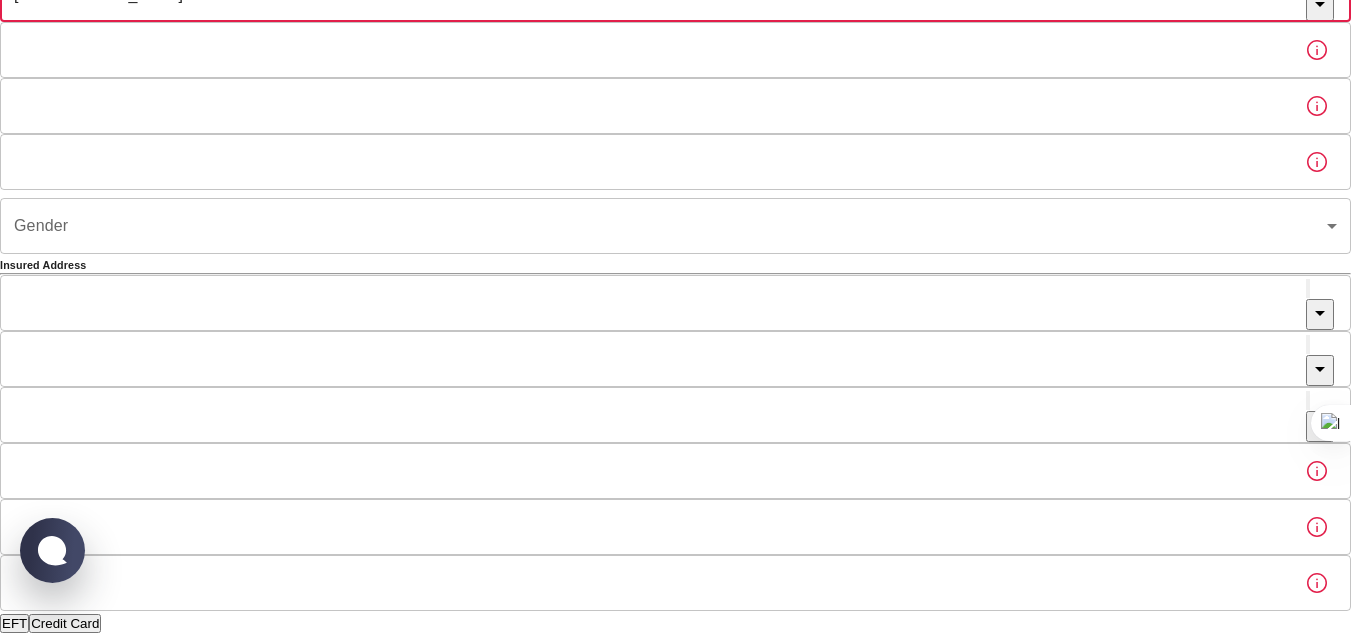scroll, scrollTop: 367, scrollLeft: 0, axis: vertical 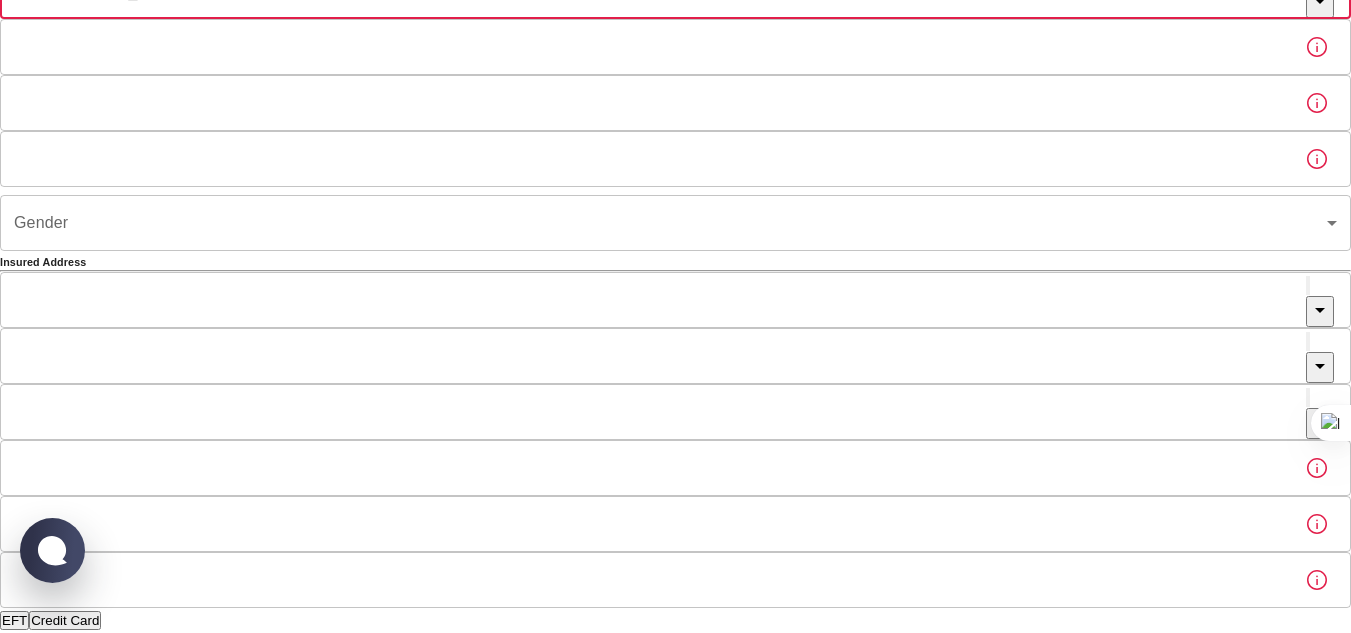 type on "Pakistan" 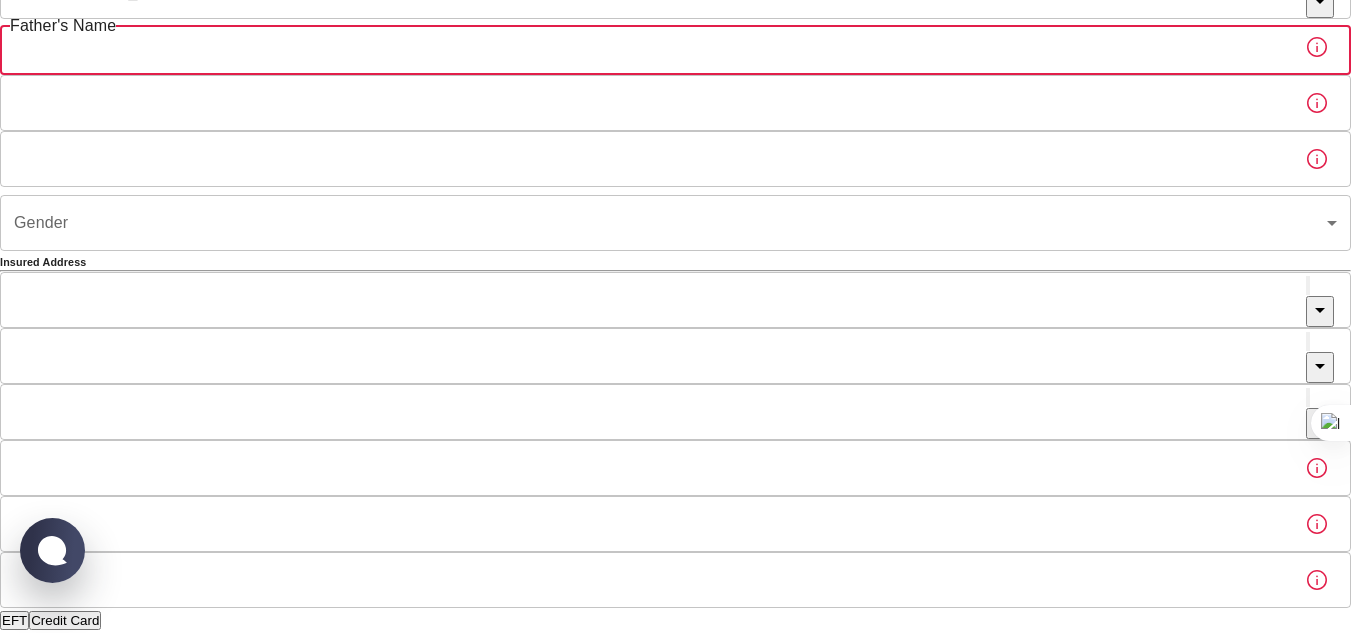 click on "Father's Name" at bounding box center [644, 47] 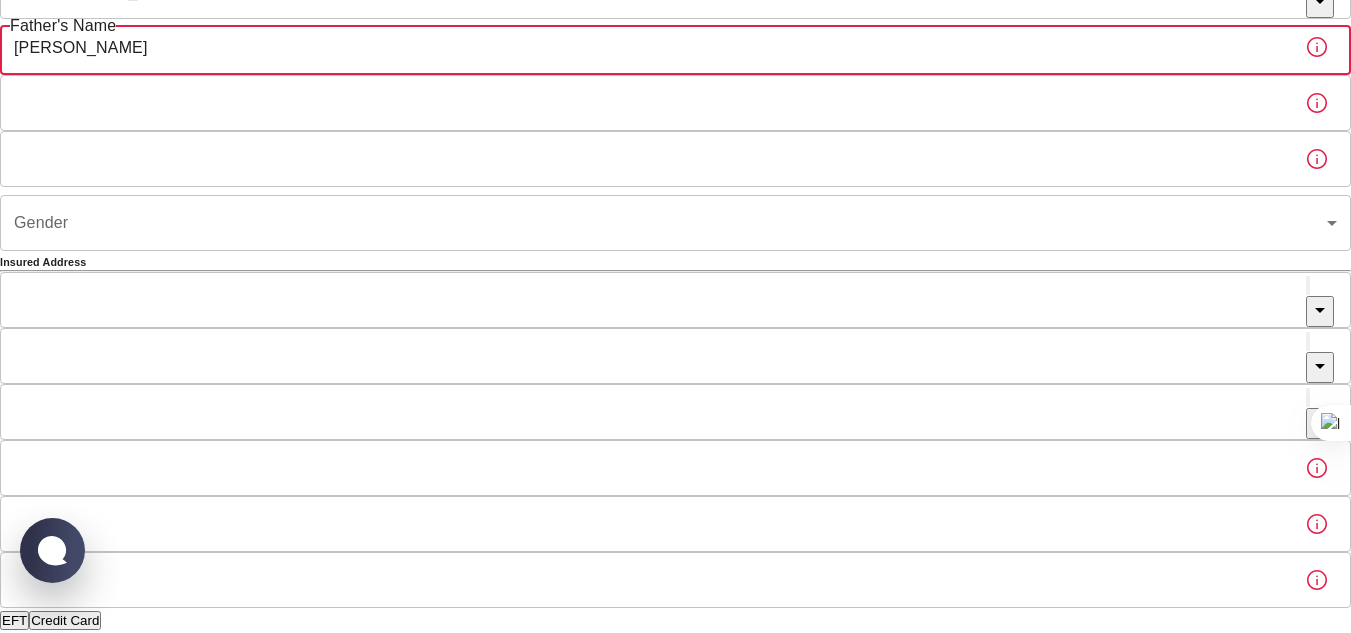 type on "Bashir Ahmad" 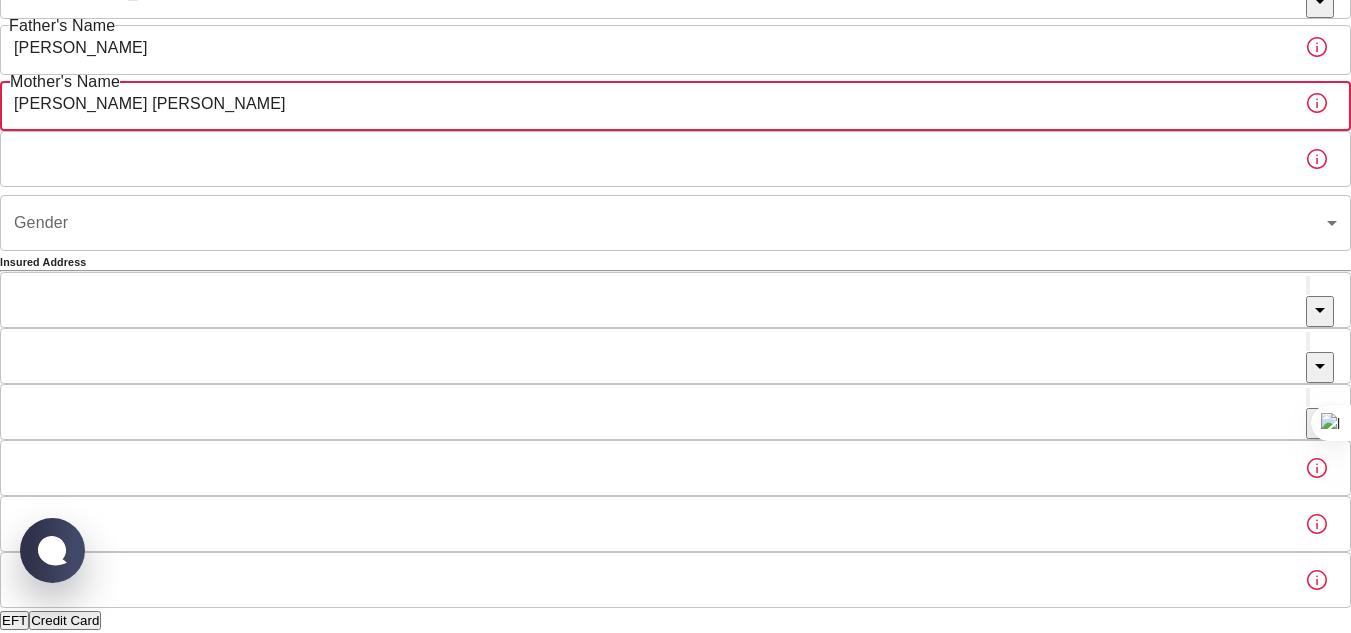 type on "Ghulam Fatima" 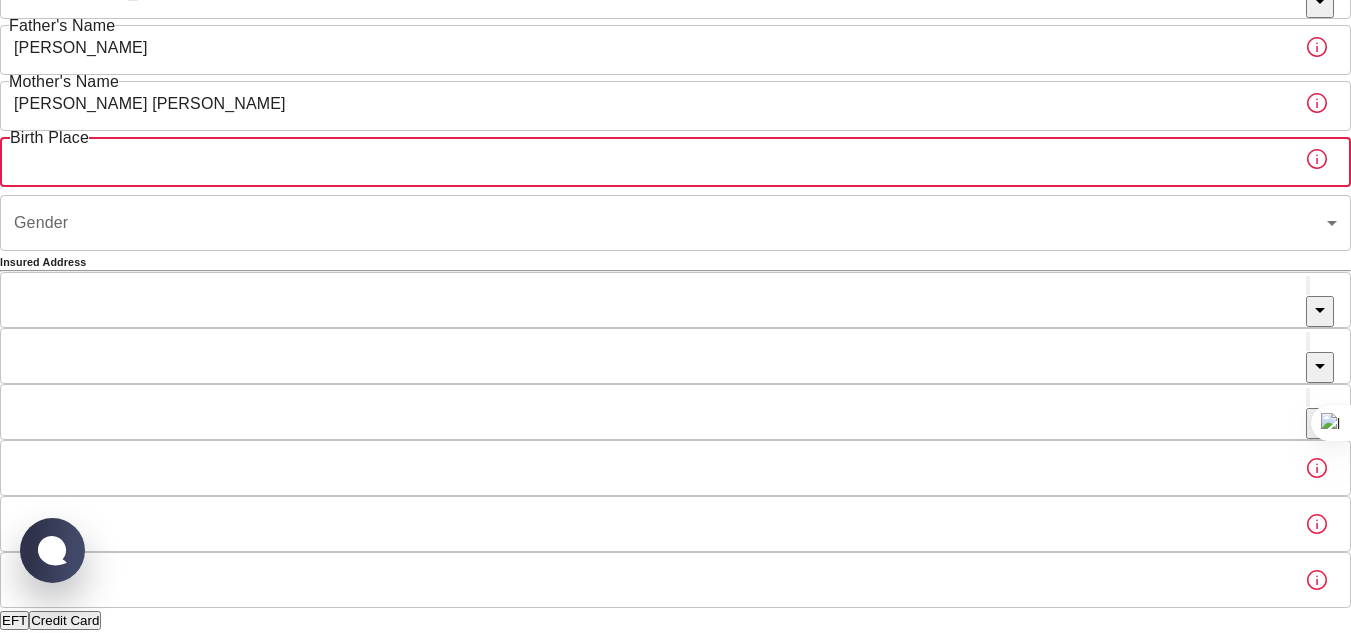 click on "Birth Place" at bounding box center [644, 159] 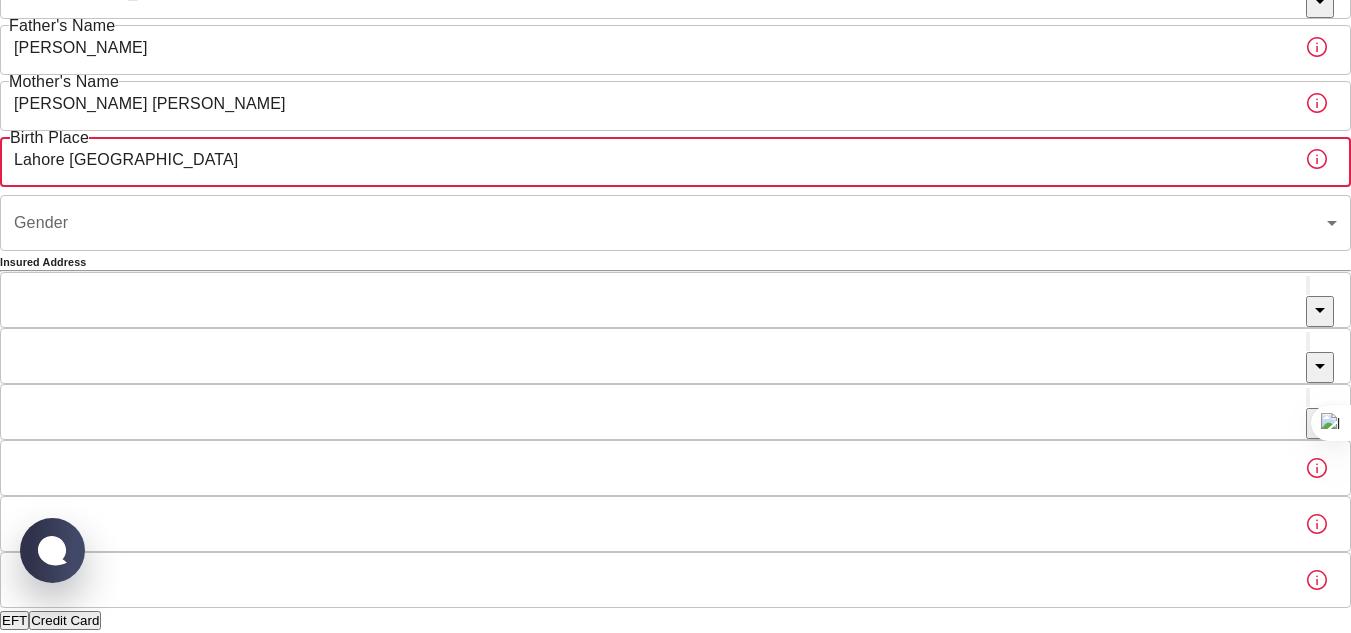 type on "Lahore Pakistan" 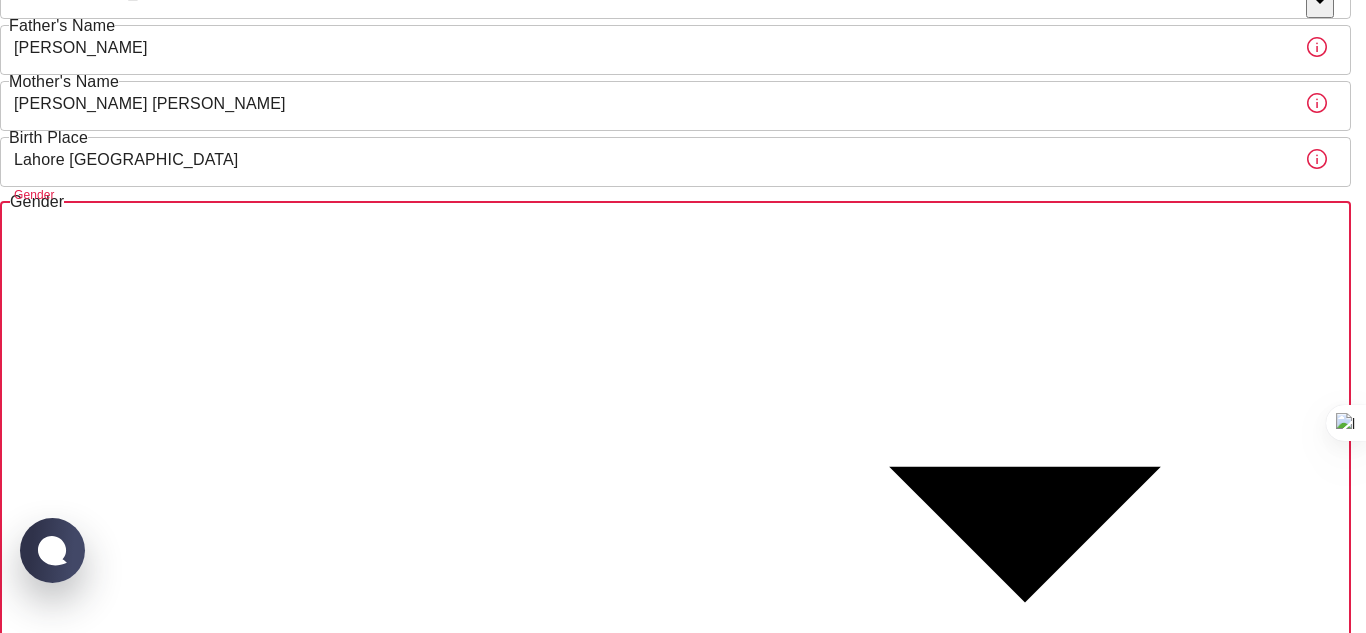 click on "To apply for the foreign health insurance, let’s double-check a few details. To get started, answer a few questions. Start Date: 19/08/2025 Start Date: Policy Period 1 Year b7343ef8-d55e-4554-96a8-76e30347e985 Policy Period Document Type Passport passport Document Type Passport or Kimlik Number EF3843572 Passport or Kimlik Number Nationality Pakistan Nationality Father's Name Bashir Ahmad Father's Name Mother's Name Ghulam Fatima Mother's Name Birth Place Lahore Pakistan Birth Place Gender ​ Gender Insured Address City City Town Town Neighborhood Neighborhood Street Street Building Number Building Number Apartment Number Apartment Number EFT Credit Card I have read and accept the  Privacy Policy and User Agreement I have read and accept the  Clarification Text I agree to recieve E-mail and SMS about this offer and campaigns. Order Summary Foreign Health “Residence Permit” 1 Year 600 Lira Discount Applied Checkout 600 Lira Checkout 600 Lira
Ikamet Sigorta | Personal Information" at bounding box center [683, 588] 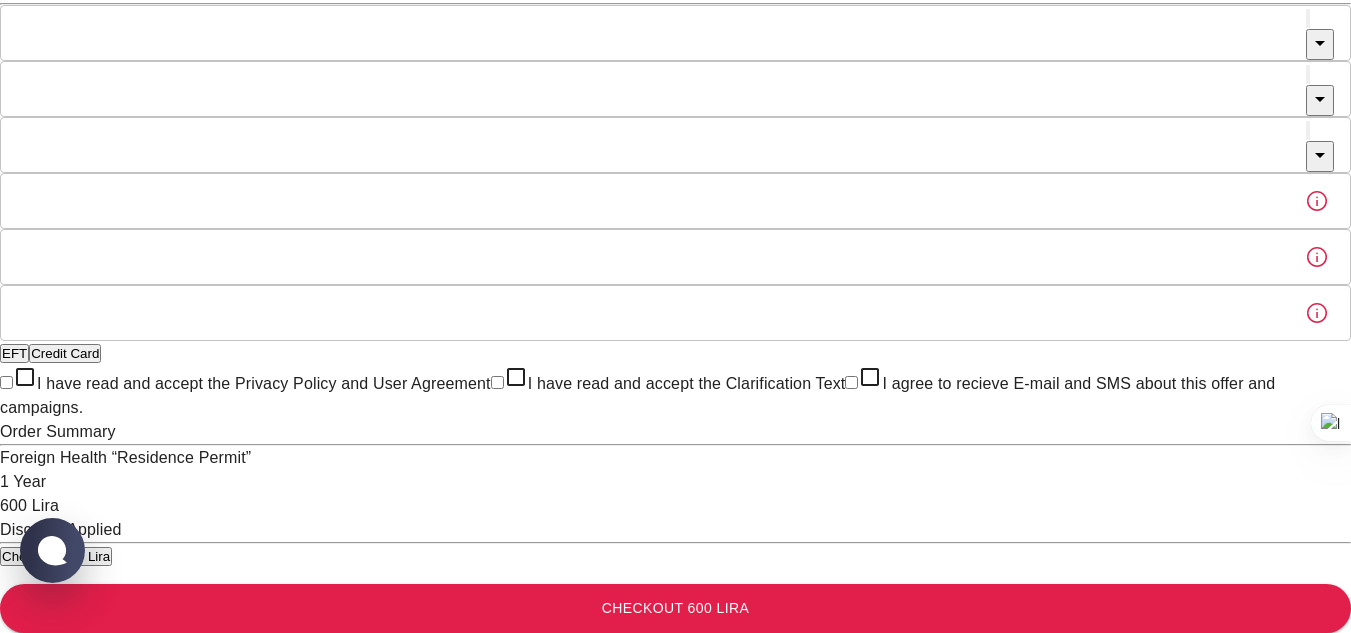 scroll, scrollTop: 650, scrollLeft: 0, axis: vertical 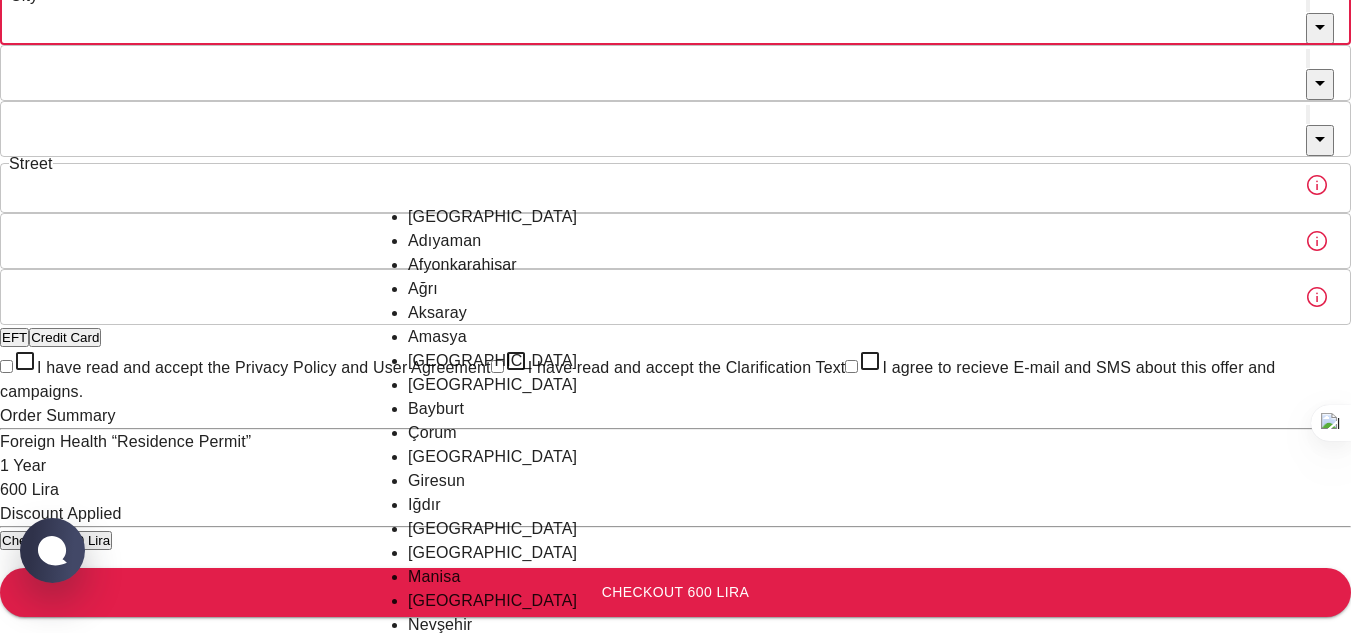 type on "Budapest" 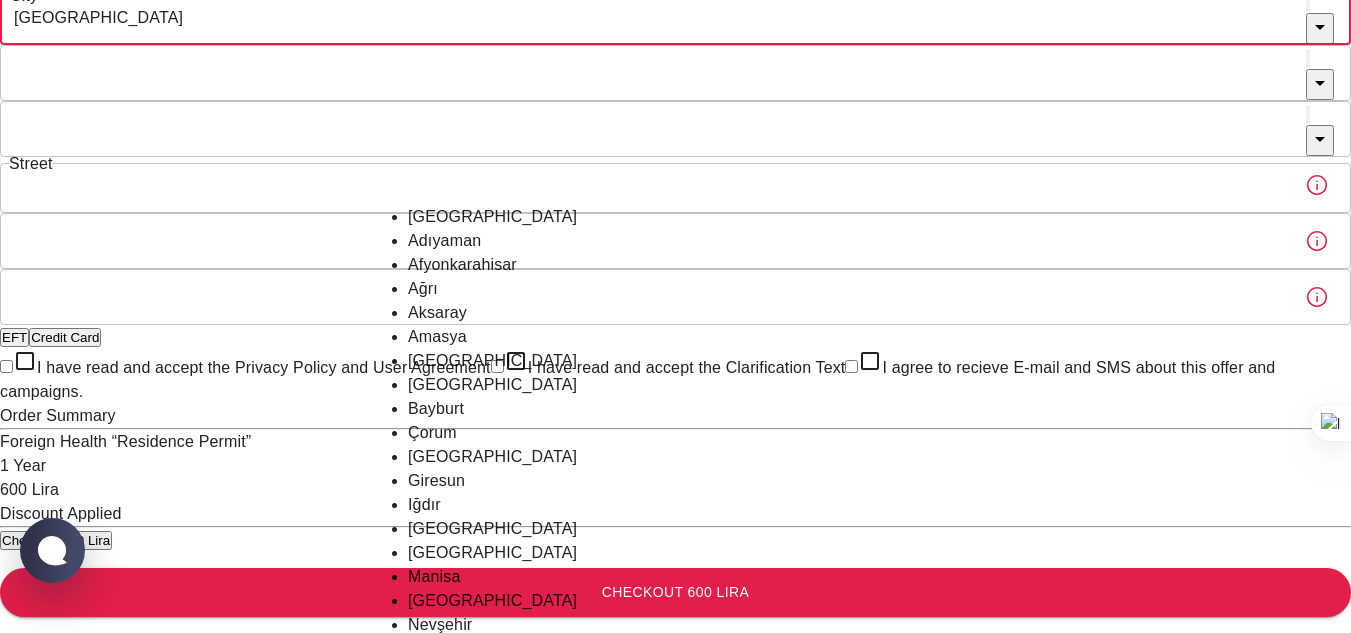 type on "Budapest" 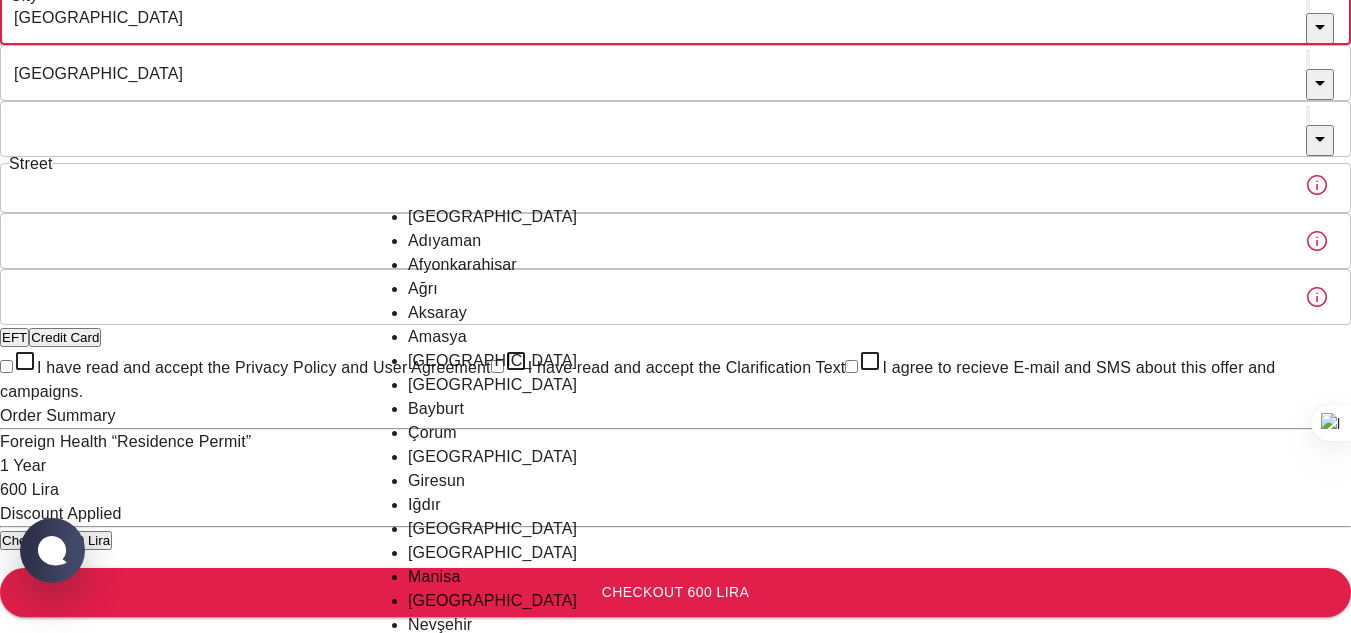 type on "Óbuda Diák Hotel, Budapest, Kunigunda útja 25," 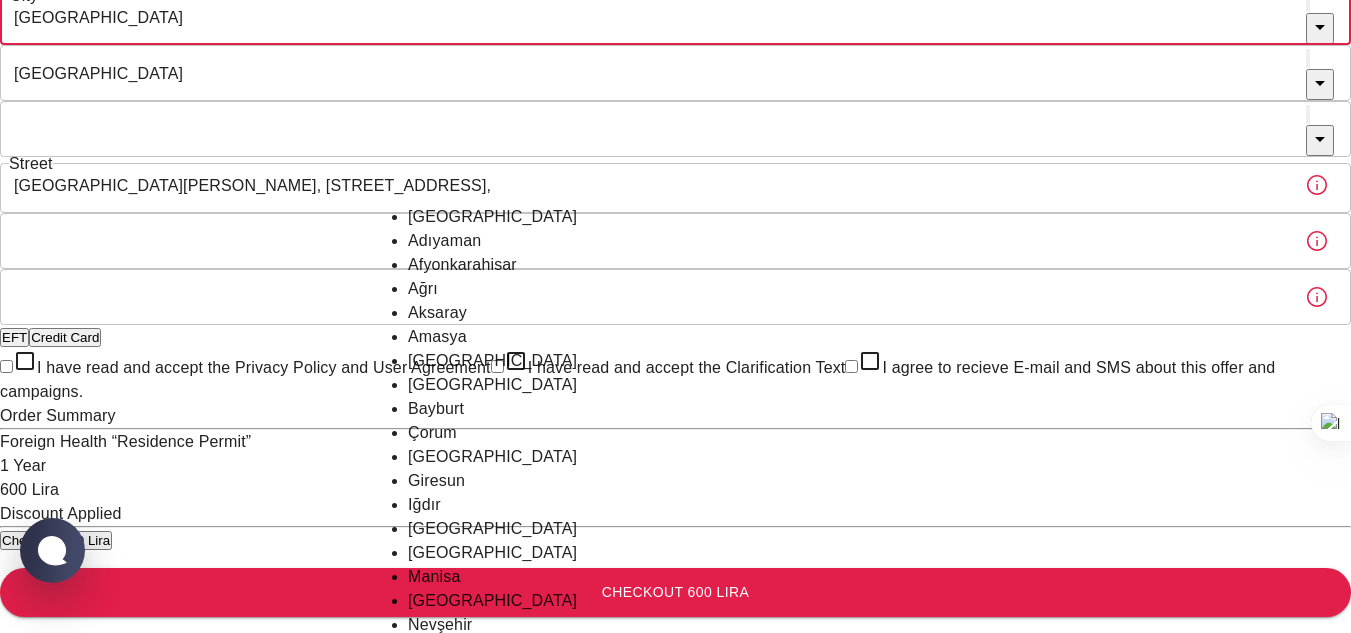 type 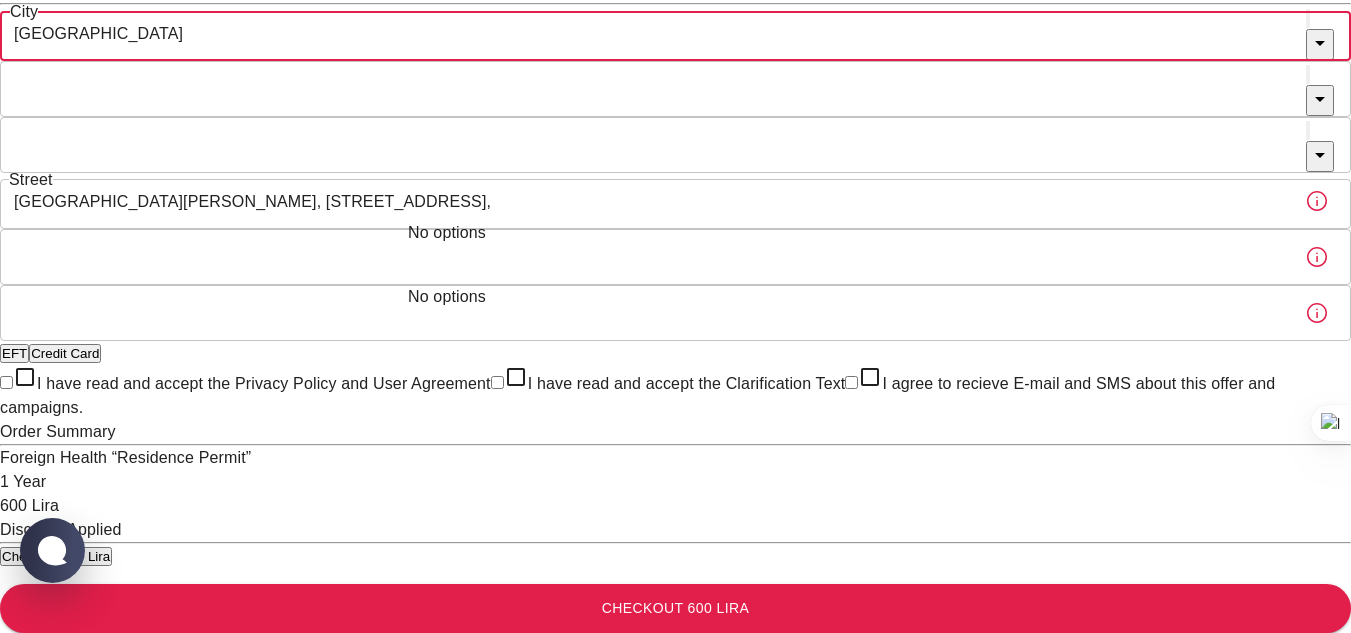 click on "No options" at bounding box center [676, 233] 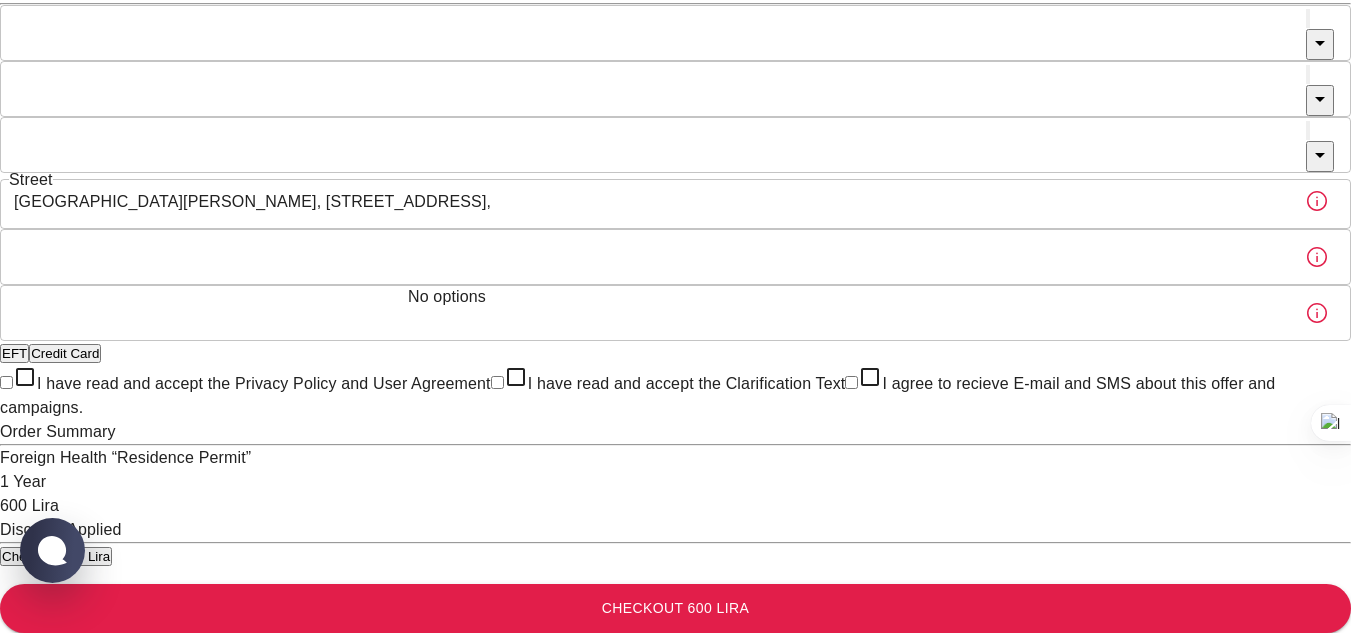 click on "To apply for the foreign health insurance, let’s double-check a few details. To get started, answer a few questions. Start Date: 19/08/2025 Start Date: Policy Period 1 Year b7343ef8-d55e-4554-96a8-76e30347e985 Policy Period Document Type Passport passport Document Type Passport or Kimlik Number EF3843572 Passport or Kimlik Number Nationality Pakistan Nationality Father's Name Bashir Ahmad Father's Name Mother's Name Ghulam Fatima Mother's Name Birth Place Lahore Pakistan Birth Place Gender Female female Gender Insured Address City City Town Town Neighborhood Neighborhood Street Óbuda Diák Hotel, Budapest, Kunigunda útja 25, Street Building Number Building Number Apartment Number Apartment Number EFT Credit Card I have read and accept the  Privacy Policy and User Agreement I have read and accept the  Clarification Text I agree to recieve E-mail and SMS about this offer and campaigns. Order Summary Foreign Health “Residence Permit” 1 Year 600 Lira Discount Applied Checkout 600 Lira Checkout 600 Lira" at bounding box center [675, -1] 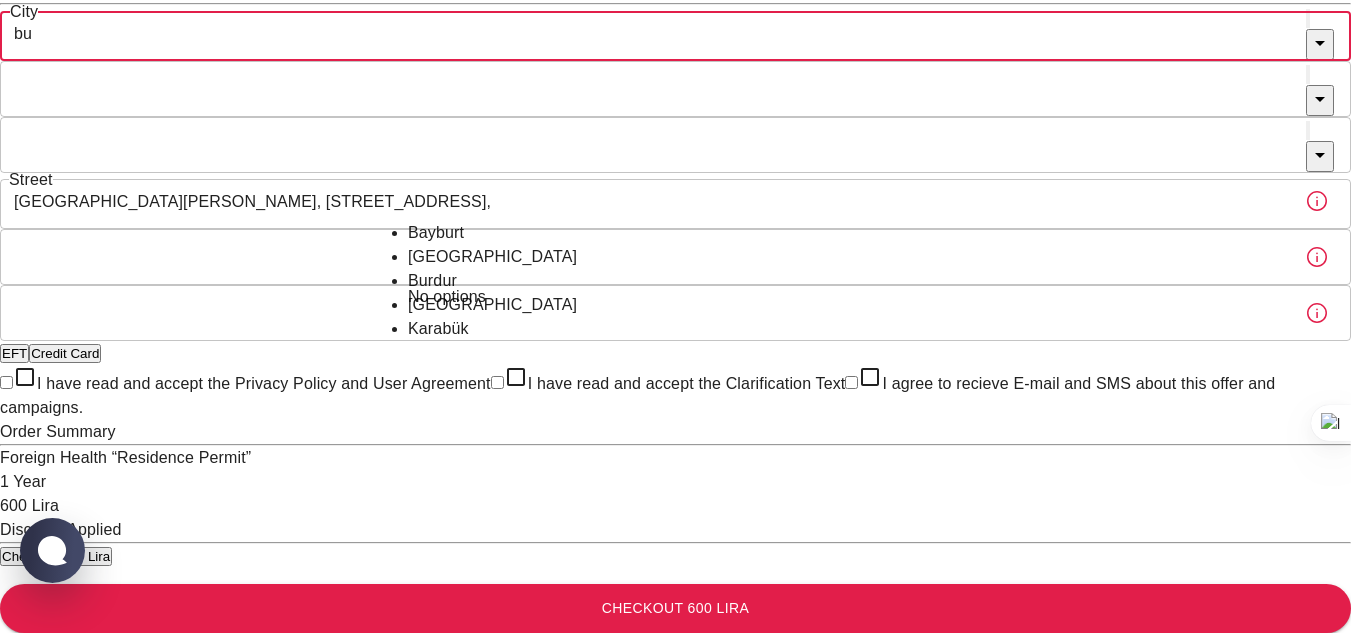 type on "b" 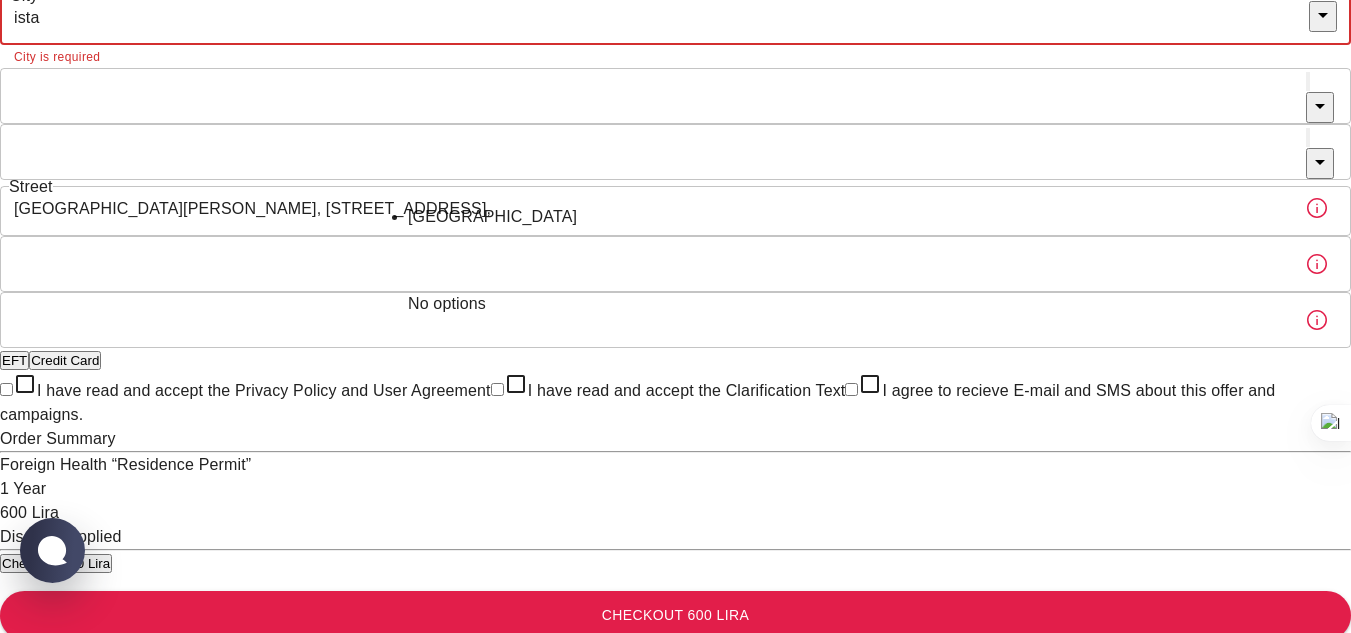 click on "İstanbul" at bounding box center (676, 217) 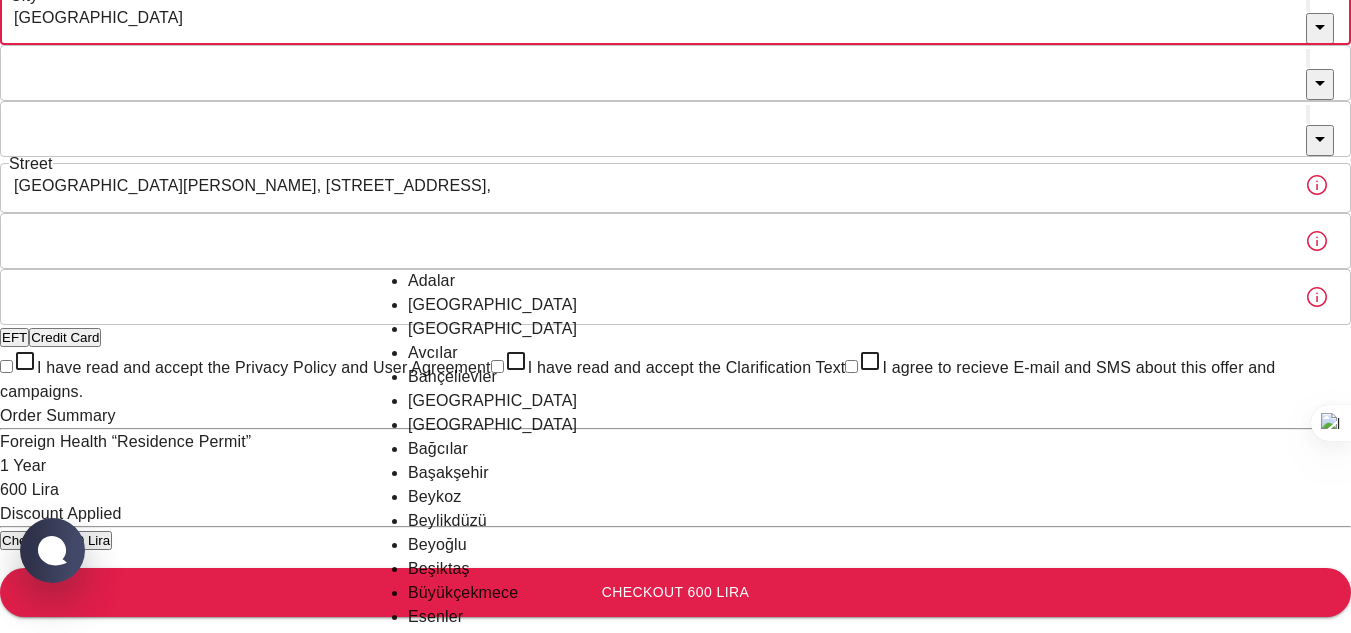 type on "İstanbul" 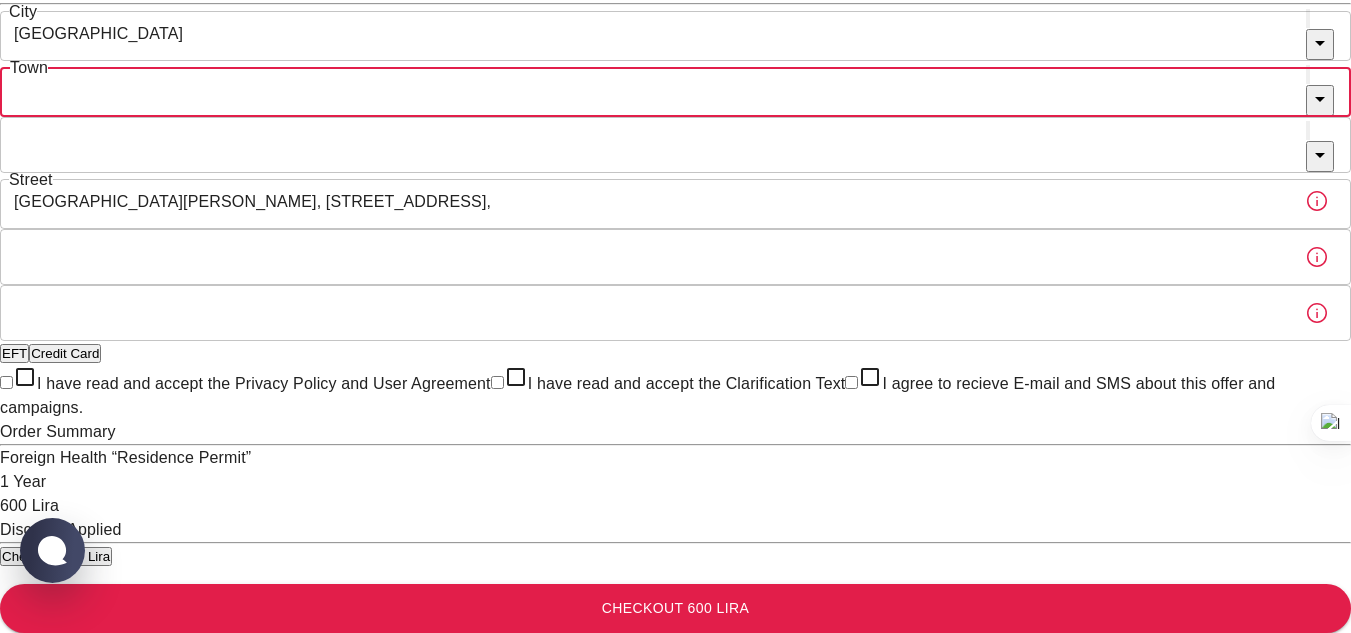 click on "Town" at bounding box center [653, 89] 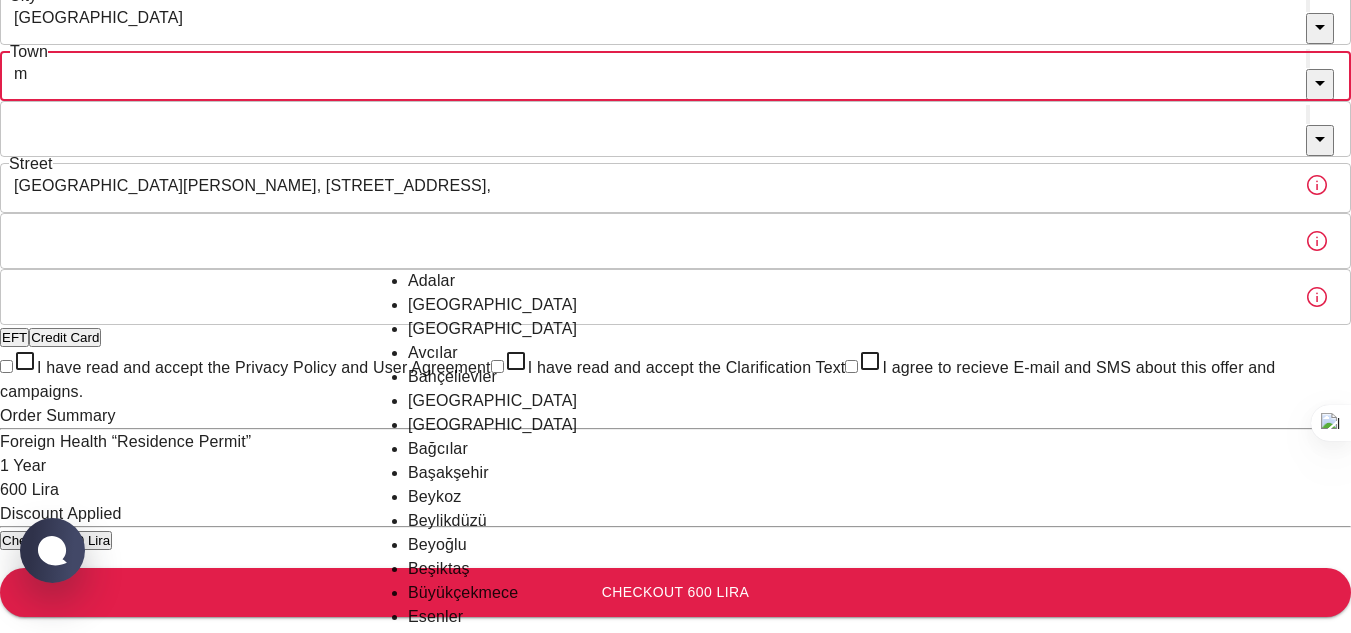 scroll, scrollTop: 0, scrollLeft: 0, axis: both 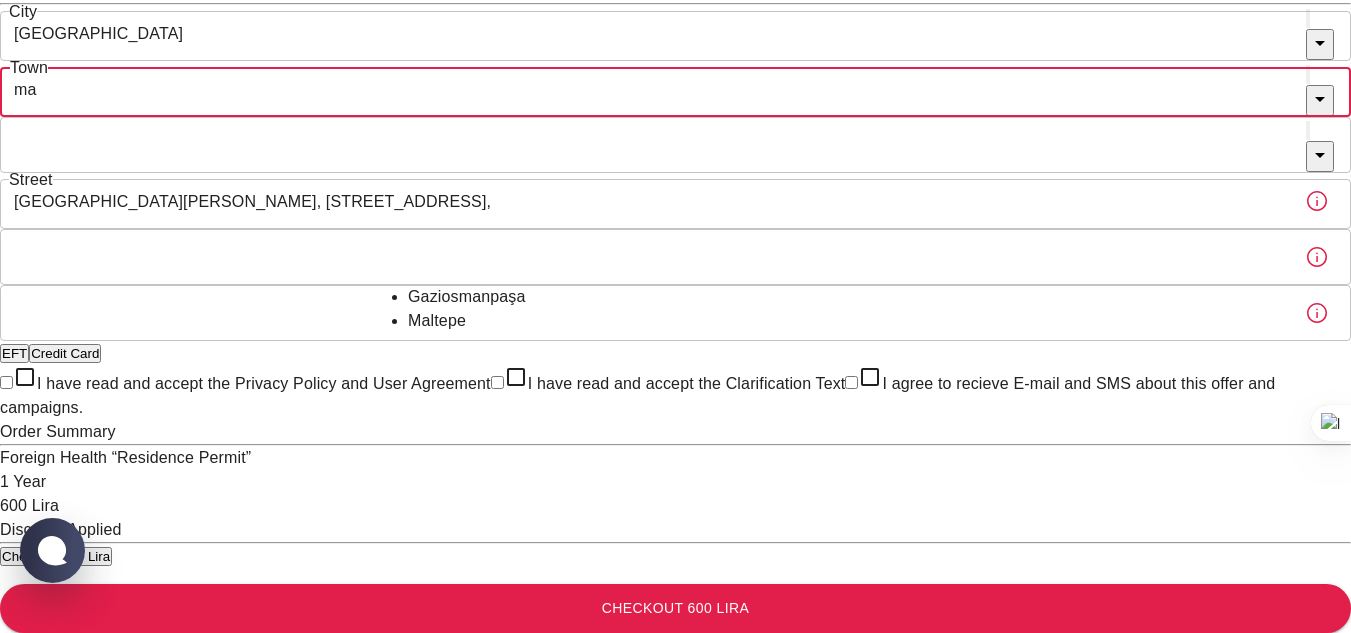 type on "ma" 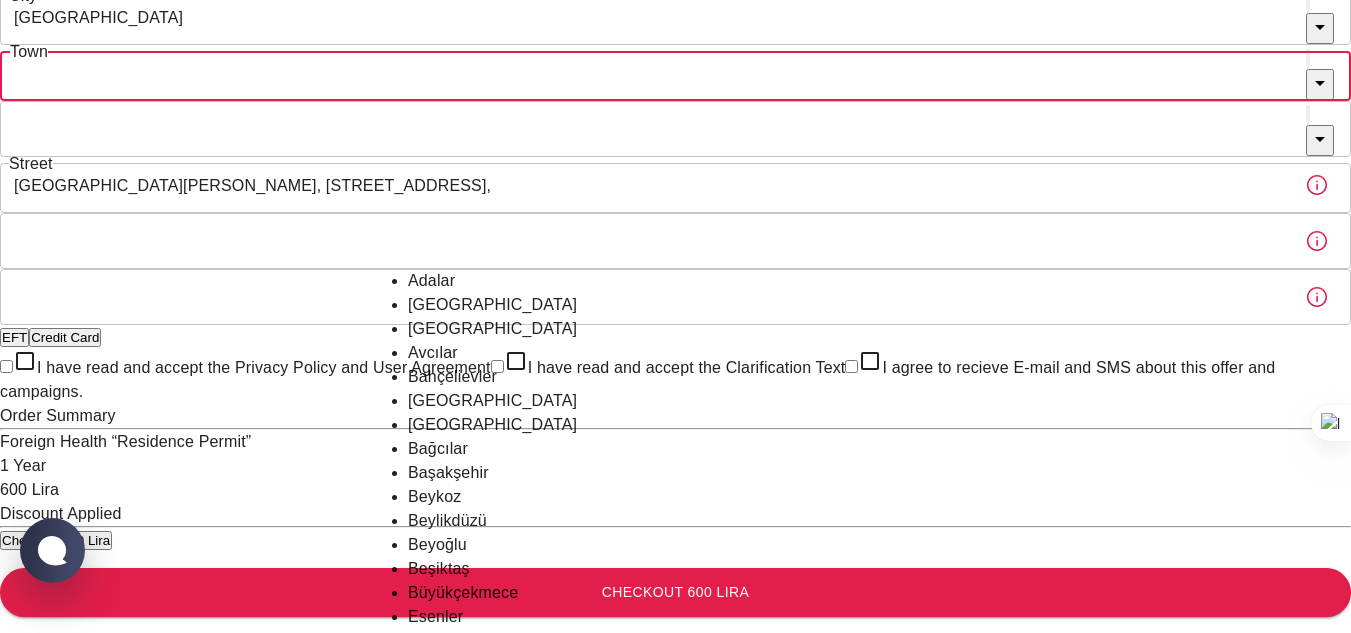 click on "Town" at bounding box center [653, 73] 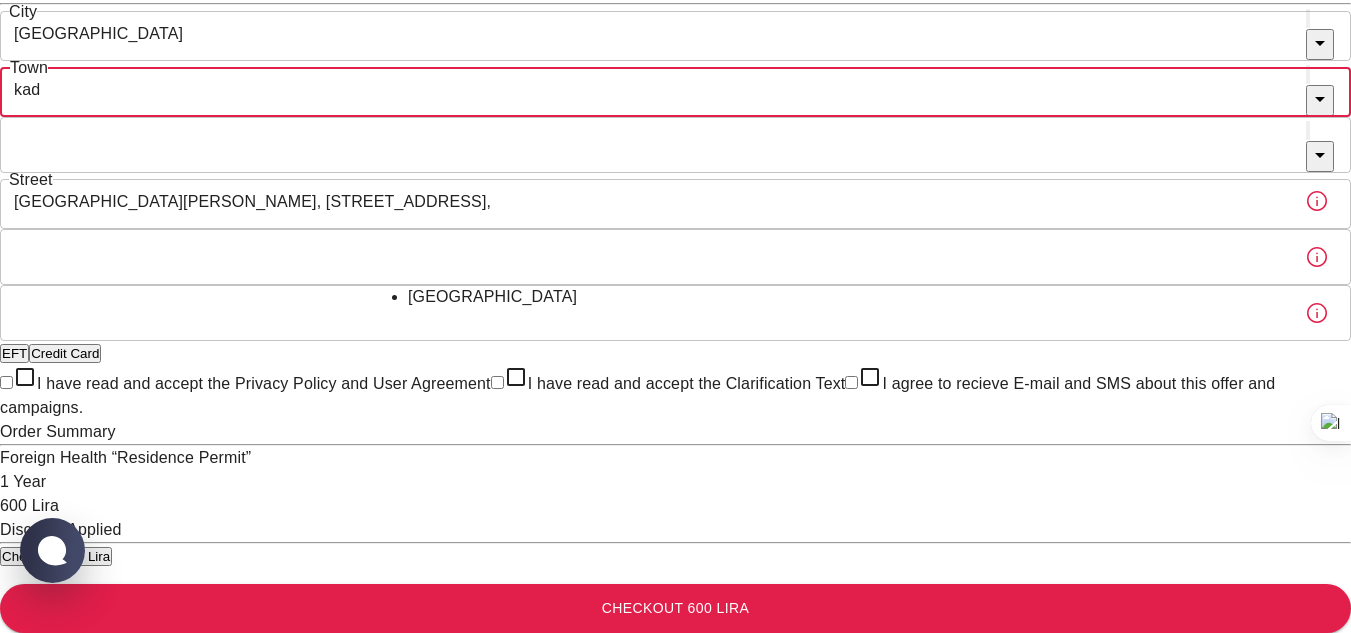 click on "Kadıköy" at bounding box center [676, 297] 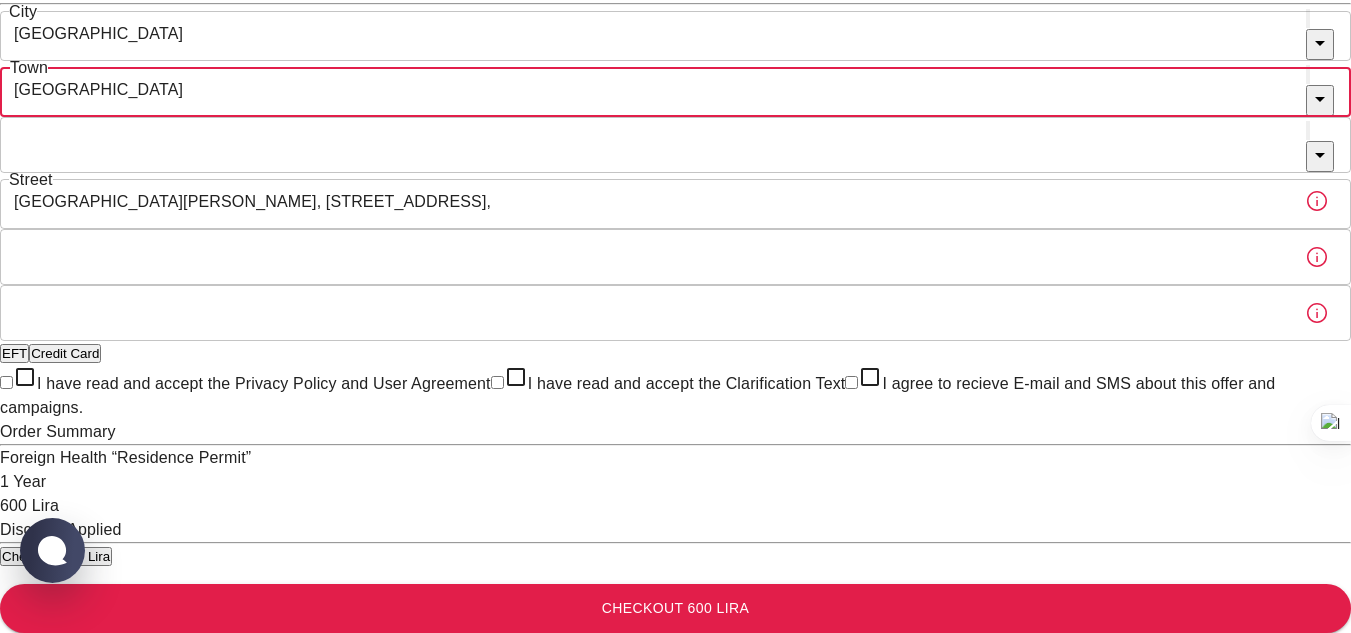 type on "Kadıköy" 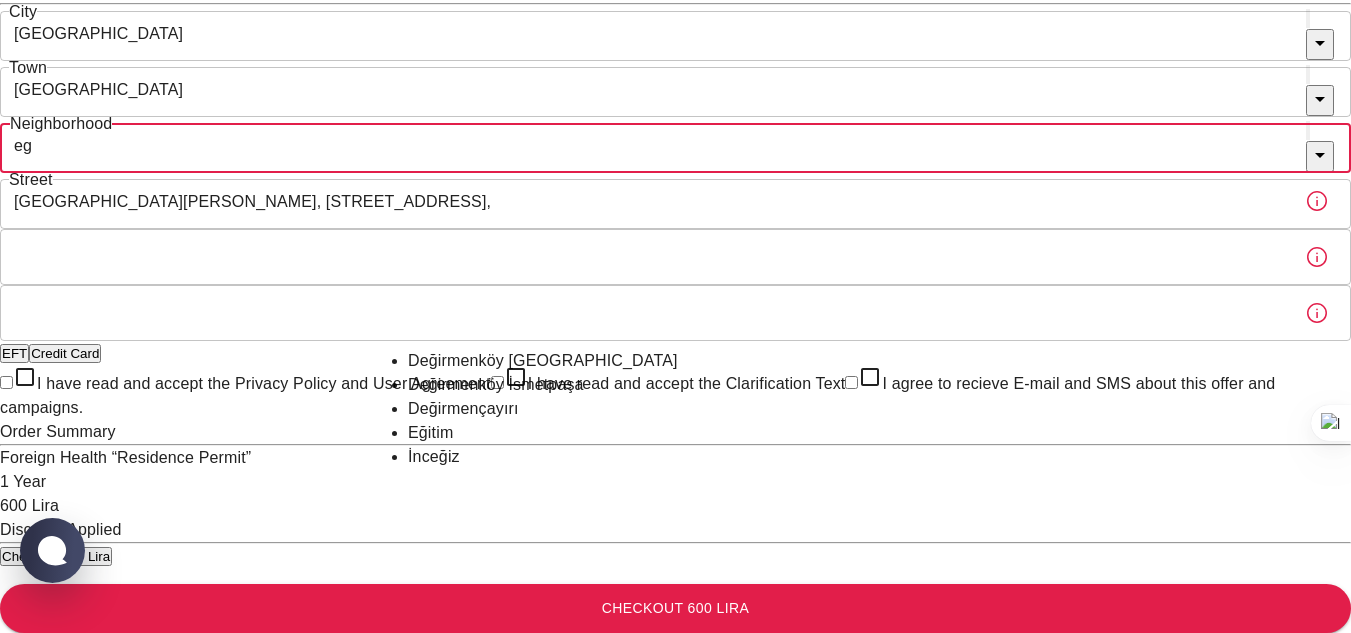 click on "Eğitim" at bounding box center (676, 433) 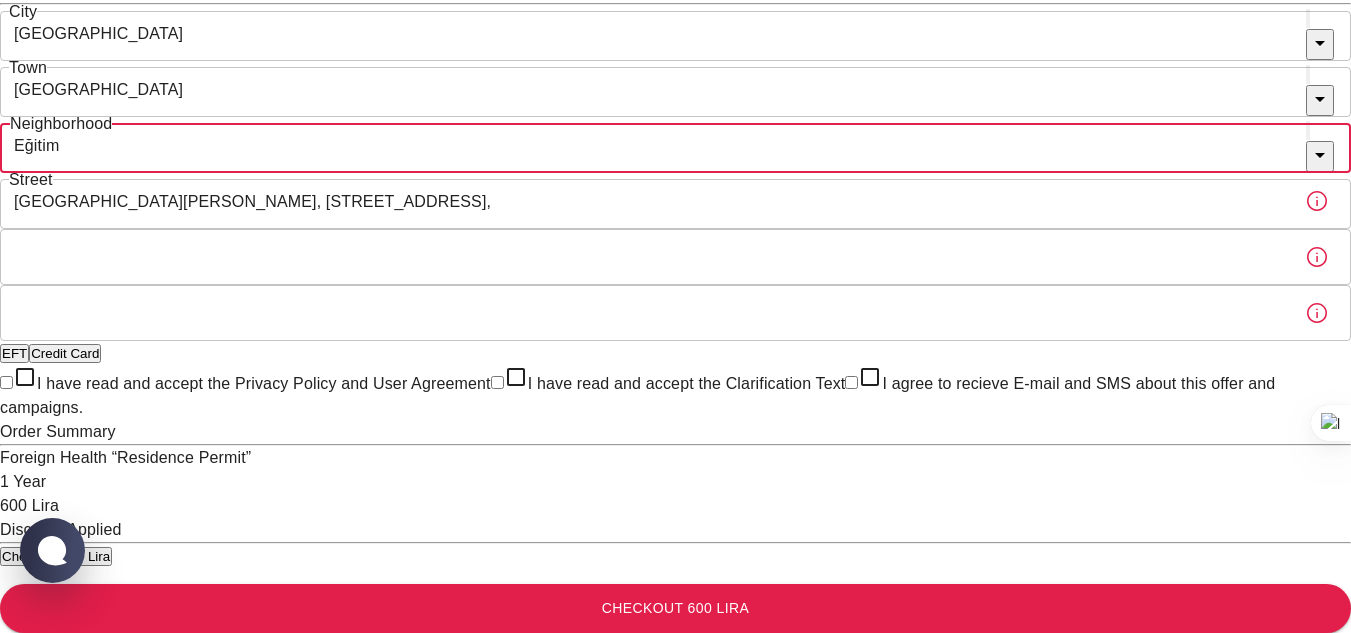 type on "Eğitim" 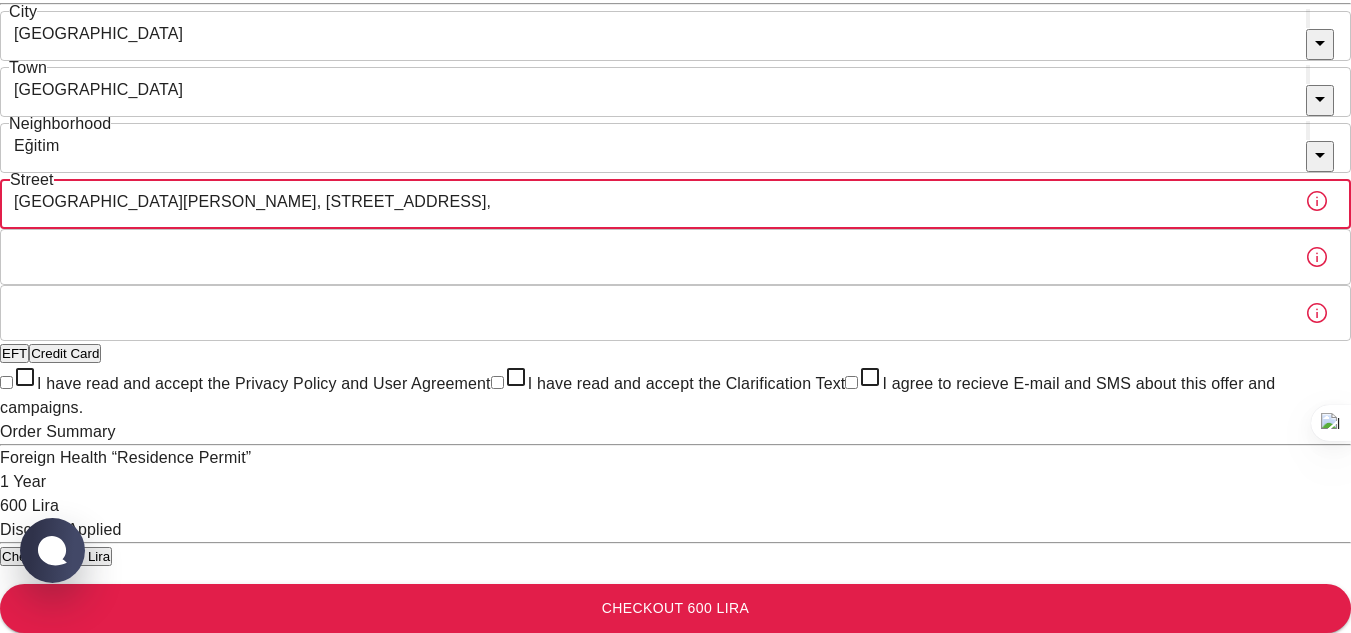 drag, startPoint x: 838, startPoint y: 199, endPoint x: 358, endPoint y: 196, distance: 480.00937 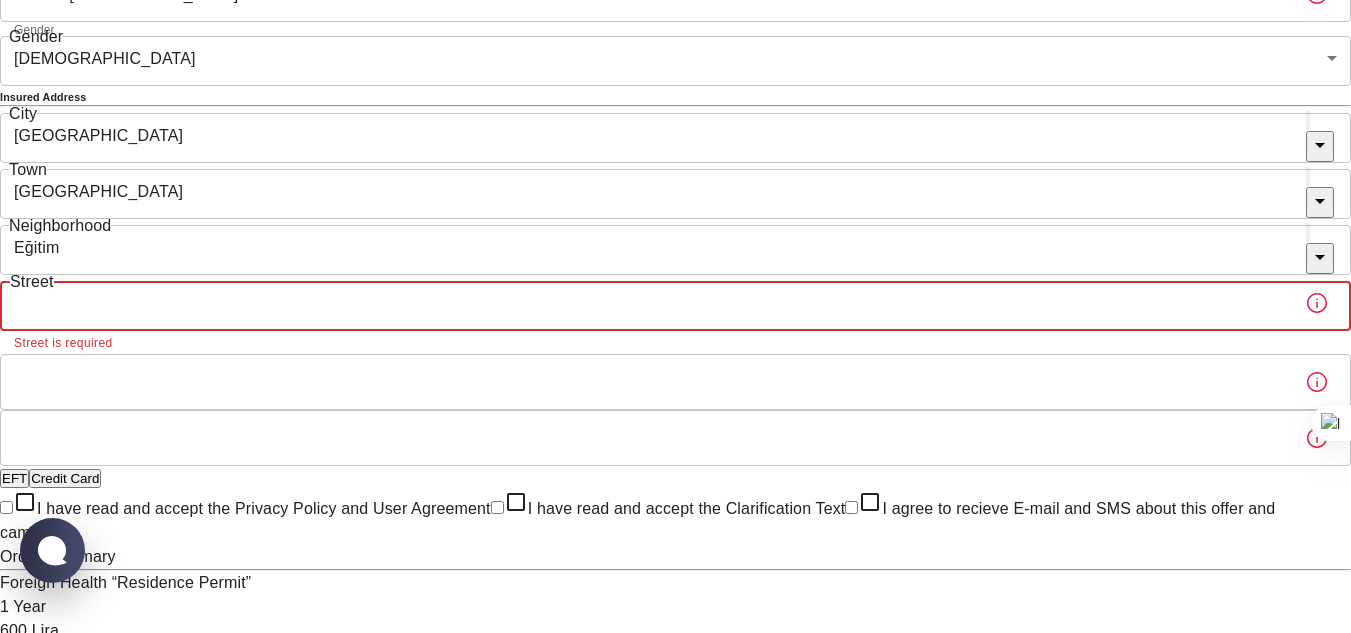 scroll, scrollTop: 531, scrollLeft: 0, axis: vertical 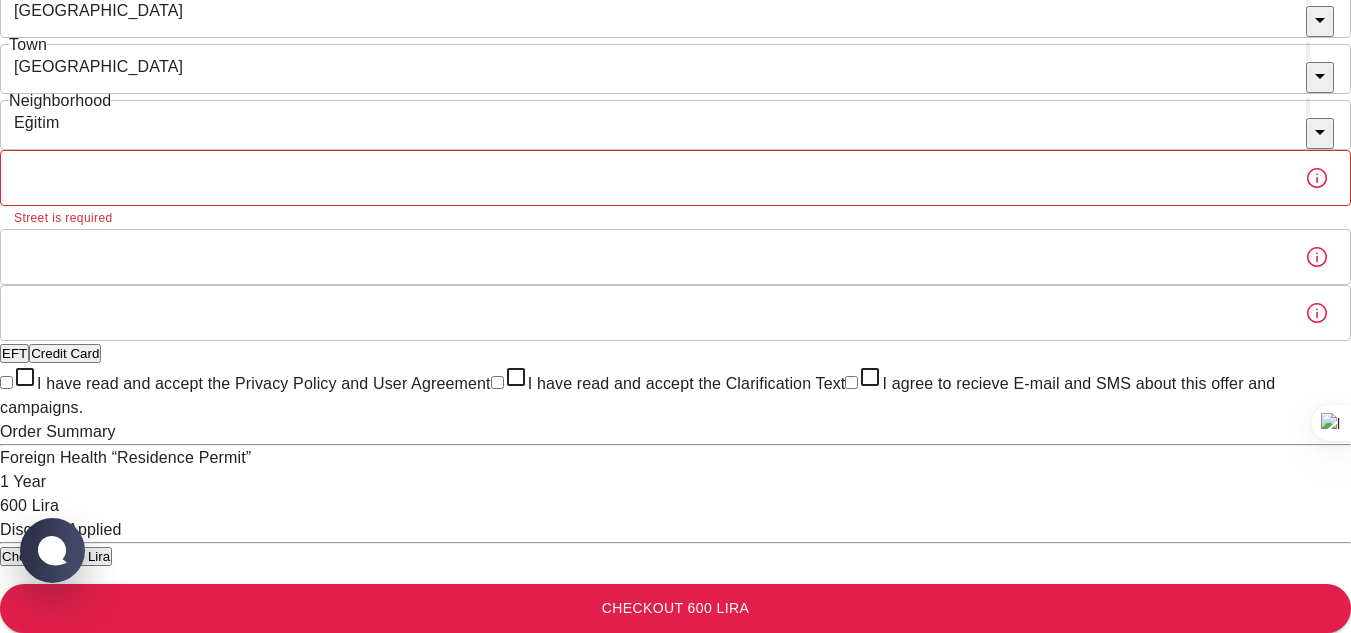 click on "To apply for the foreign health insurance, let’s double-check a few details. To get started, answer a few questions. Start Date: 19/08/2025 Start Date: Policy Period 1 Year b7343ef8-d55e-4554-96a8-76e30347e985 Policy Period Document Type Passport passport Document Type Passport or Kimlik Number EF3843572 Passport or Kimlik Number Nationality Pakistan Nationality Father's Name Bashir Ahmad Father's Name Mother's Name Ghulam Fatima Mother's Name Birth Place Lahore Pakistan Birth Place Gender Female female Gender Insured Address City İstanbul City Town Kadıköy Town Neighborhood Eğitim Neighborhood Street Street Street is required Building Number Building Number Apartment Number Apartment Number EFT Credit Card I have read and accept the  Privacy Policy and User Agreement I have read and accept the  Clarification Text I agree to recieve E-mail and SMS about this offer and campaigns. Order Summary Foreign Health “Residence Permit” 1 Year 600 Lira Discount Applied Checkout 600 Lira Checkout 600 Lira" at bounding box center [675, -12] 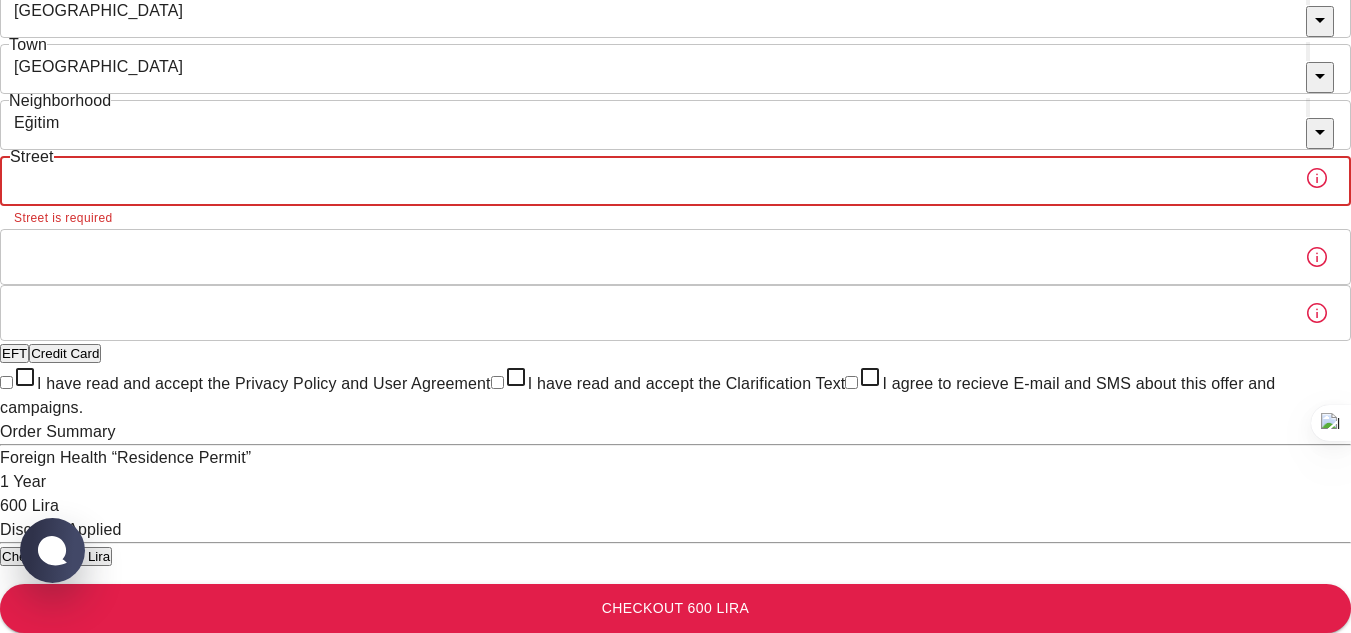 click on "Street" at bounding box center (644, 178) 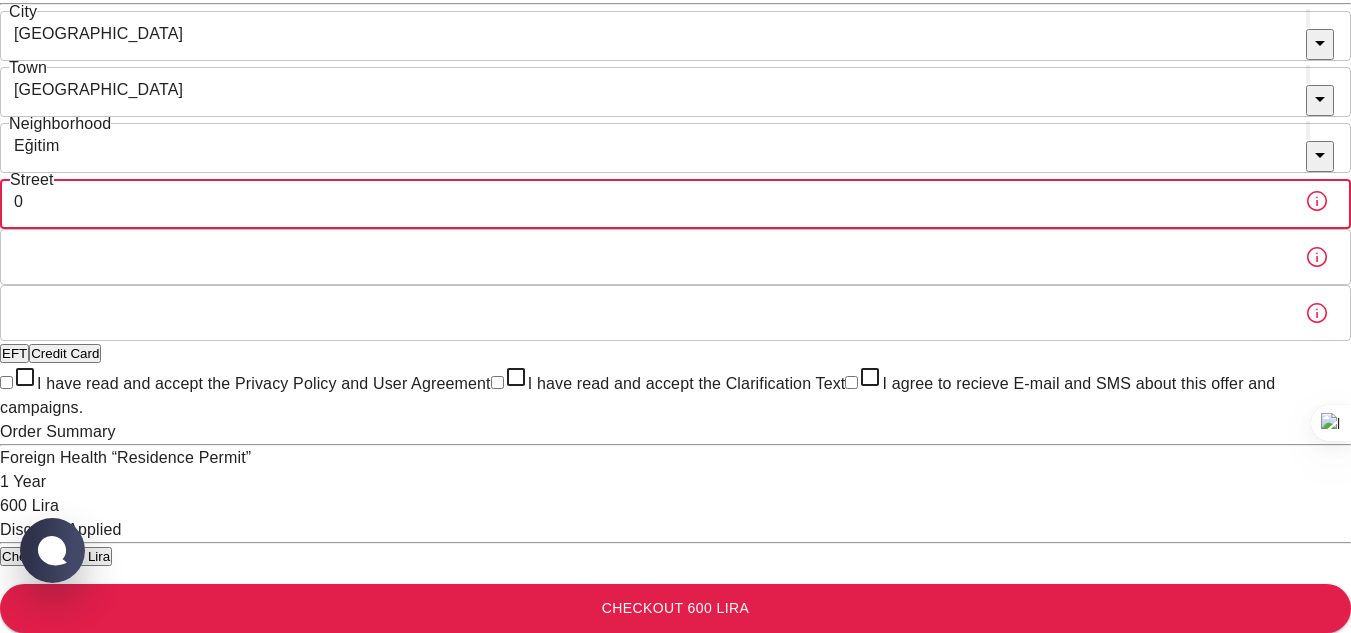 type on "0" 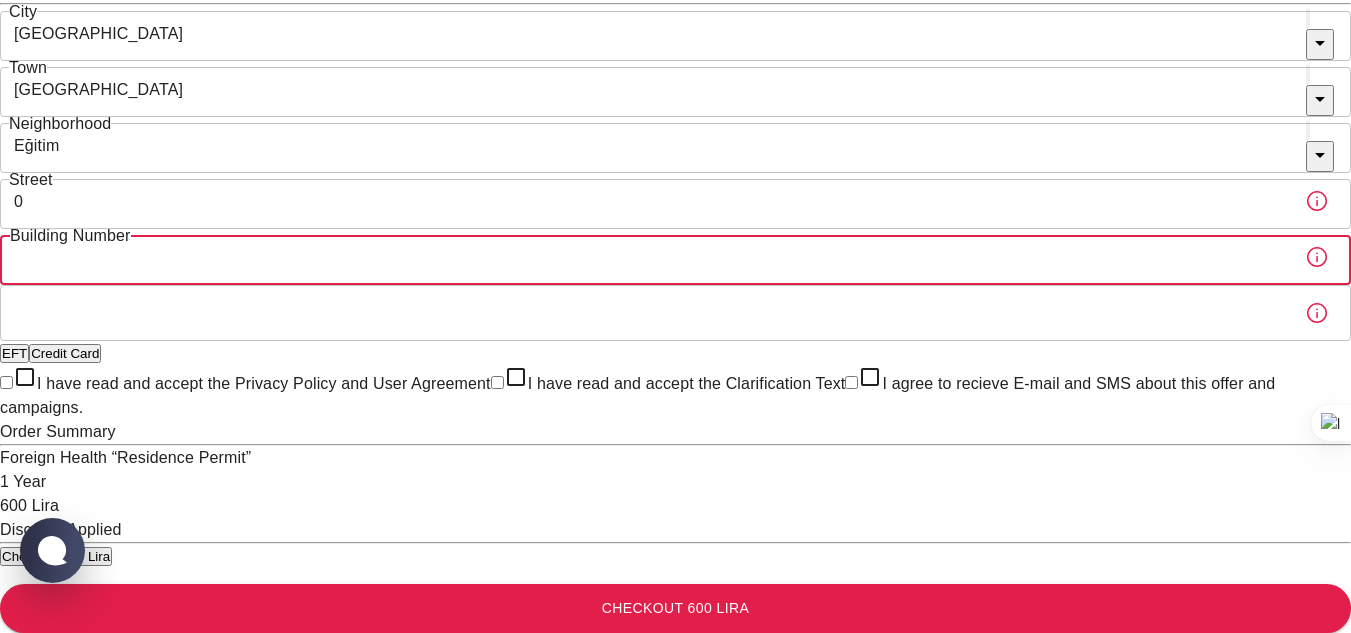 click on "Building Number" at bounding box center (644, 257) 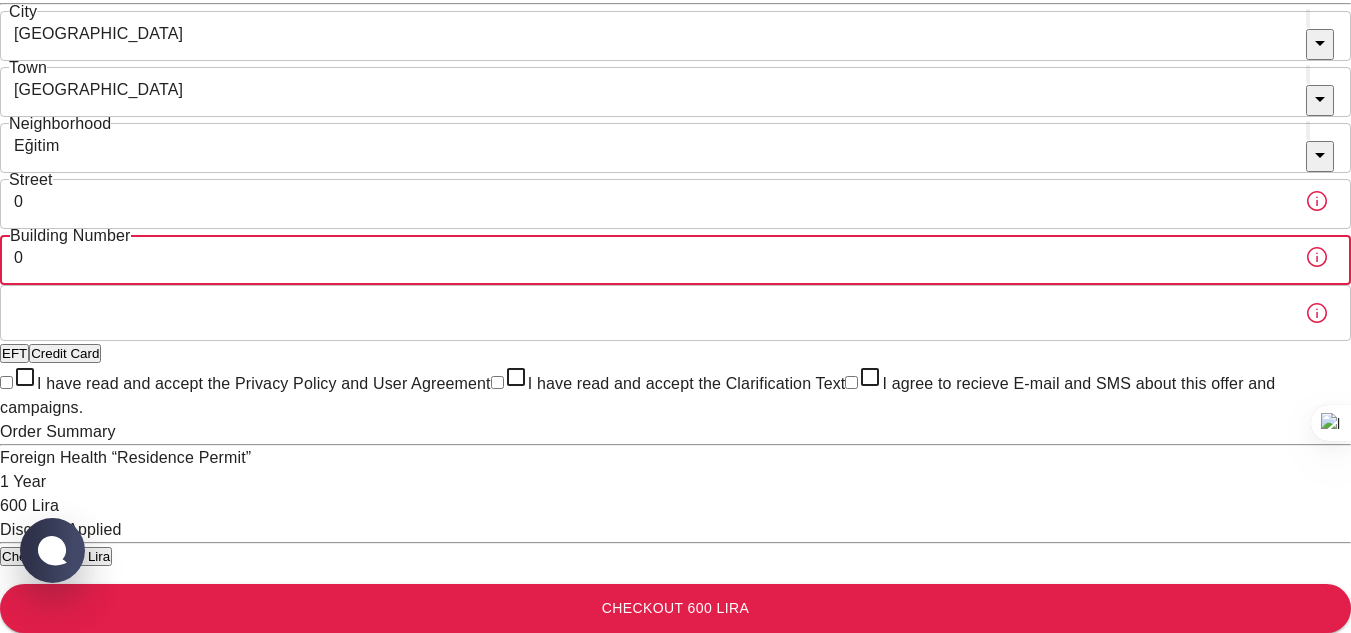 type on "0" 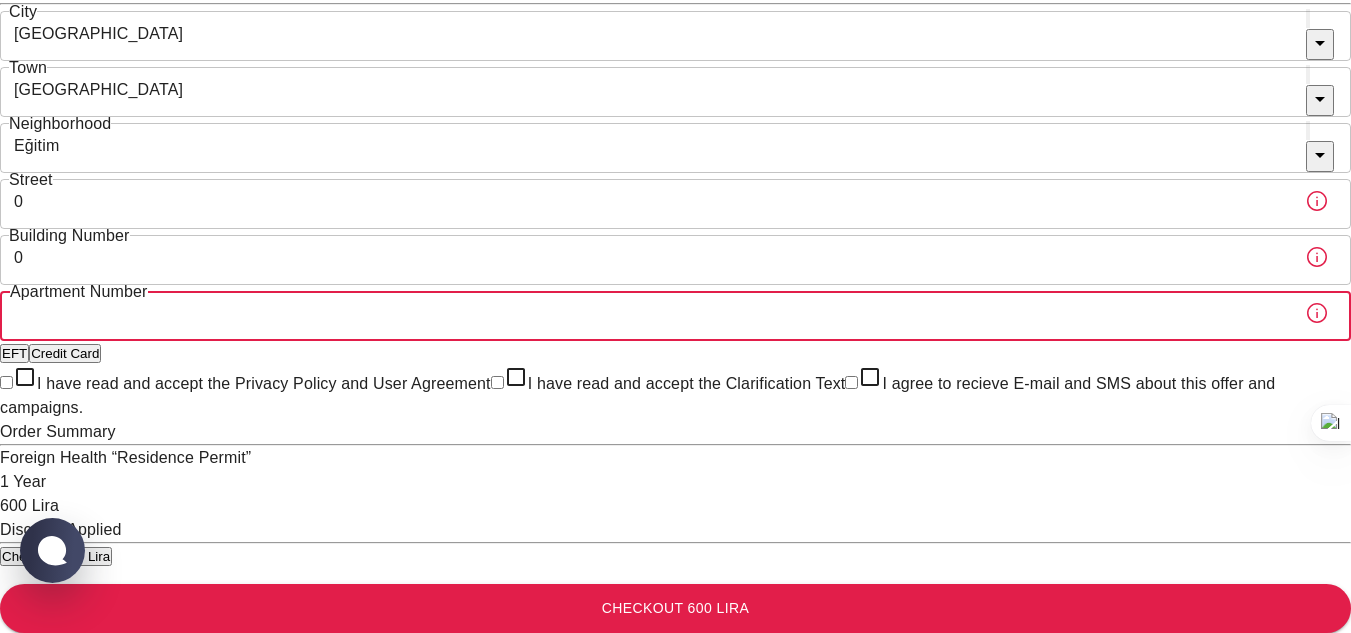 click on "Apartment Number" at bounding box center (644, 313) 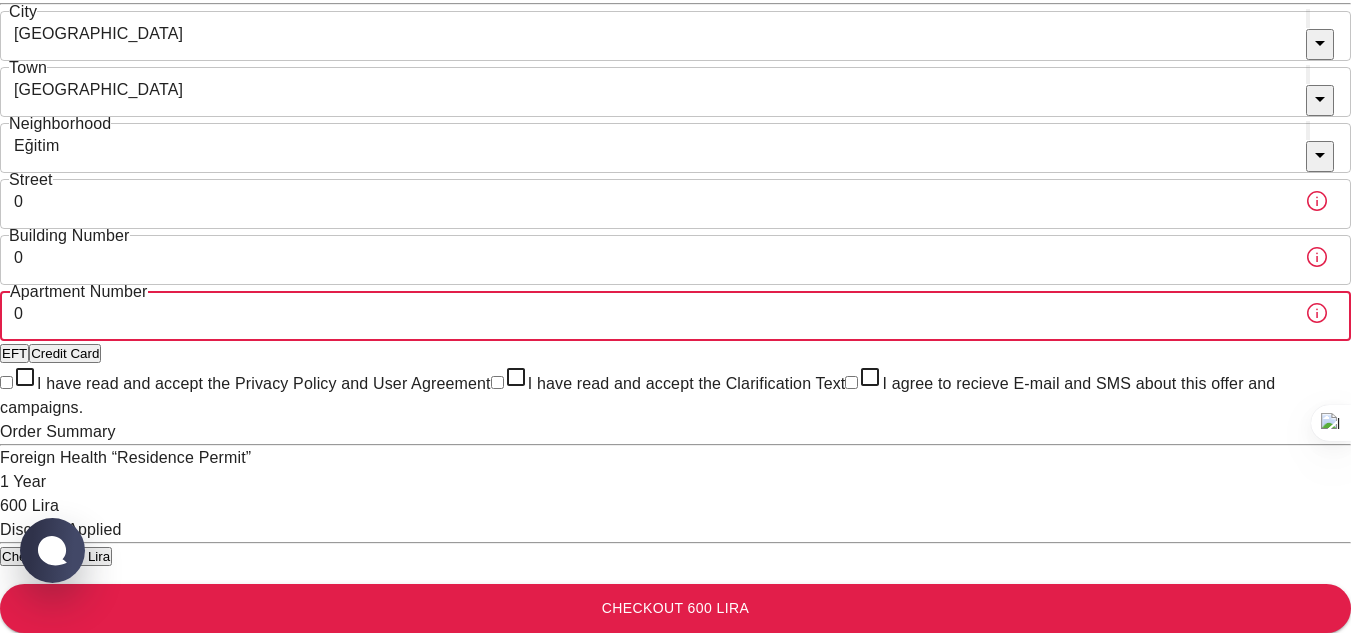 scroll, scrollTop: 821, scrollLeft: 0, axis: vertical 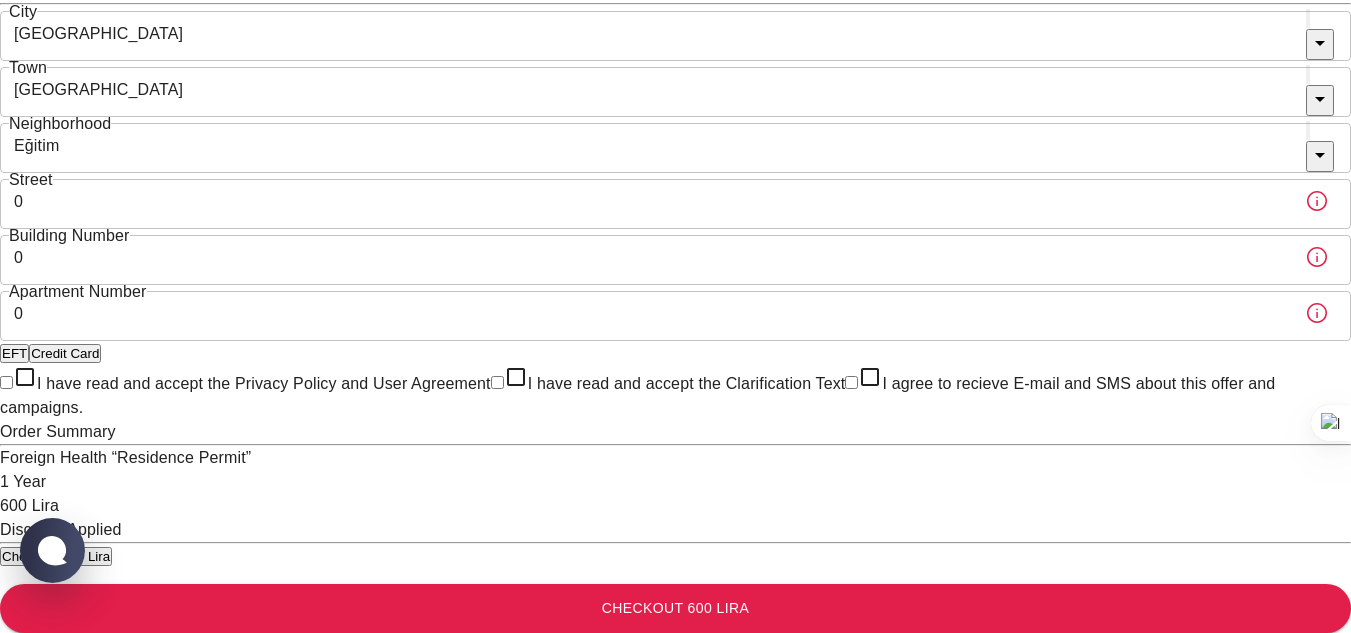 click on "I have read and accept the  Privacy Policy and User Agreement" at bounding box center (6, 382) 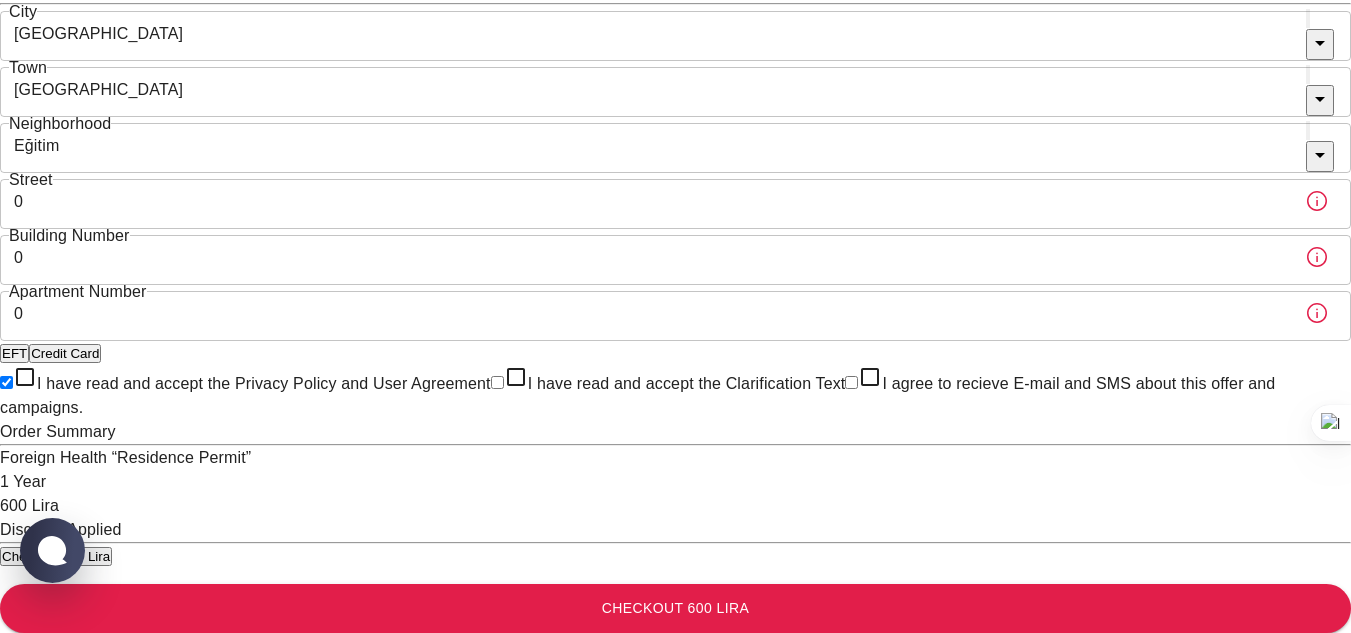 checkbox on "true" 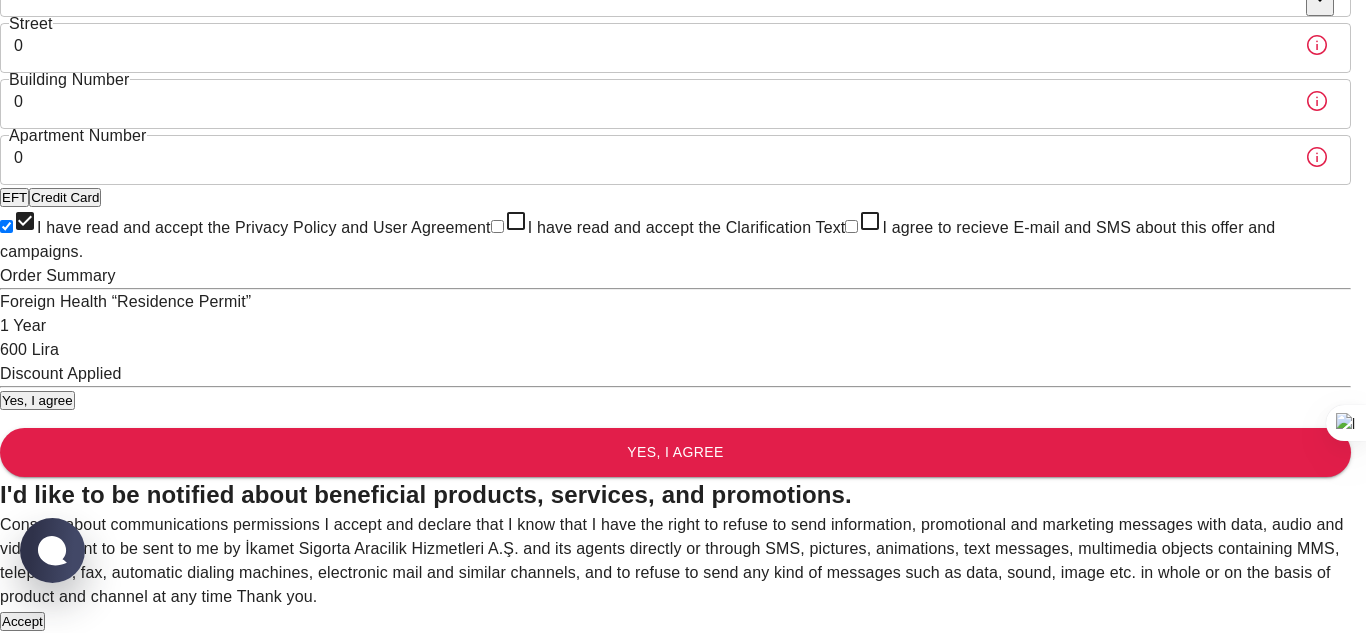 click on "Accept" at bounding box center (22, 621) 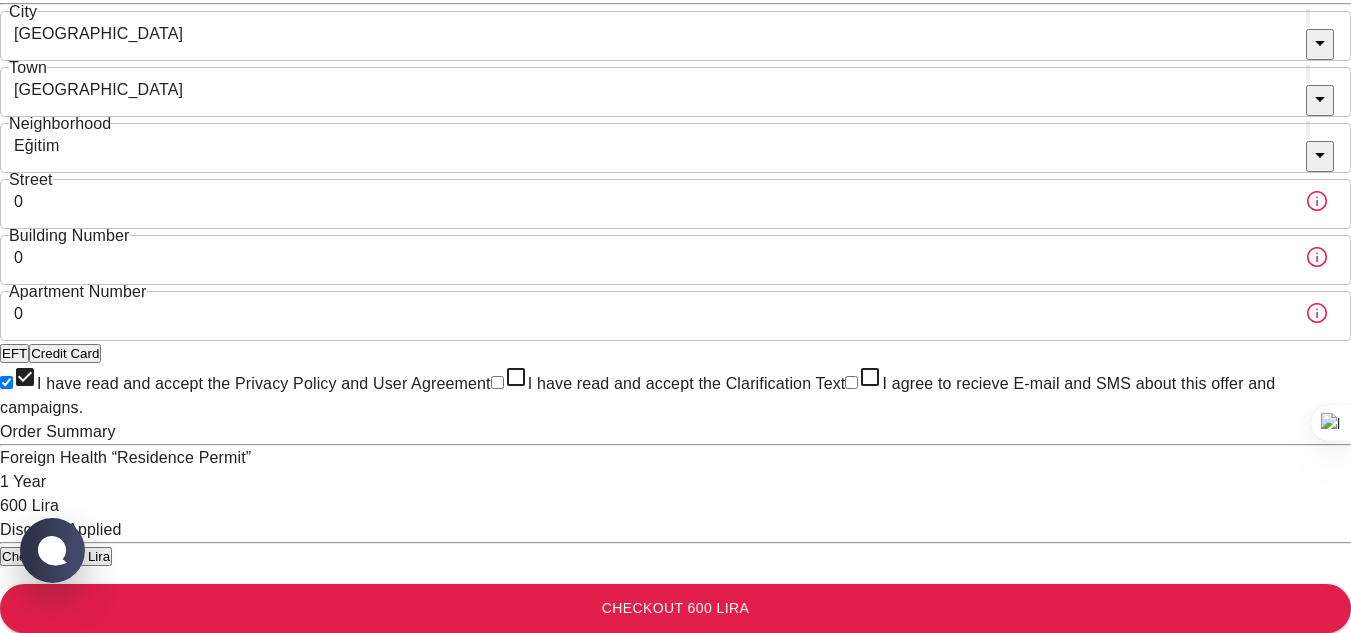 click on "I have read and accept the  Clarification Text" at bounding box center (497, 382) 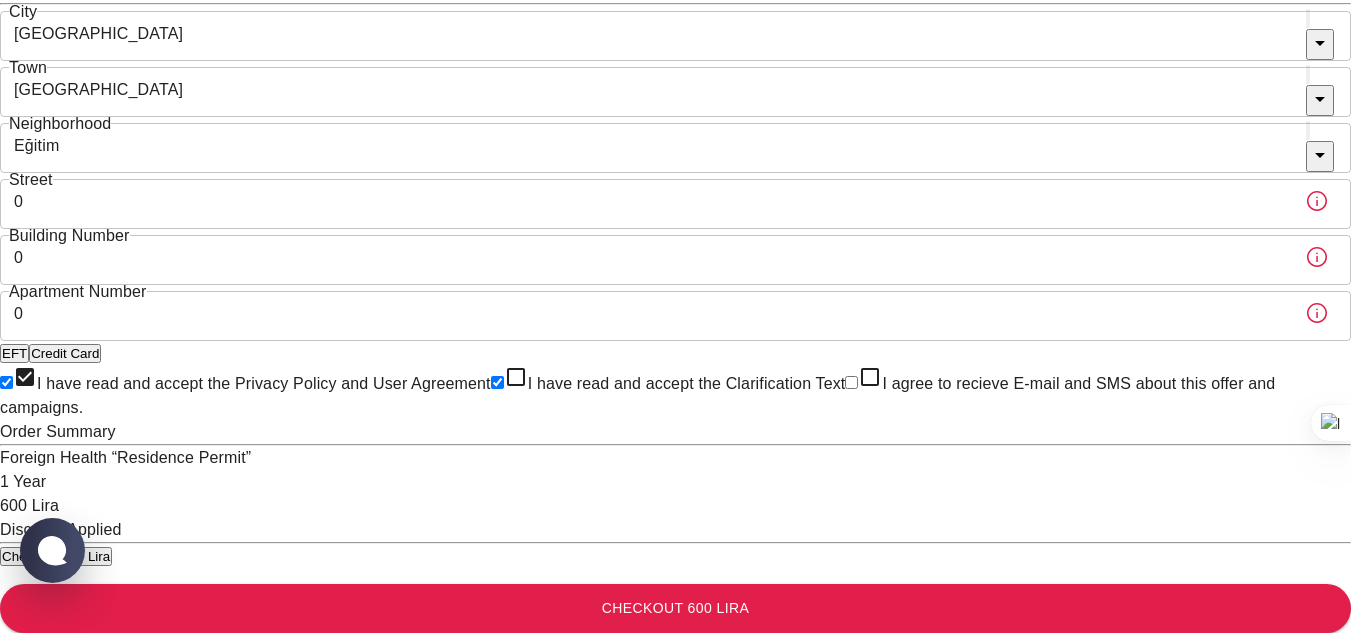 checkbox on "true" 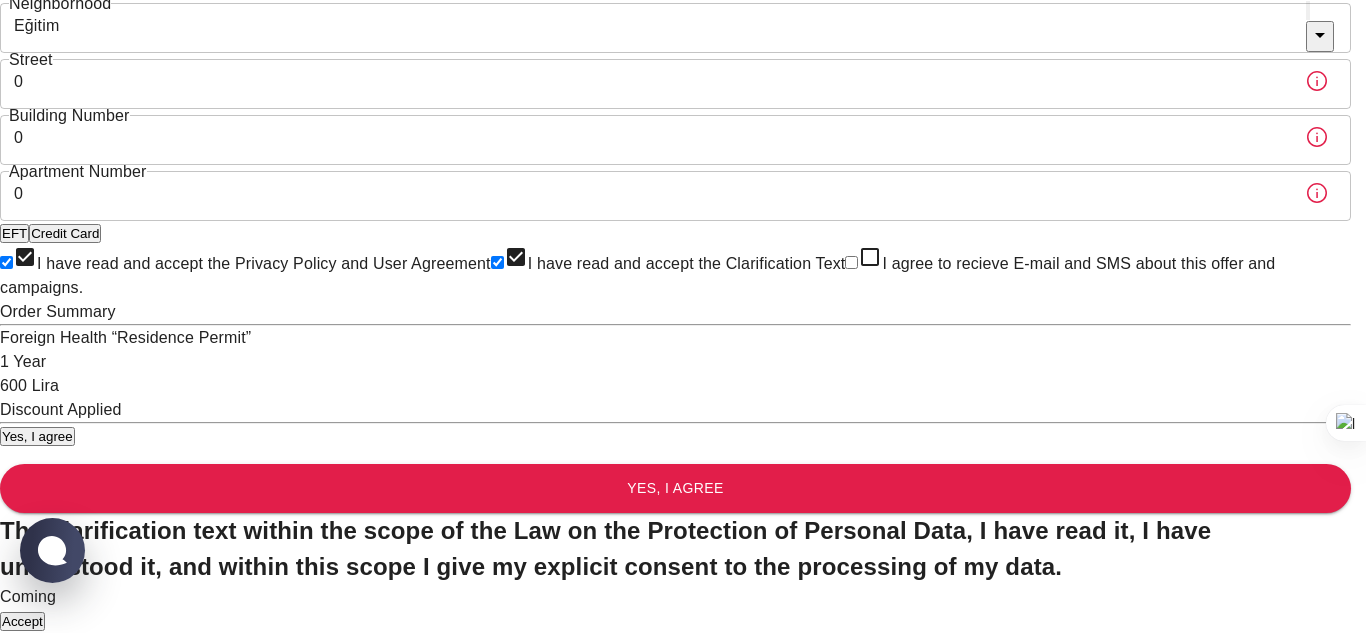 click on "Accept" at bounding box center [22, 621] 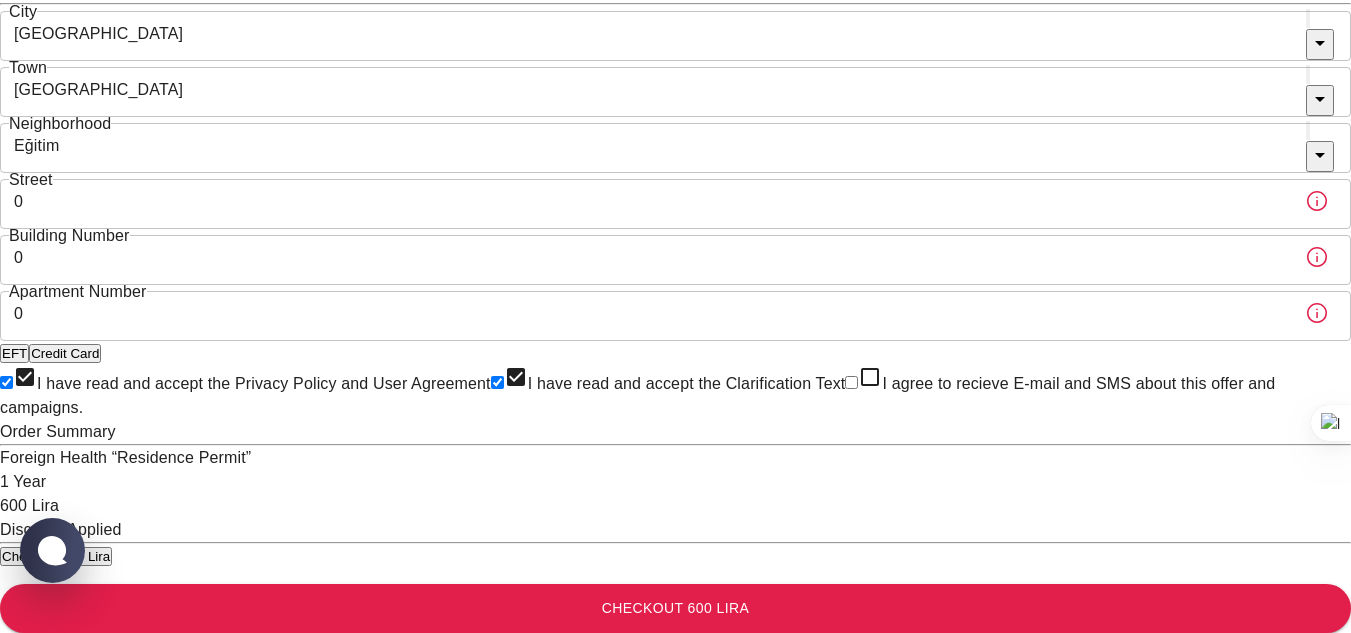 click on "I agree to recieve E-mail and SMS about this offer and campaigns." at bounding box center (851, 382) 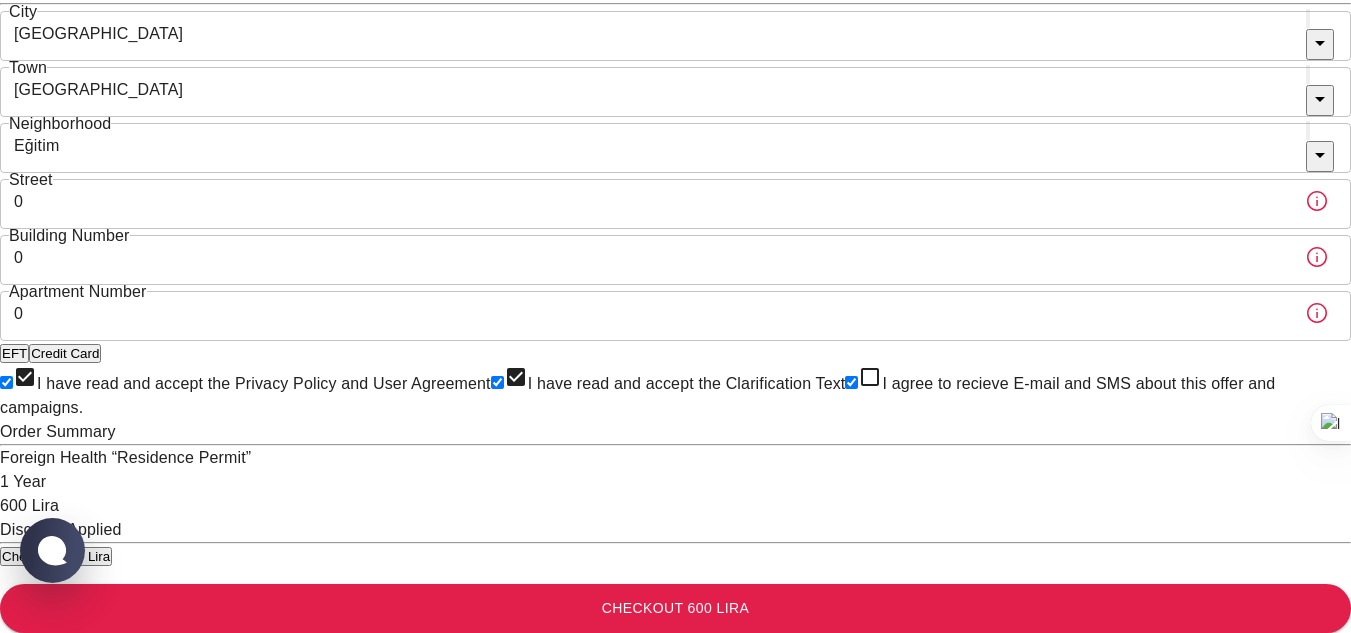 checkbox on "true" 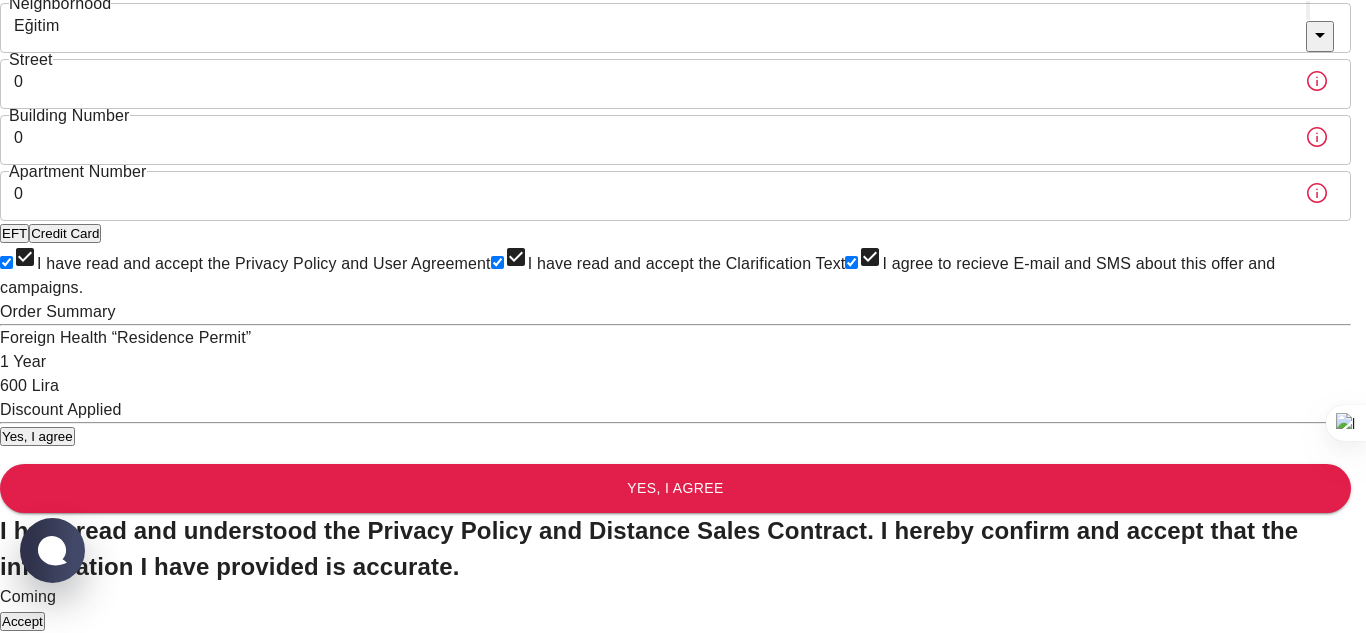 click on "Accept" at bounding box center [22, 621] 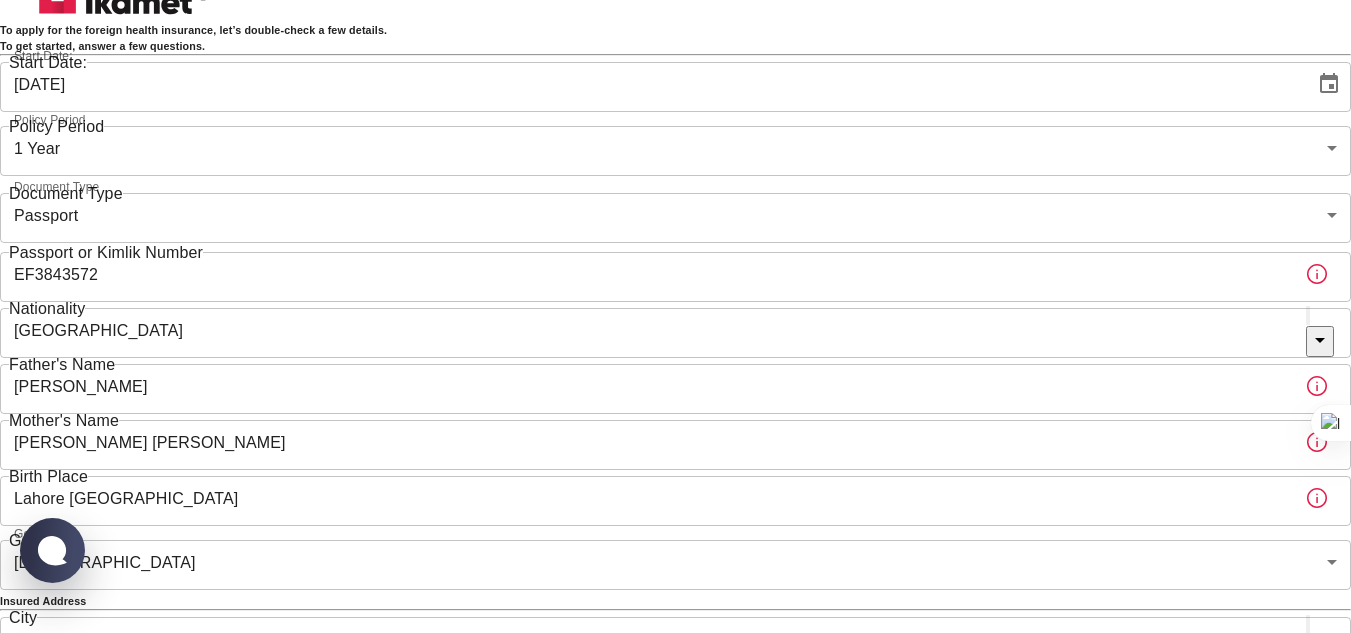 scroll, scrollTop: 0, scrollLeft: 0, axis: both 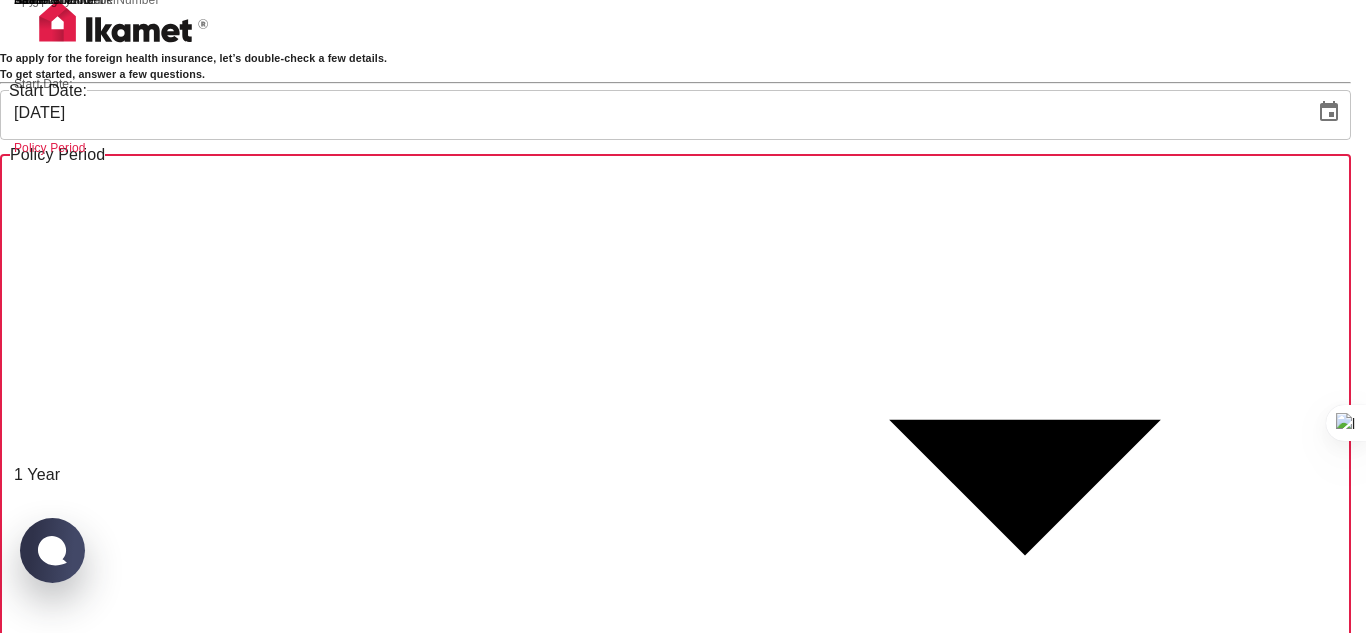 click on "To apply for the foreign health insurance, let’s double-check a few details. To get started, answer a few questions. Start Date: 19/08/2025 Start Date: Policy Period 1 Year b7343ef8-d55e-4554-96a8-76e30347e985 Policy Period Document Type Passport passport Document Type Passport or Kimlik Number EF3843572 Passport or Kimlik Number Nationality Pakistan Nationality Father's Name Bashir Ahmad Father's Name Mother's Name Ghulam Fatima Mother's Name Birth Place Lahore Pakistan Birth Place Gender Female female Gender Insured Address City İstanbul City Town Kadıköy Town Neighborhood Eğitim Neighborhood Street 0 Street Building Number 0 Building Number Apartment Number 0 Apartment Number EFT Credit Card I have read and accept the  Privacy Policy and User Agreement I have read and accept the  Clarification Text I agree to recieve E-mail and SMS about this offer and campaigns. Order Summary Foreign Health “Residence Permit” 1 Year 600 Lira Discount Applied Checkout 600 Lira Checkout 600 Lira" at bounding box center (683, 955) 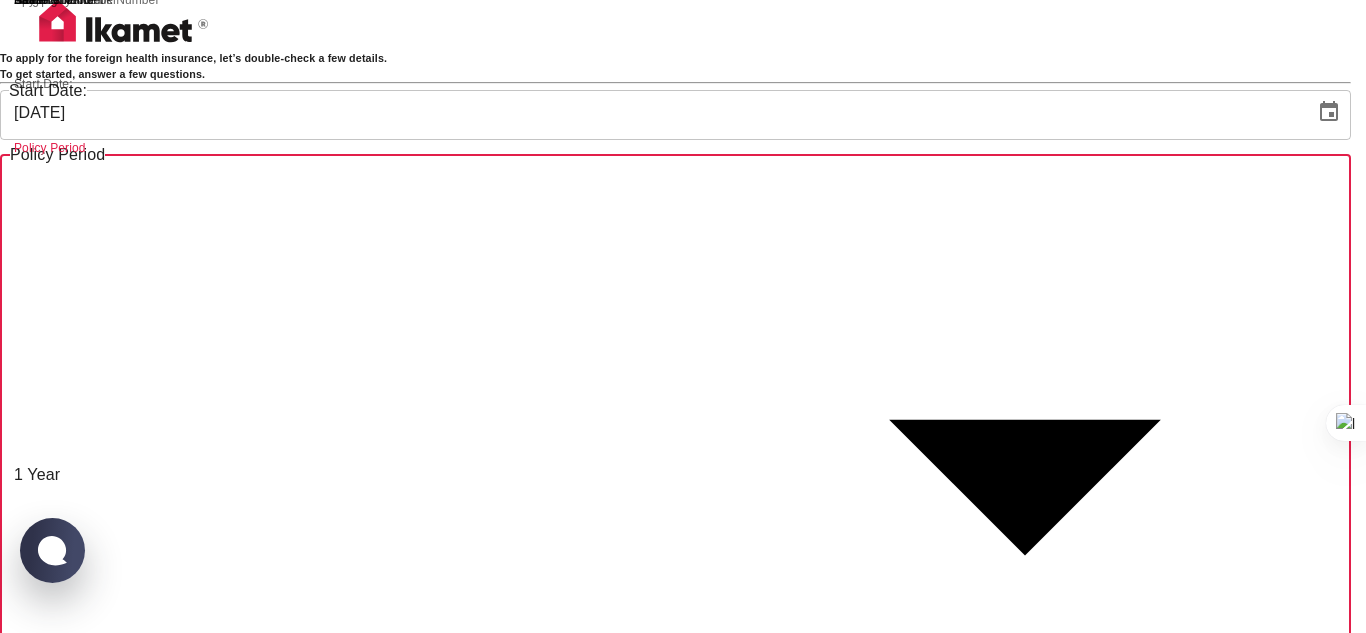 click at bounding box center (675, 1863) 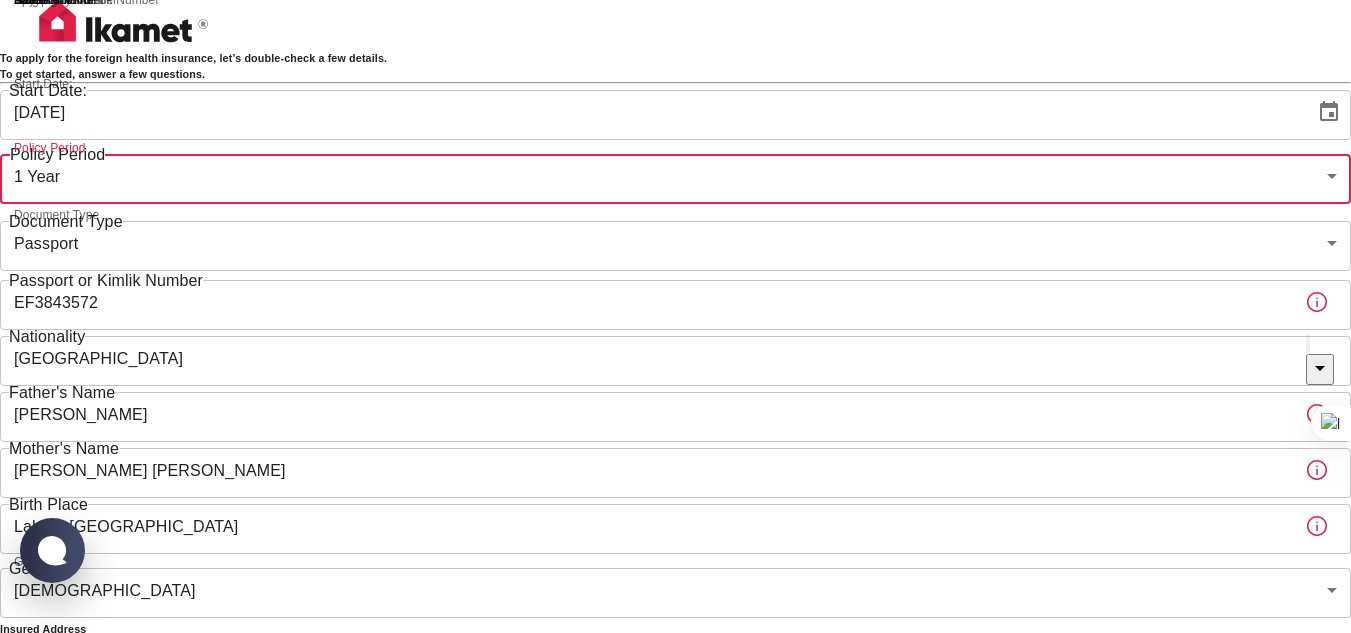 scroll, scrollTop: 10, scrollLeft: 0, axis: vertical 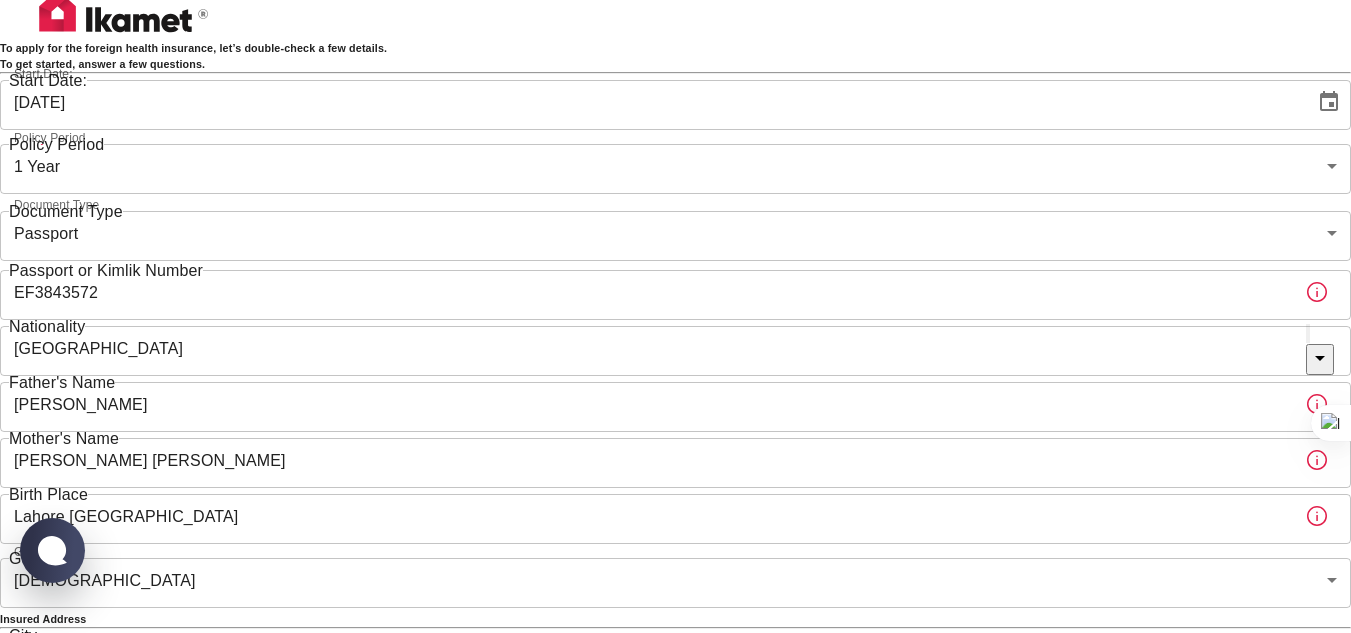 click 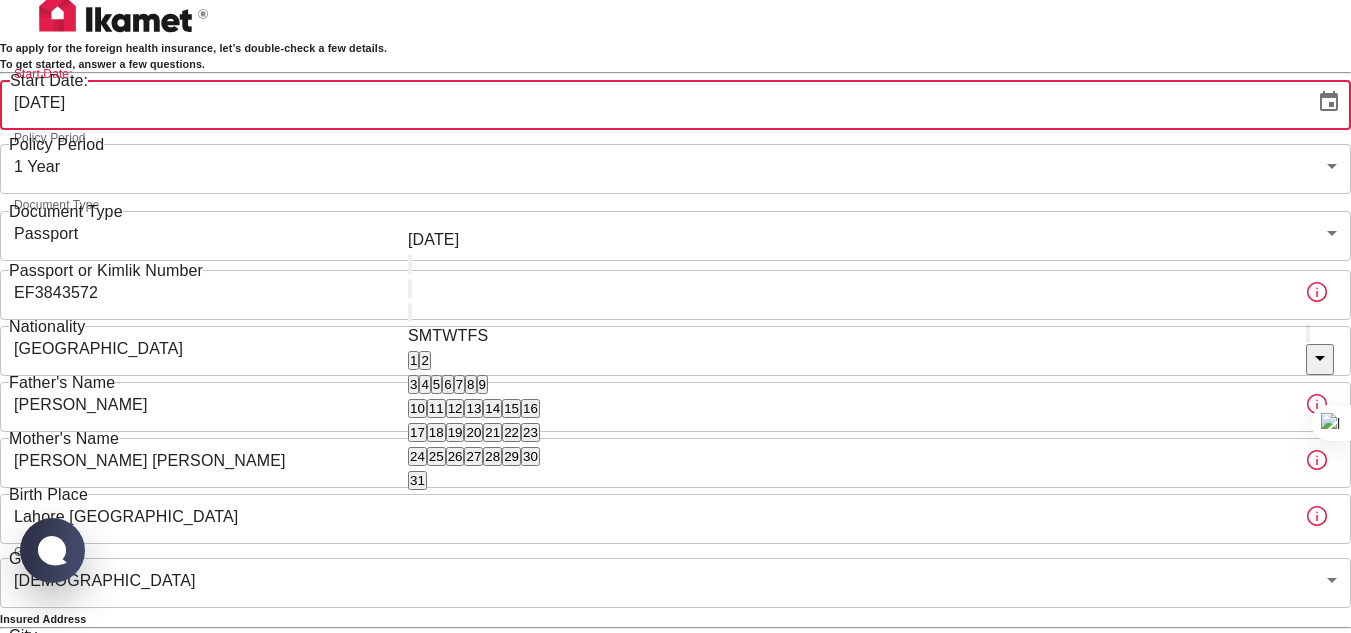 click on "20" at bounding box center (473, 432) 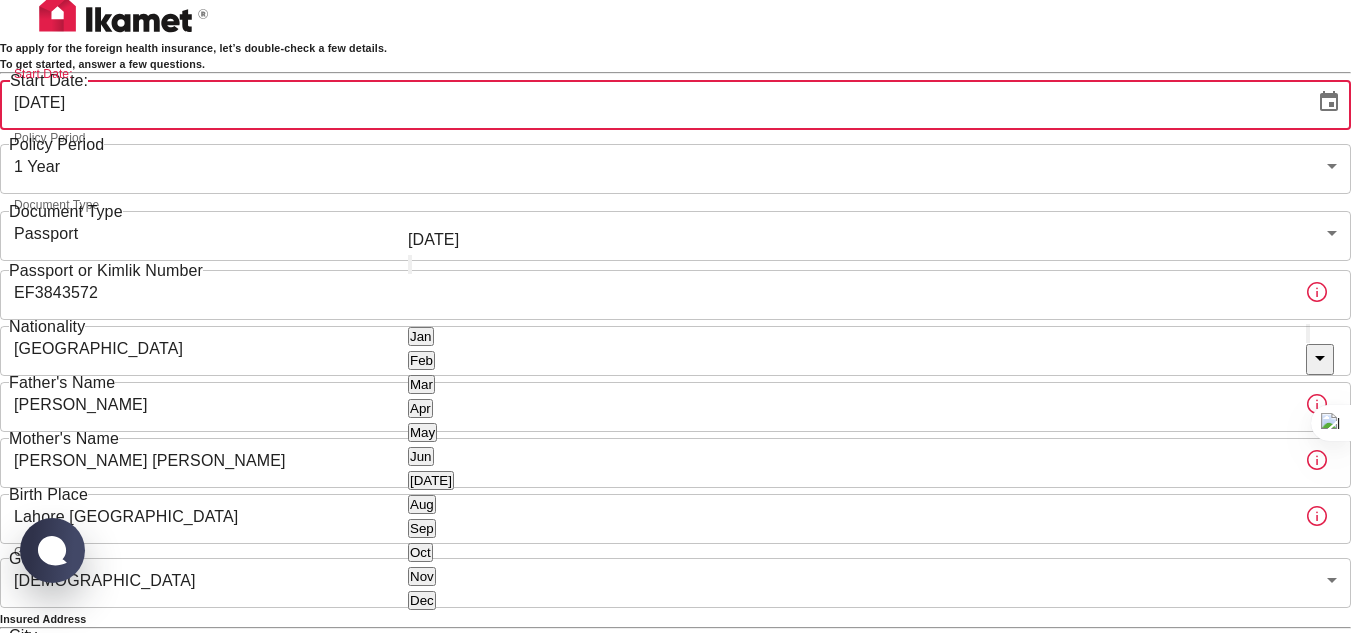 click on "Aug" at bounding box center (422, 504) 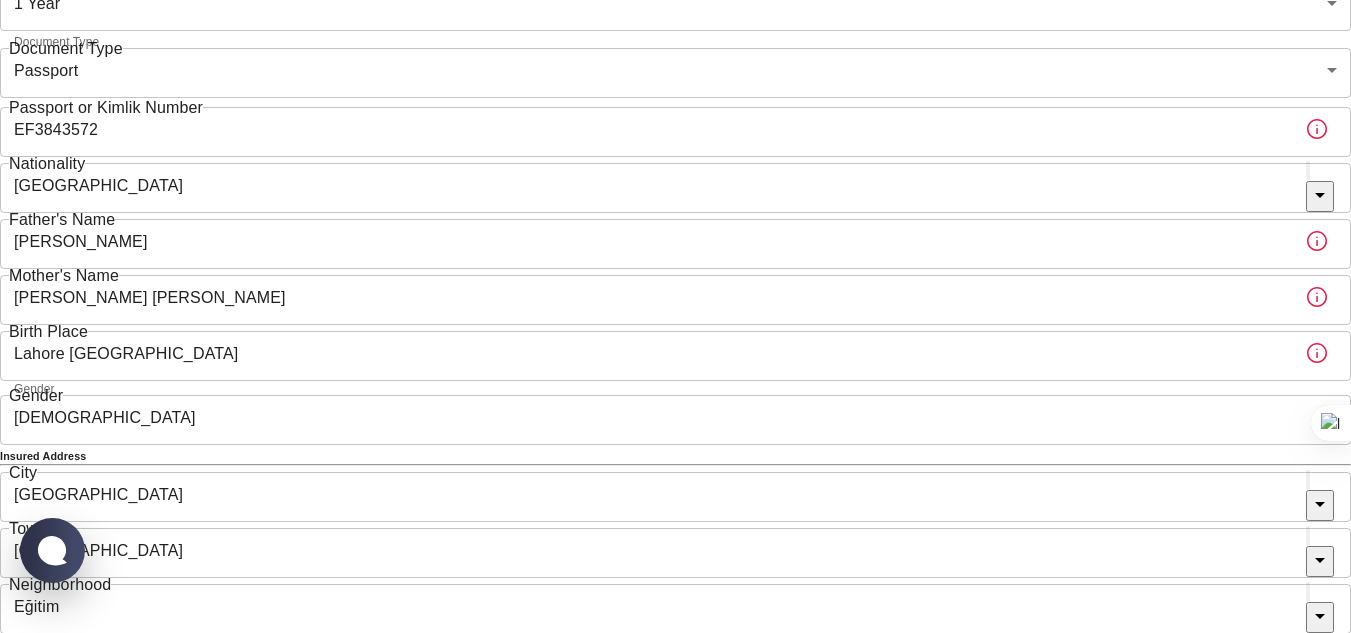 scroll, scrollTop: 168, scrollLeft: 0, axis: vertical 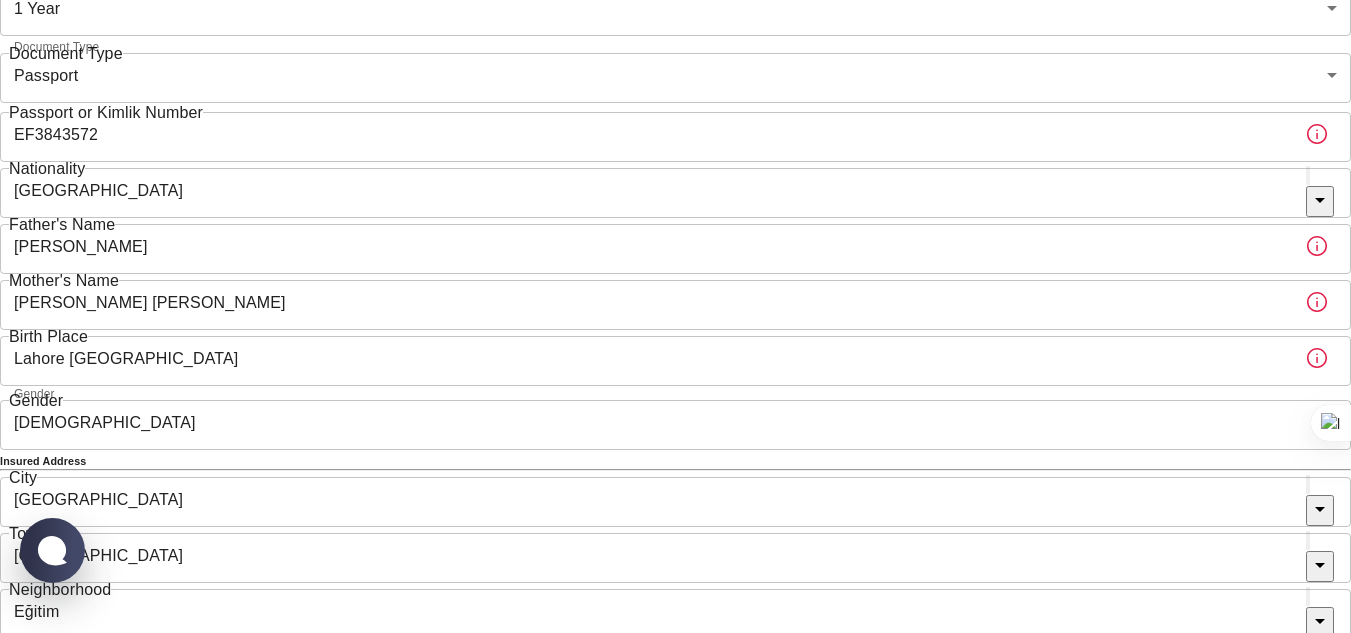 click on "20/08/2025" at bounding box center (650, -56) 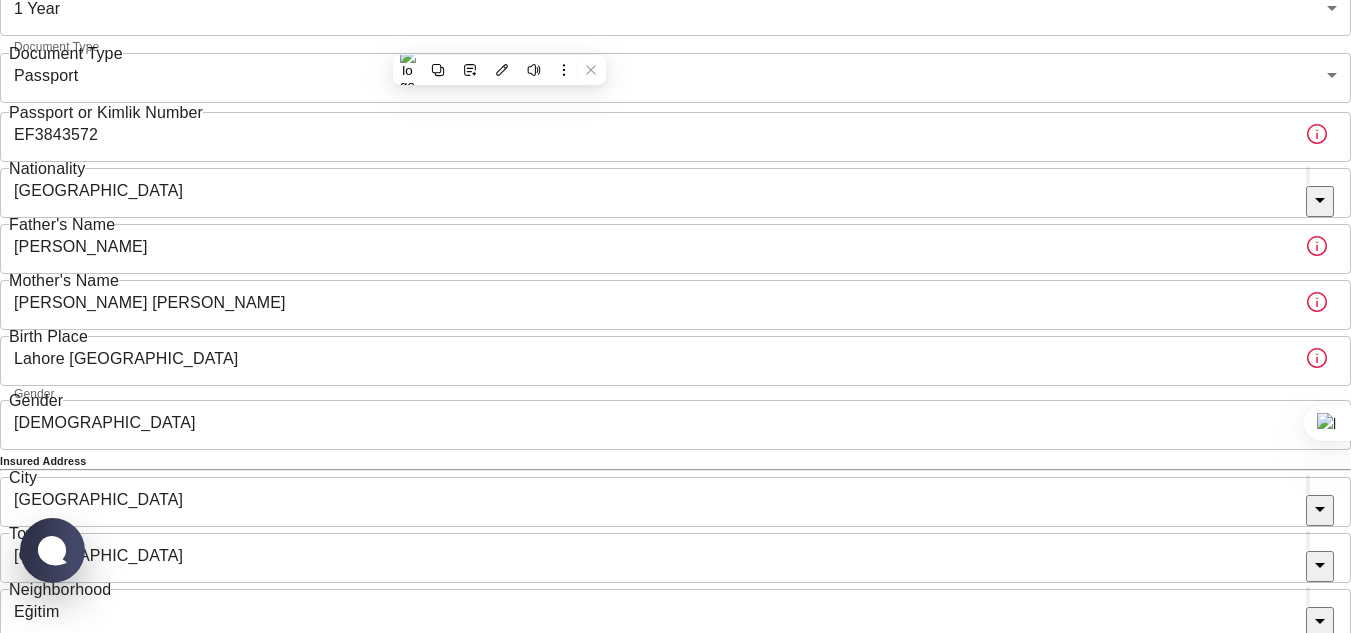 click at bounding box center [1329, -56] 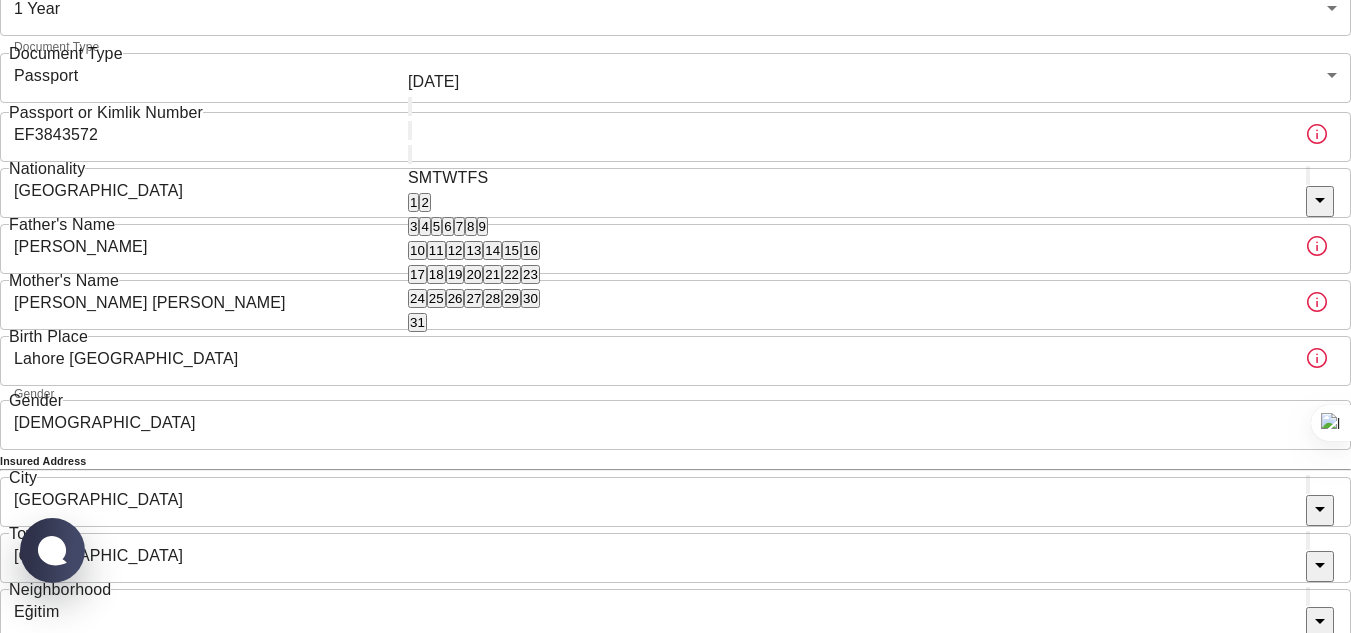 click on "19" at bounding box center (455, 274) 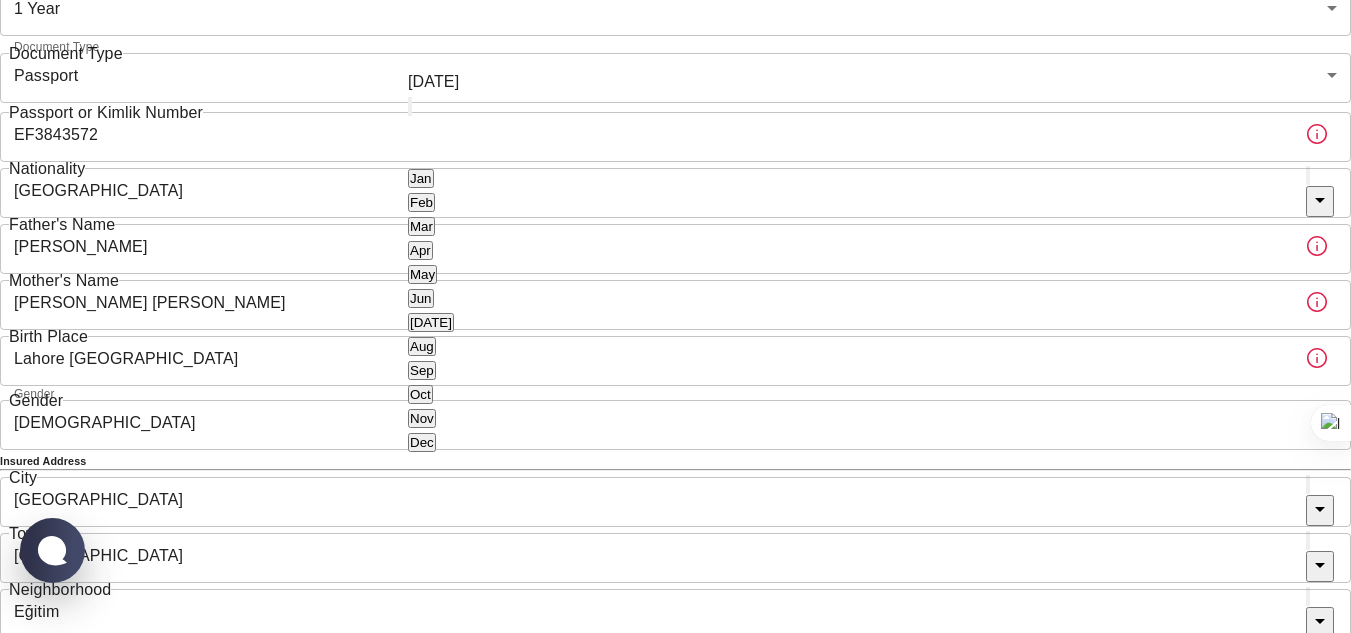 click on "To apply for the foreign health insurance, let’s double-check a few details. To get started, answer a few questions. Start Date: 19/08/2025 Start Date: Policy Period 1 Year b7343ef8-d55e-4554-96a8-76e30347e985 Policy Period Document Type Passport passport Document Type Passport or Kimlik Number EF3843572 Passport or Kimlik Number Nationality Pakistan Nationality Father's Name Bashir Ahmad Father's Name Mother's Name Ghulam Fatima Mother's Name Birth Place Lahore Pakistan Birth Place Gender Female female Gender Insured Address City İstanbul City Town Kadıköy Town Neighborhood Eğitim Neighborhood Street 0 Street Building Number 0 Building Number Apartment Number 0 Apartment Number EFT Credit Card I have read and accept the  Privacy Policy and User Agreement I have read and accept the  Clarification Text I agree to recieve E-mail and SMS about this offer and campaigns. Order Summary Foreign Health “Residence Permit” 1 Year 600 Lira Discount Applied Checkout 600 Lira Checkout 600 Lira" at bounding box center [675, 465] 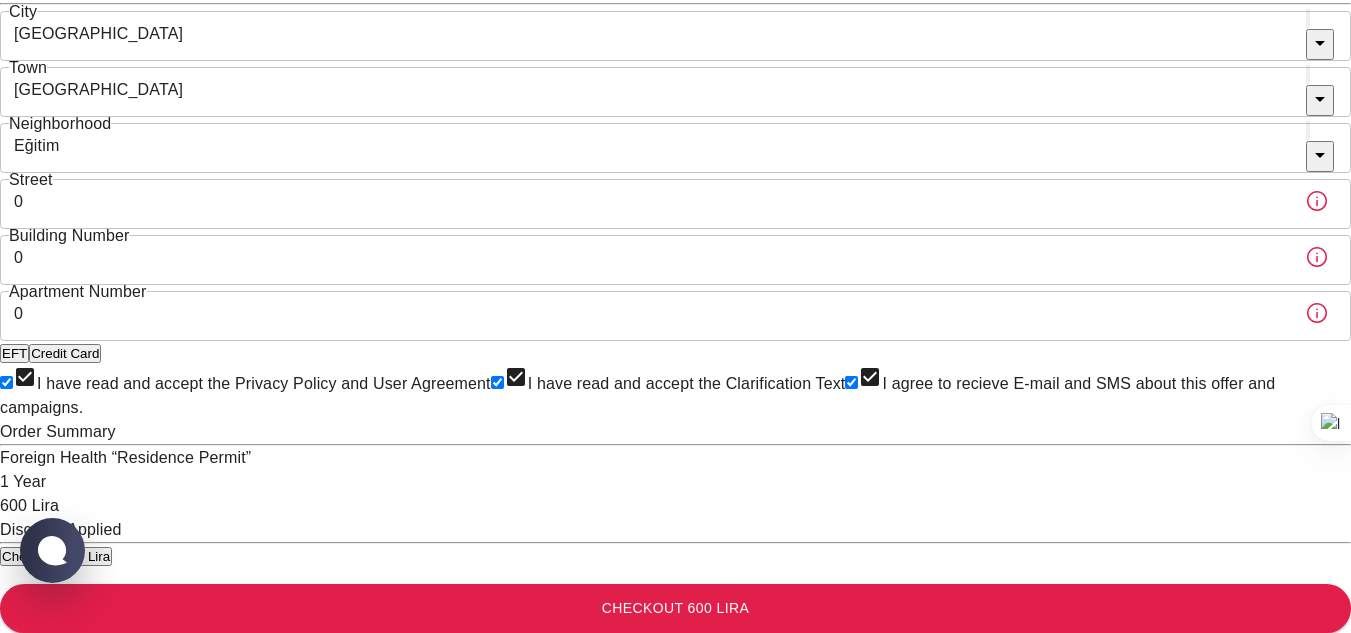 scroll, scrollTop: 917, scrollLeft: 0, axis: vertical 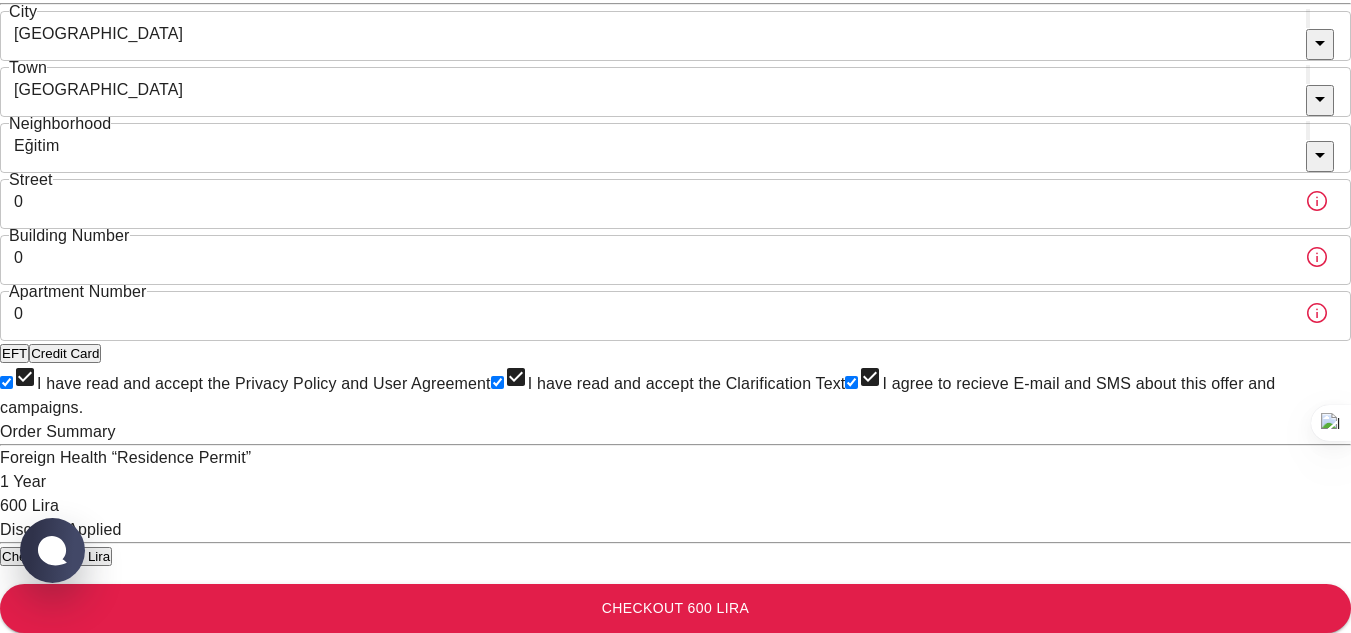 click on "Credit Card" at bounding box center (65, 353) 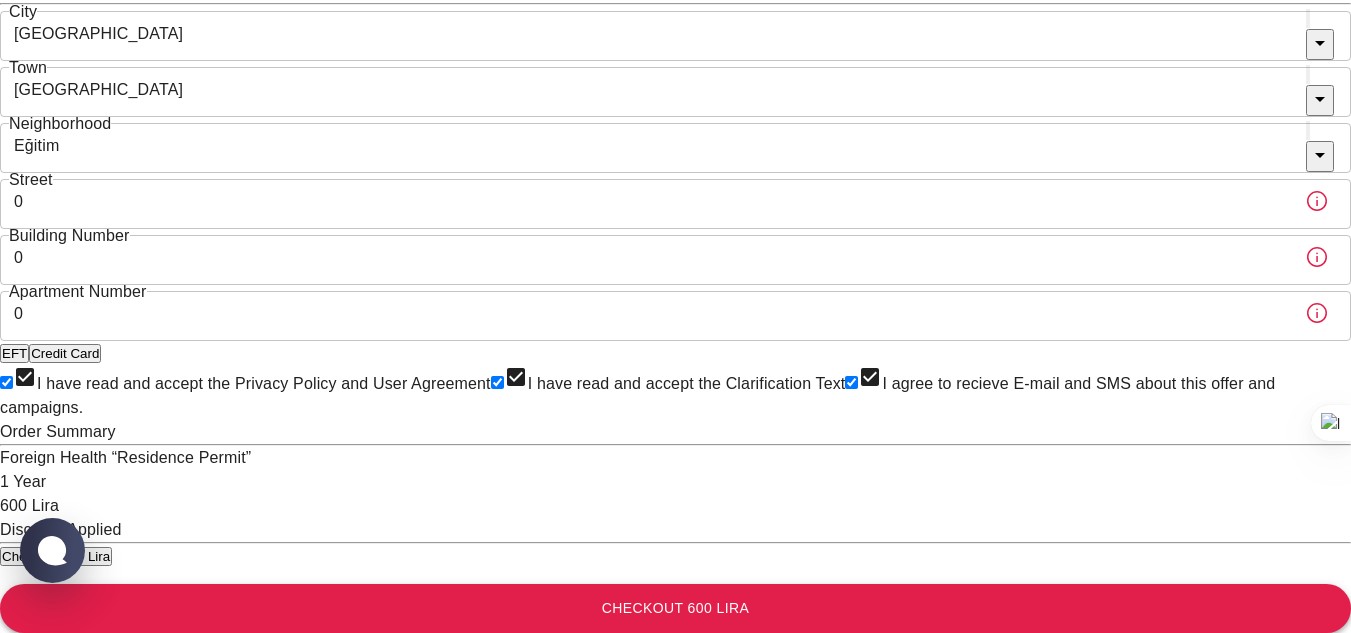 click on "Checkout 600 Lira" at bounding box center [675, 608] 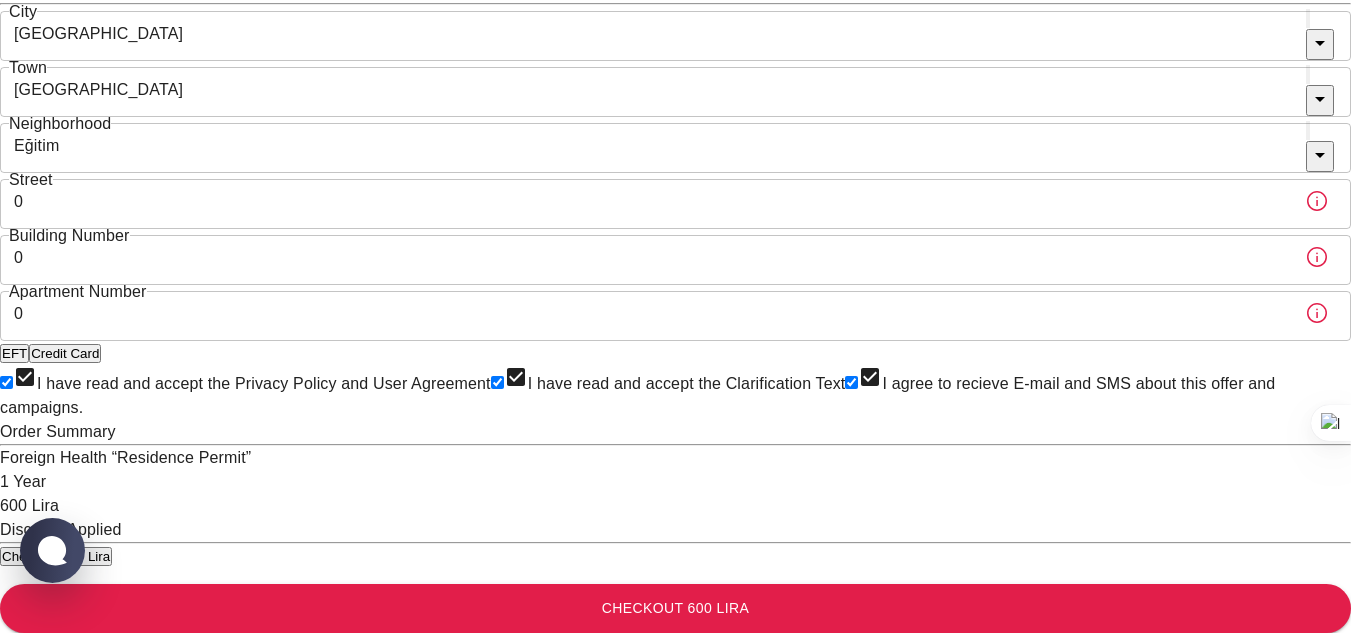 click on "Checkout 600 Lira" at bounding box center [56, 556] 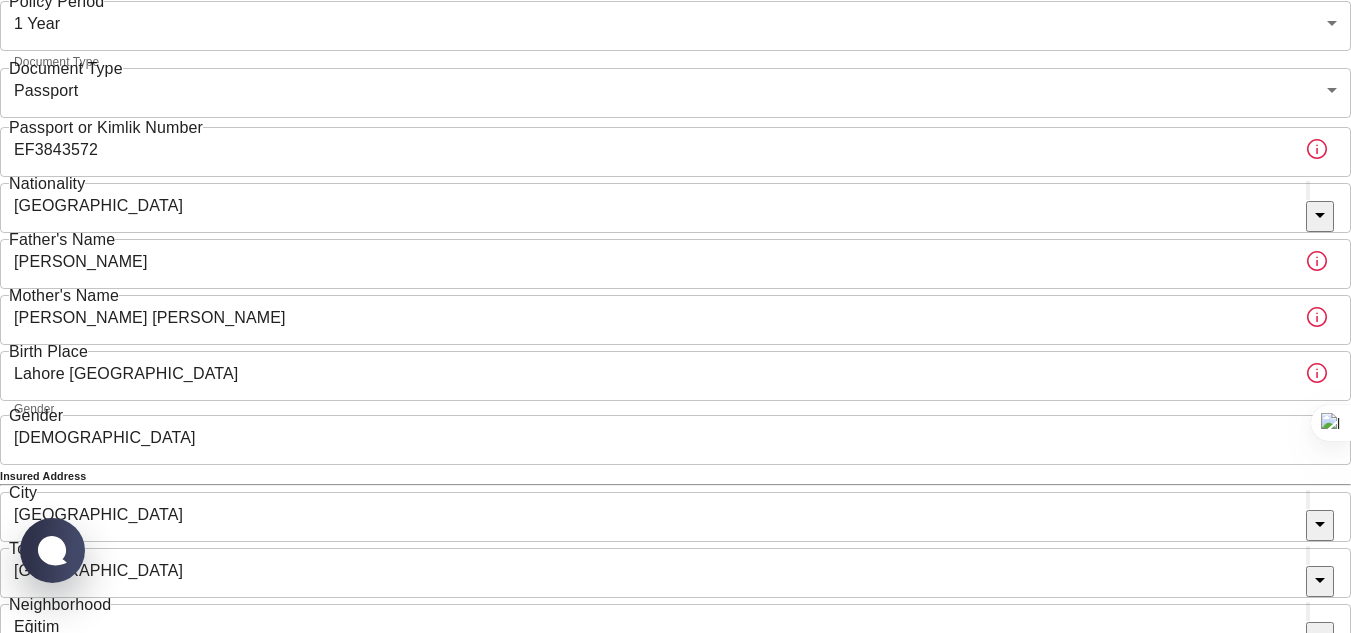 scroll, scrollTop: 152, scrollLeft: 0, axis: vertical 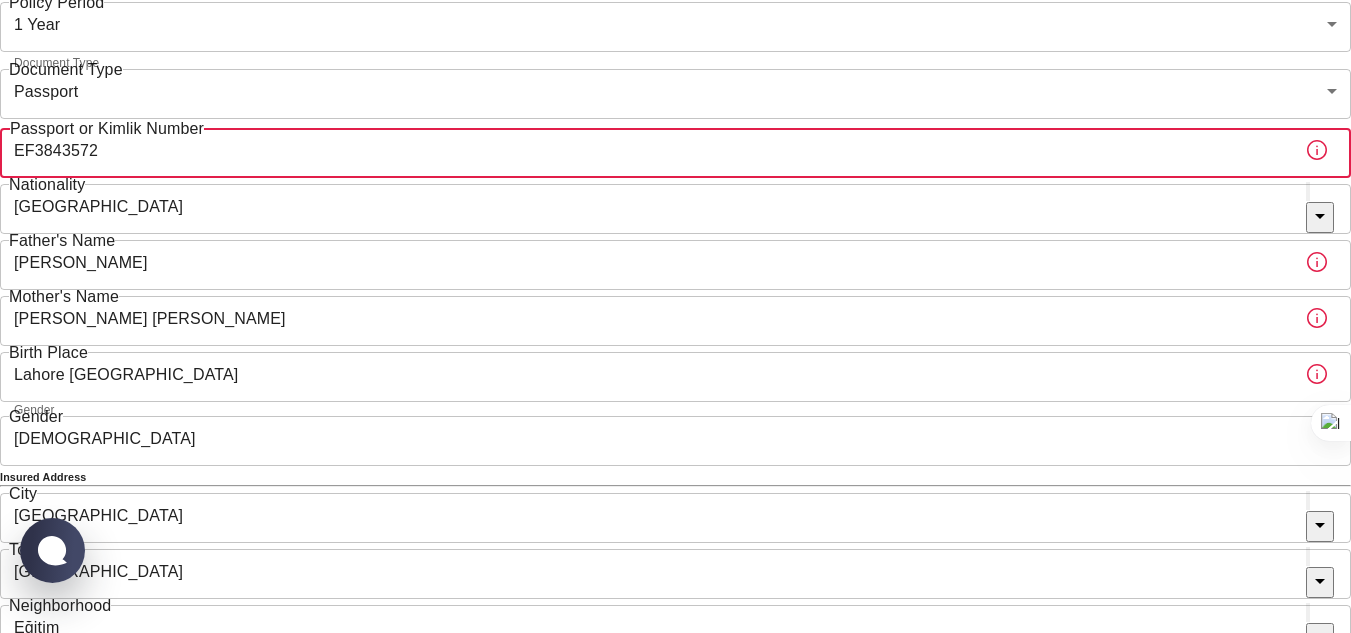 click on "EF3843572" at bounding box center (644, 150) 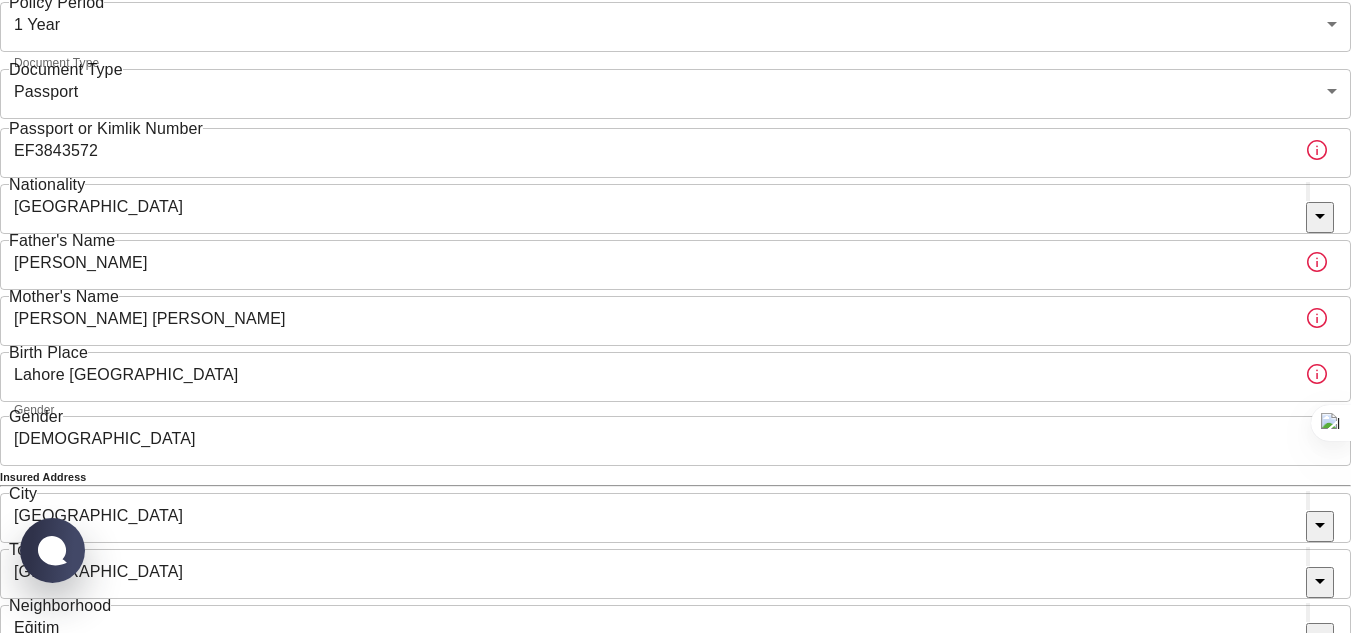 click 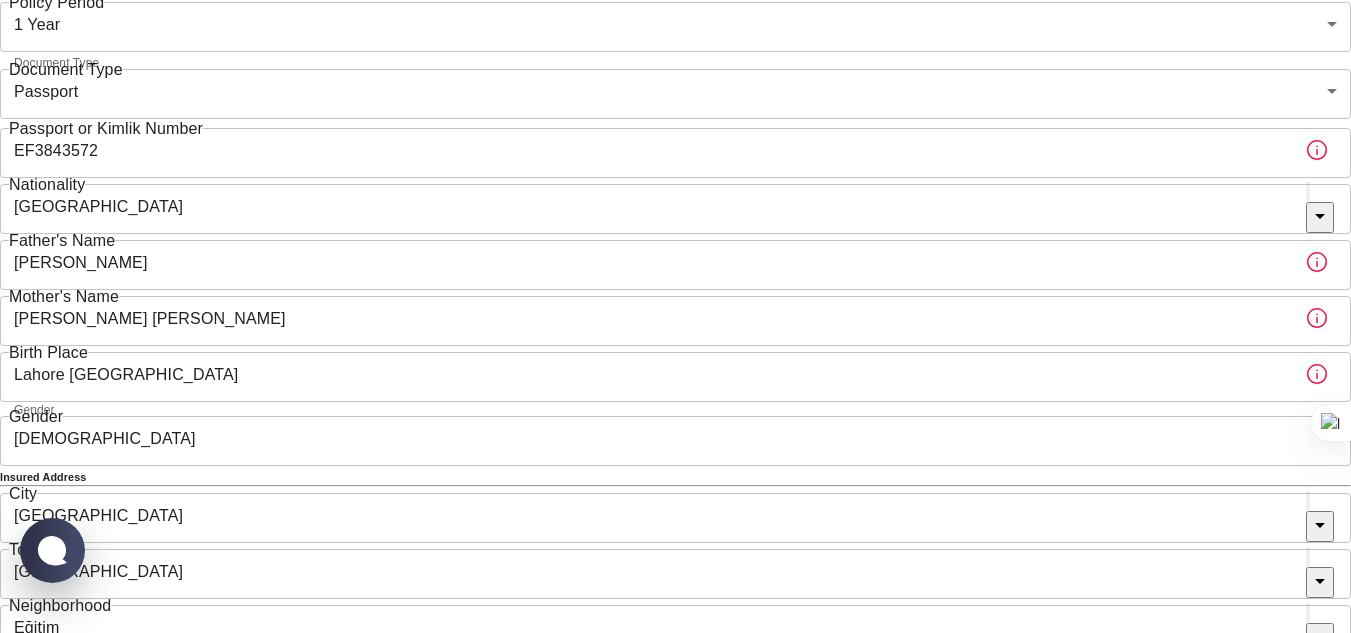 click 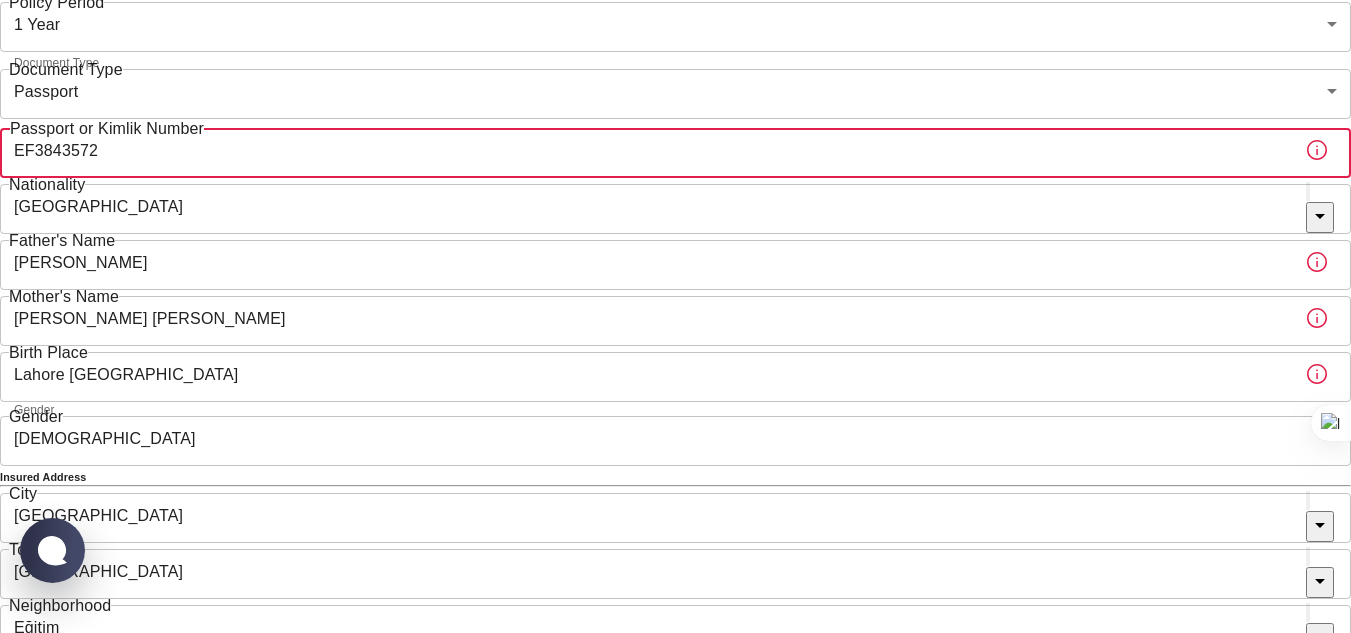 click on "EF3843572" at bounding box center [644, 150] 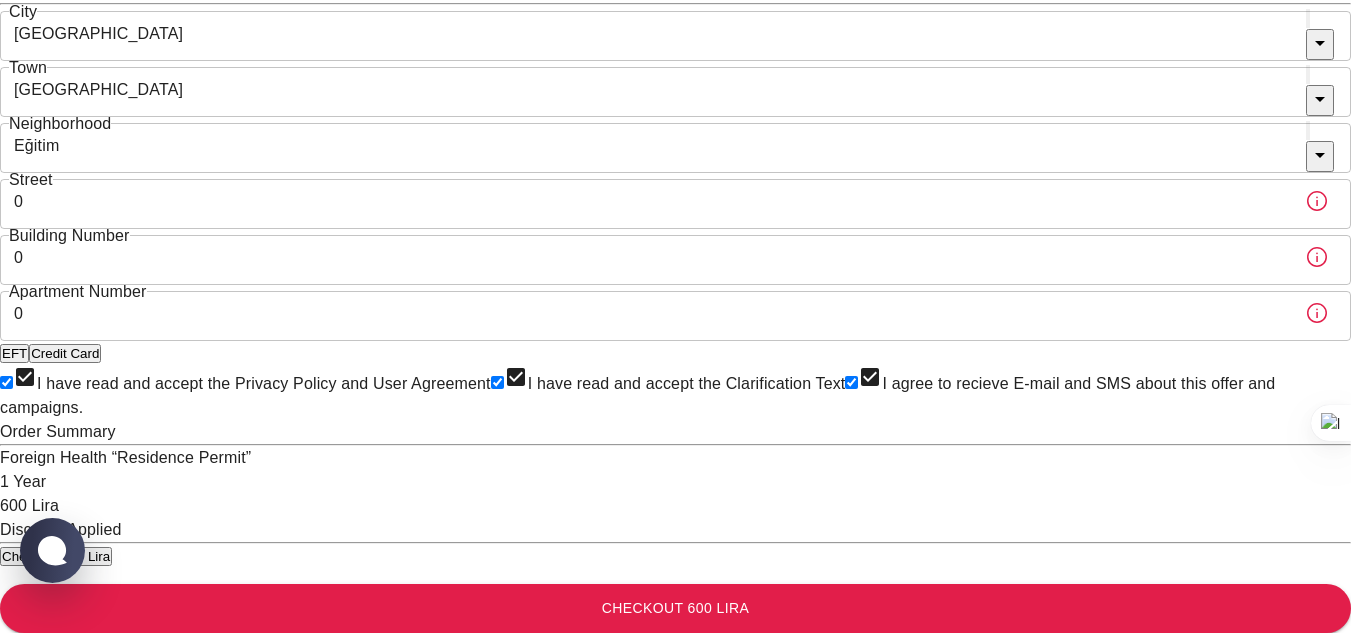 scroll, scrollTop: 898, scrollLeft: 0, axis: vertical 